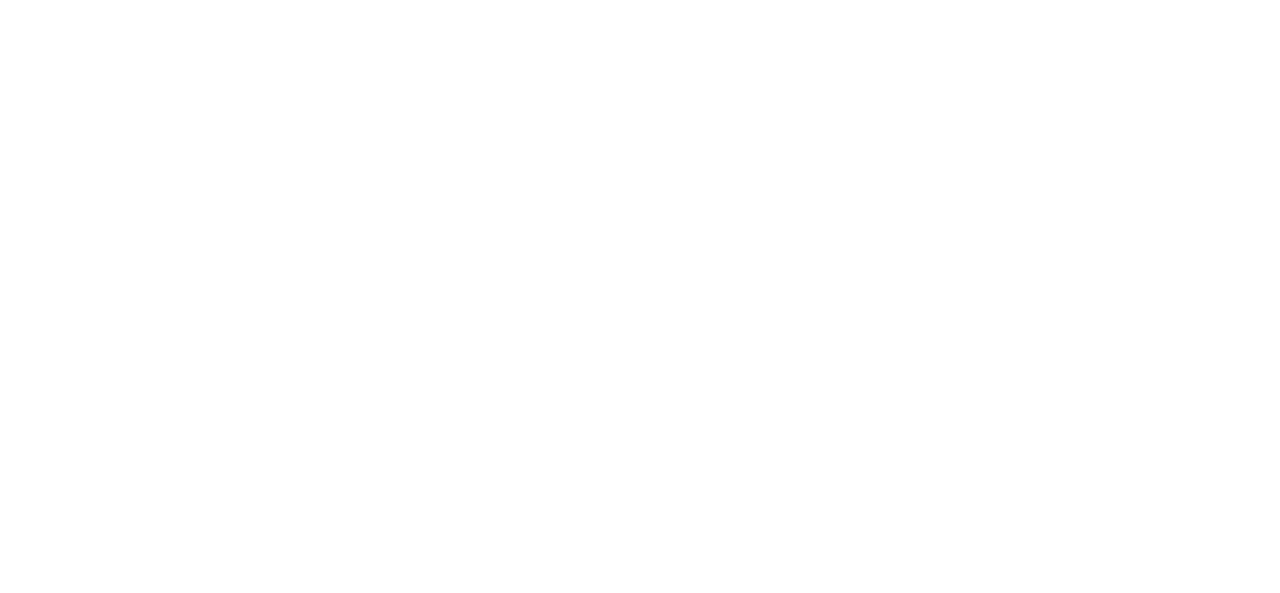 scroll, scrollTop: 0, scrollLeft: 0, axis: both 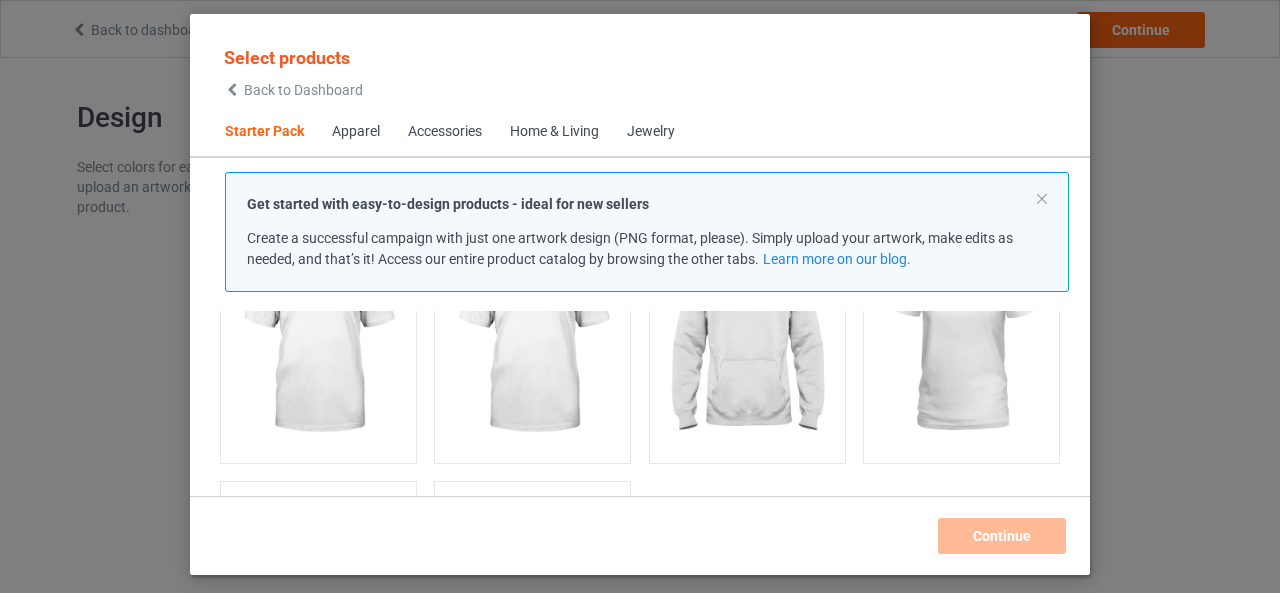 click on "Get started with easy-to-design products - ideal for new sellers Create a successful campaign with just one artwork design (PNG format, please). Simply upload your artwork, make edits as needed, and that’s it! Access our entire product catalog by browsing the other tabs. Learn more on our blog." at bounding box center [647, 232] 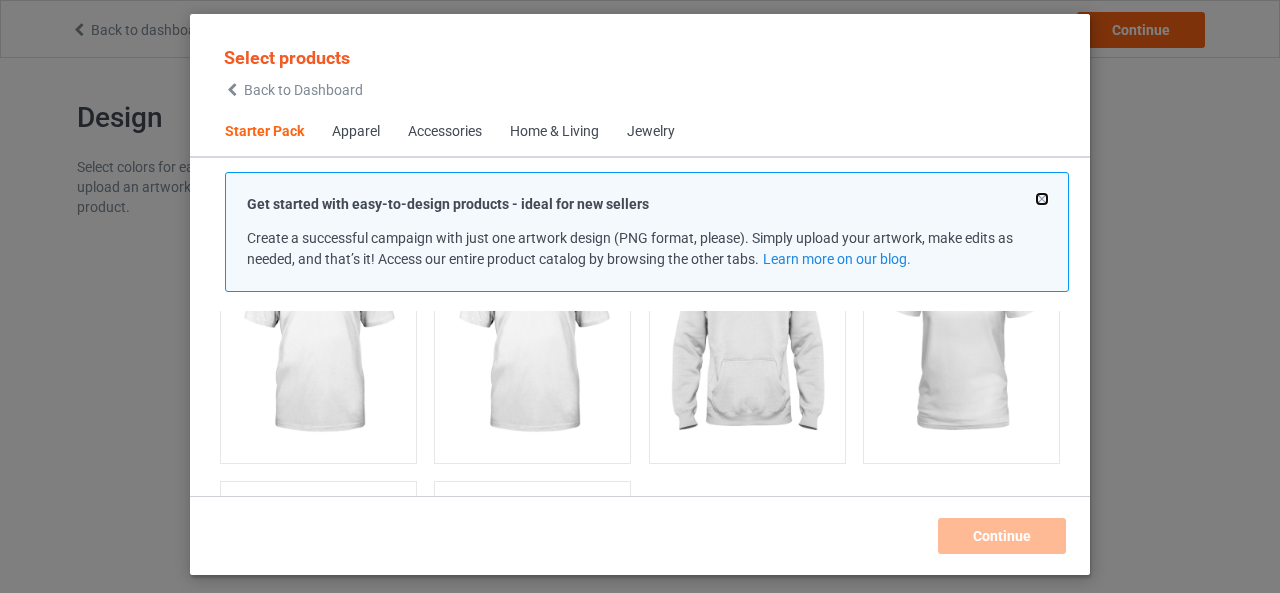 click at bounding box center [1042, 199] 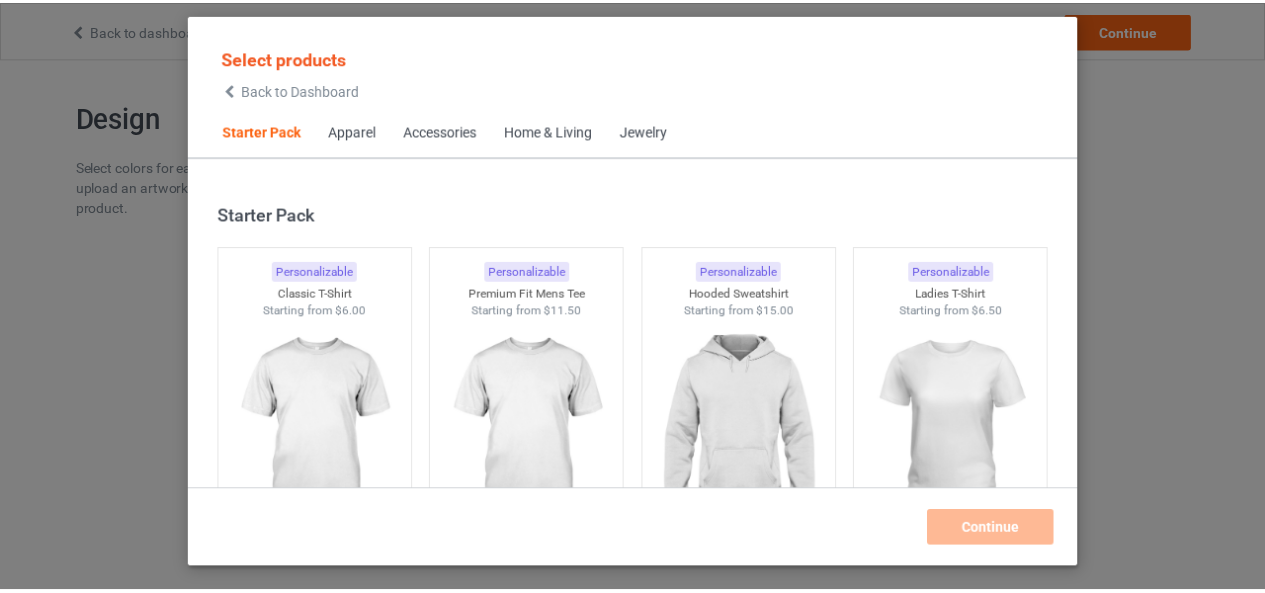 scroll, scrollTop: 100, scrollLeft: 0, axis: vertical 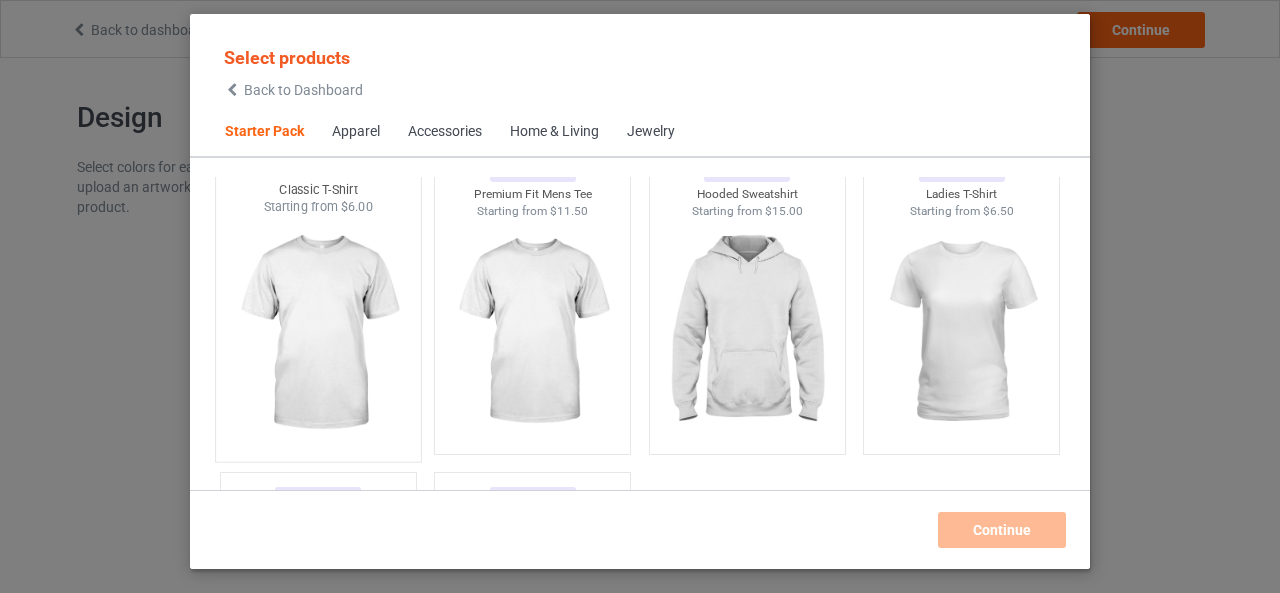 click at bounding box center [318, 333] 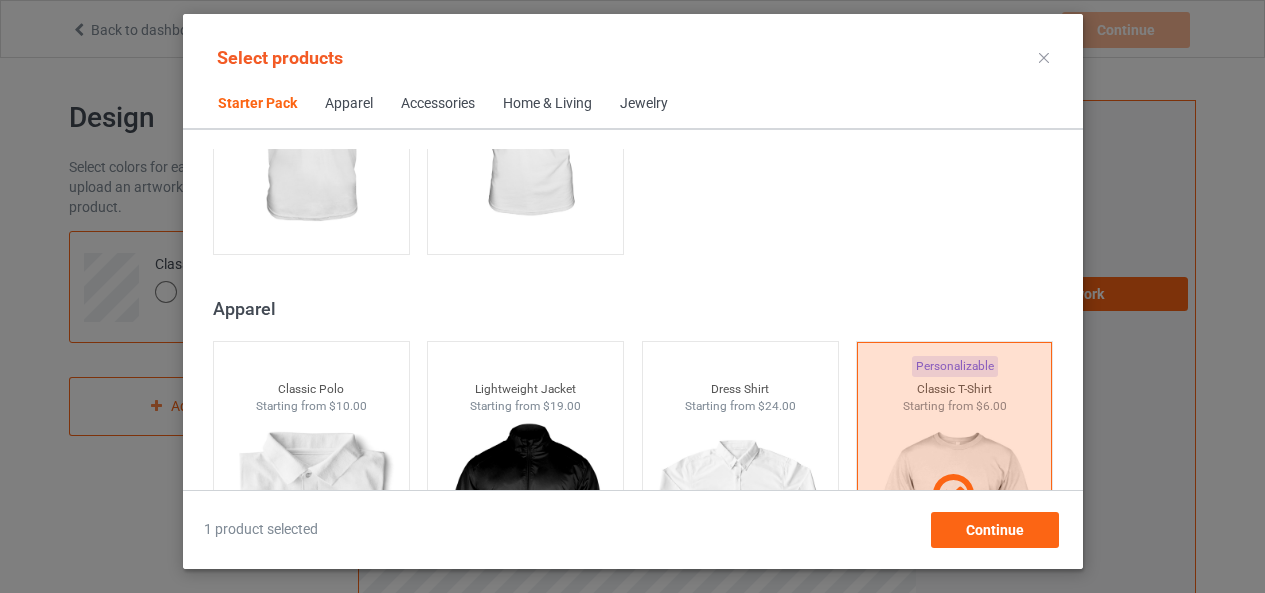 scroll, scrollTop: 700, scrollLeft: 0, axis: vertical 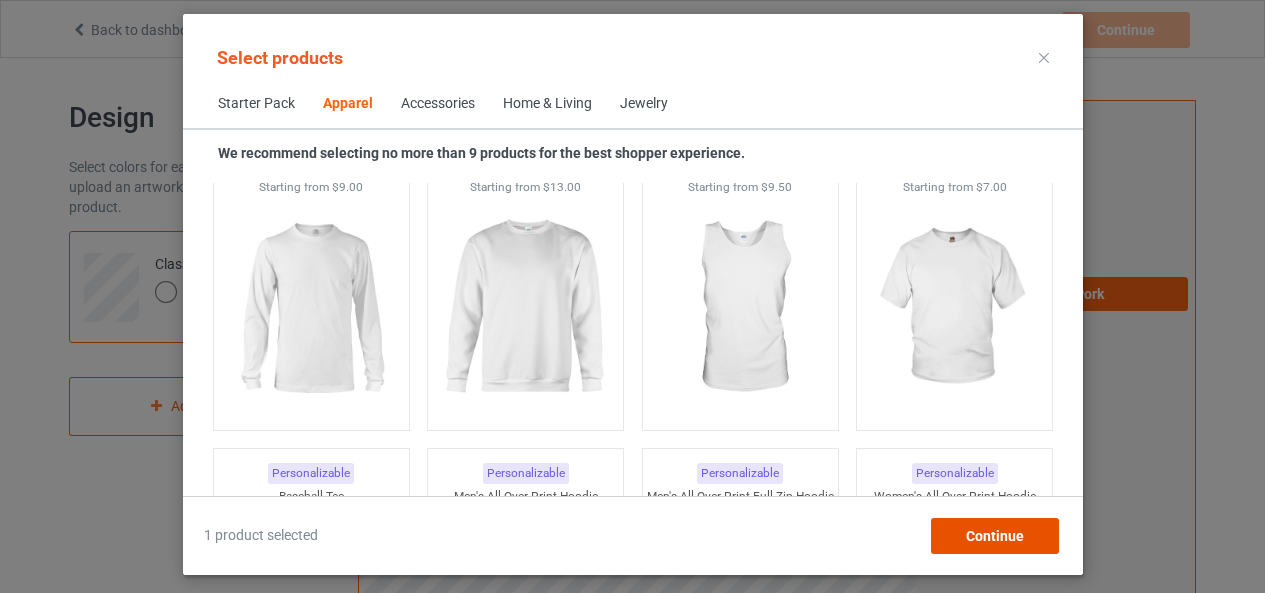 click on "Continue" at bounding box center (994, 536) 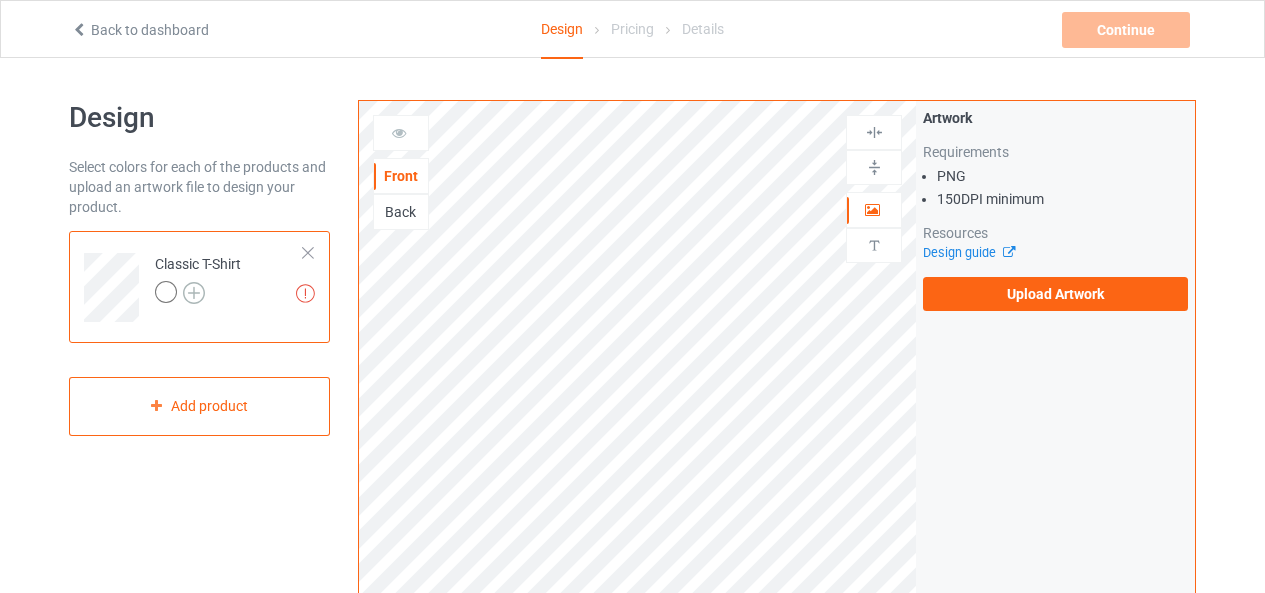 click at bounding box center [194, 293] 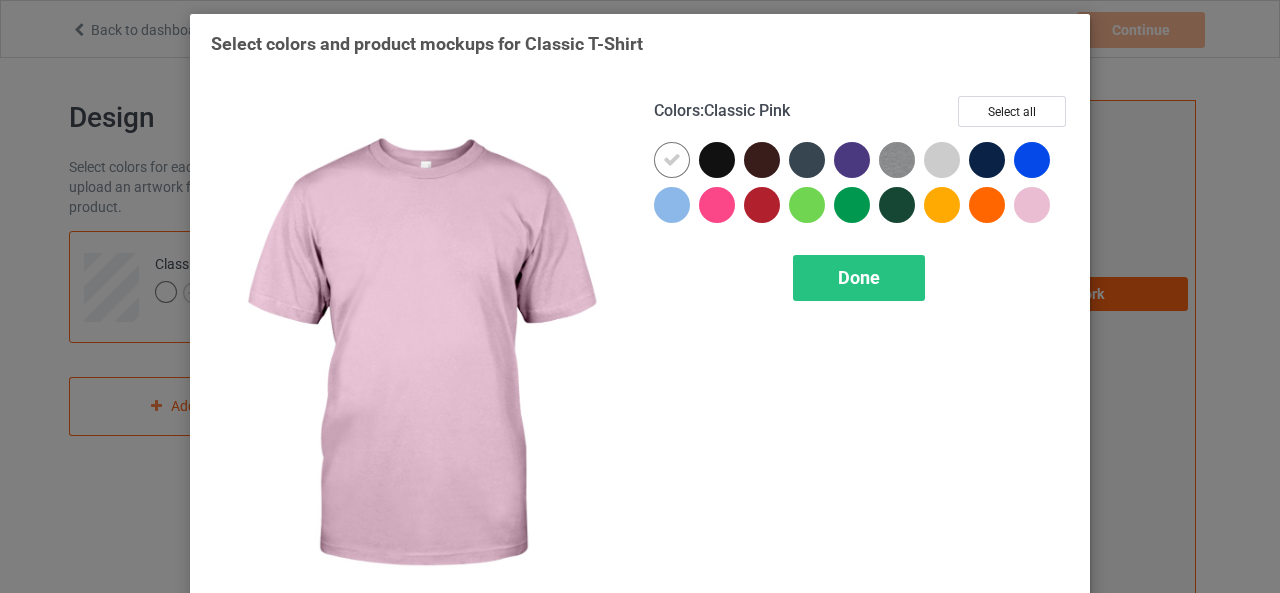 click at bounding box center [1032, 205] 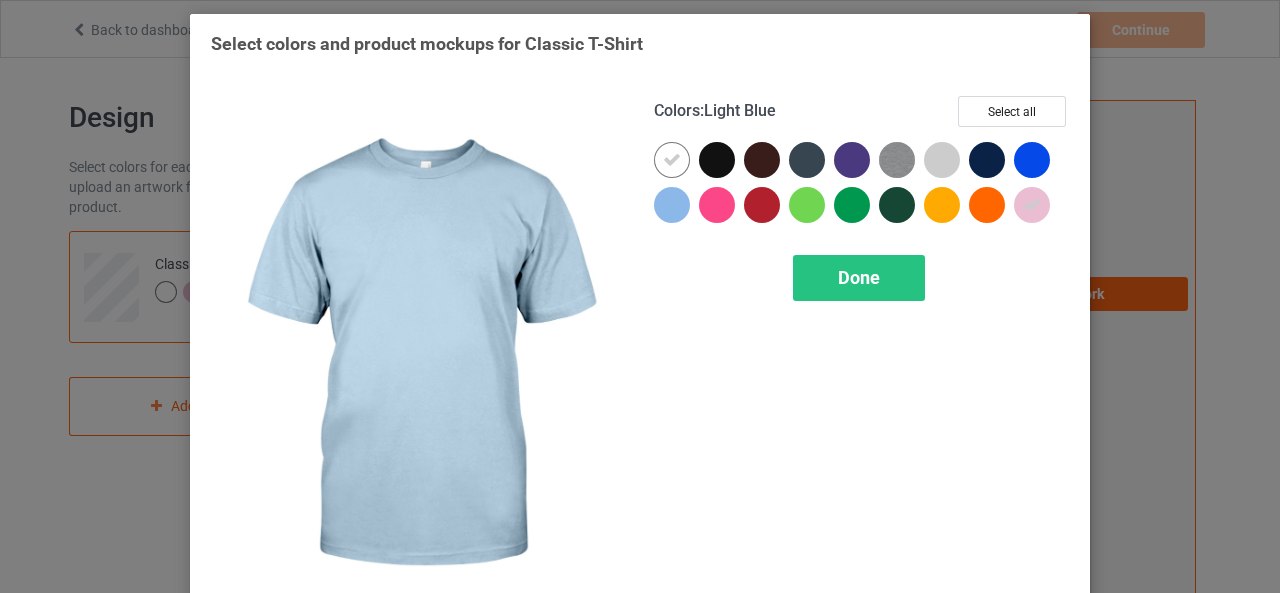 click at bounding box center [672, 205] 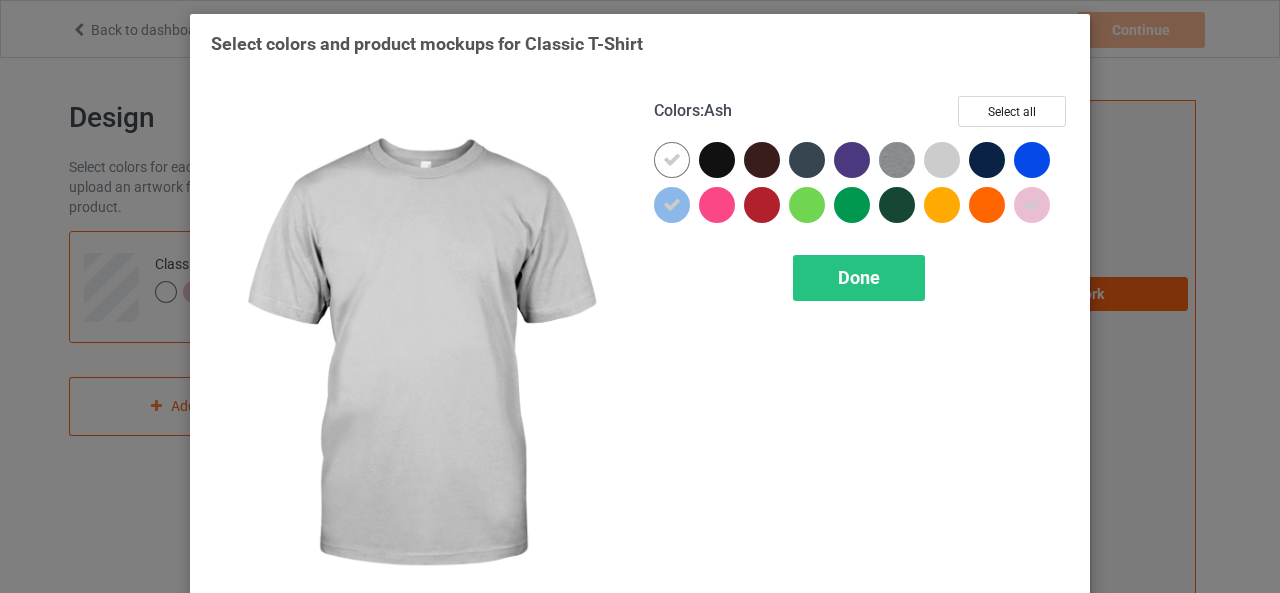click at bounding box center (942, 160) 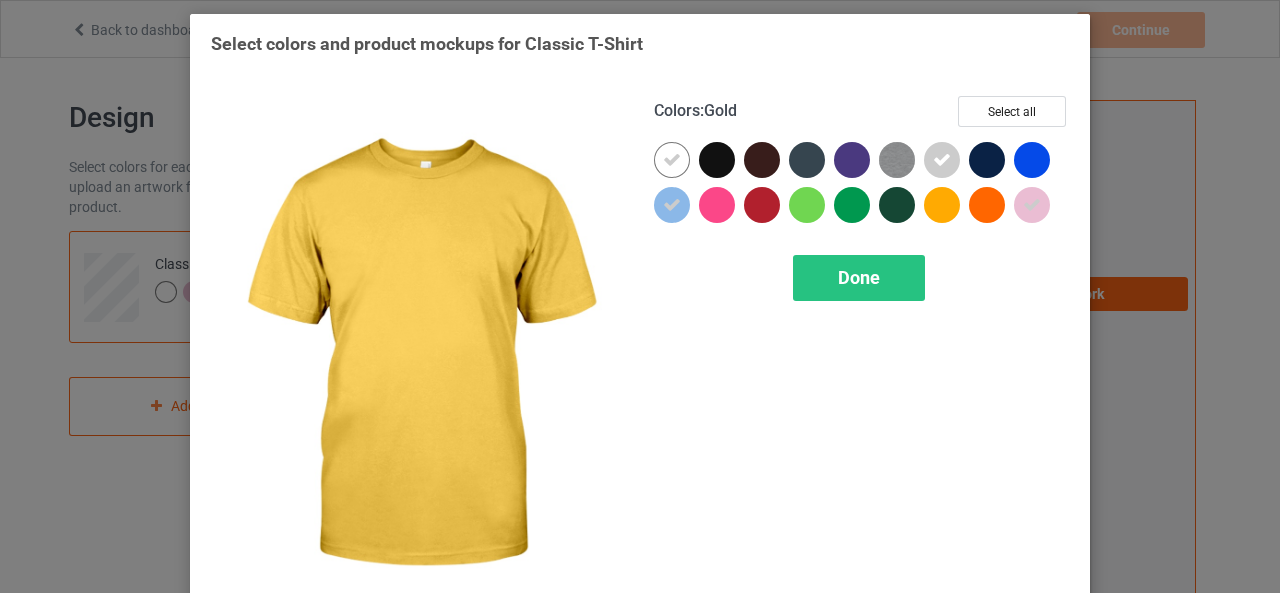 click at bounding box center (942, 205) 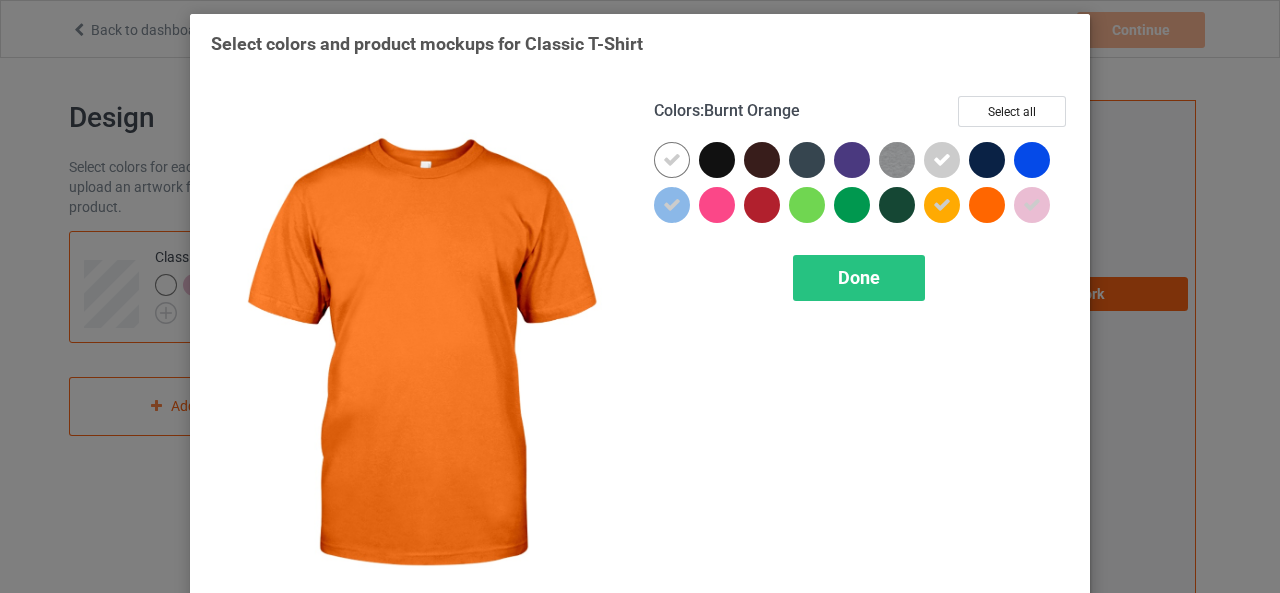 click at bounding box center [987, 205] 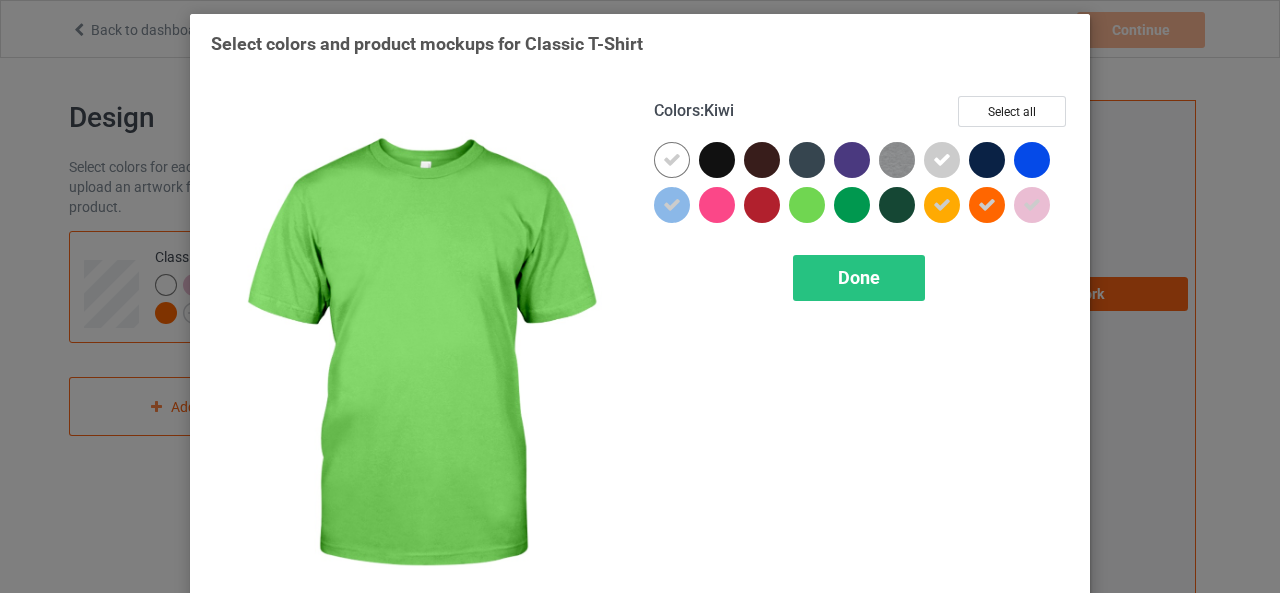 click at bounding box center (807, 205) 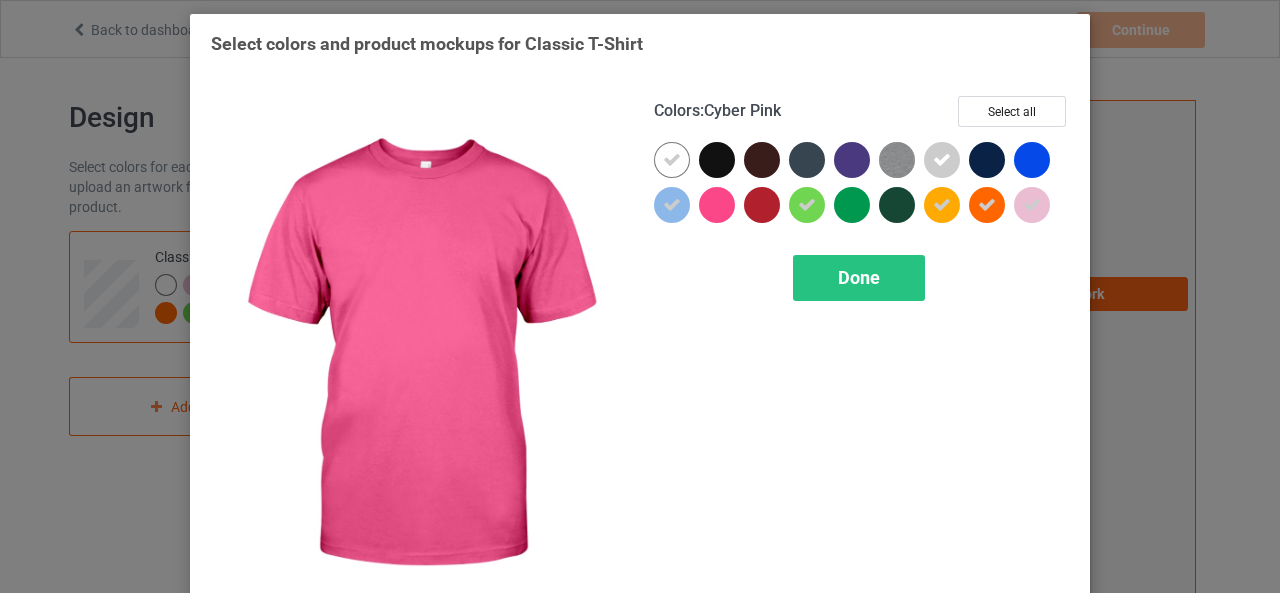 click at bounding box center [717, 205] 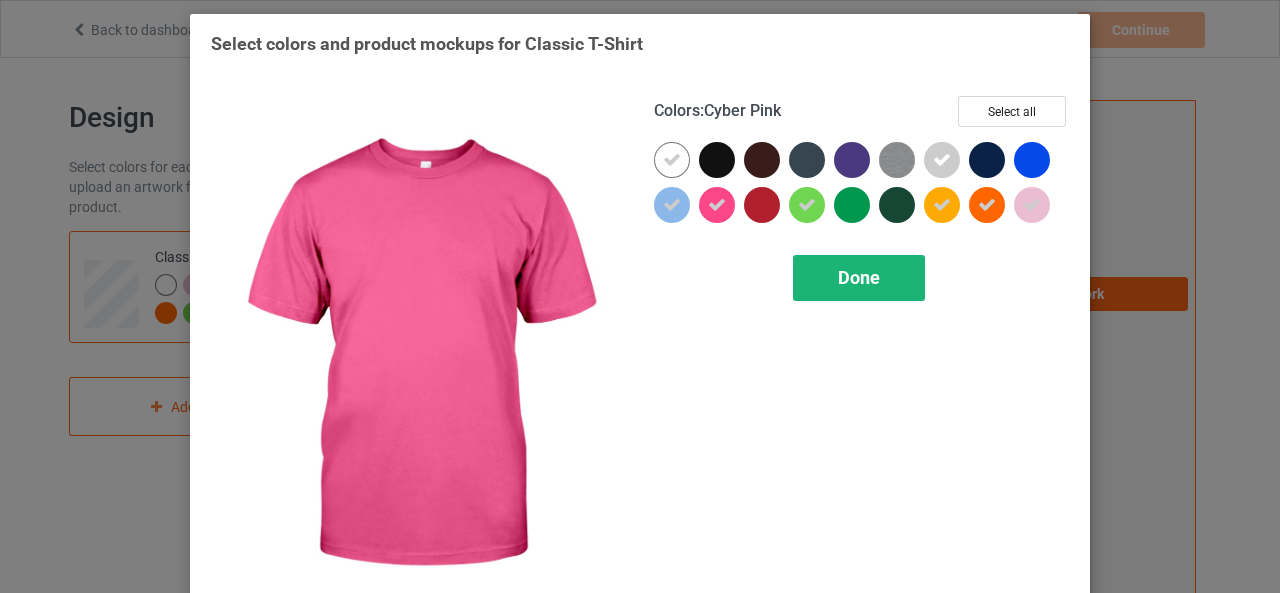 click on "Done" at bounding box center (859, 277) 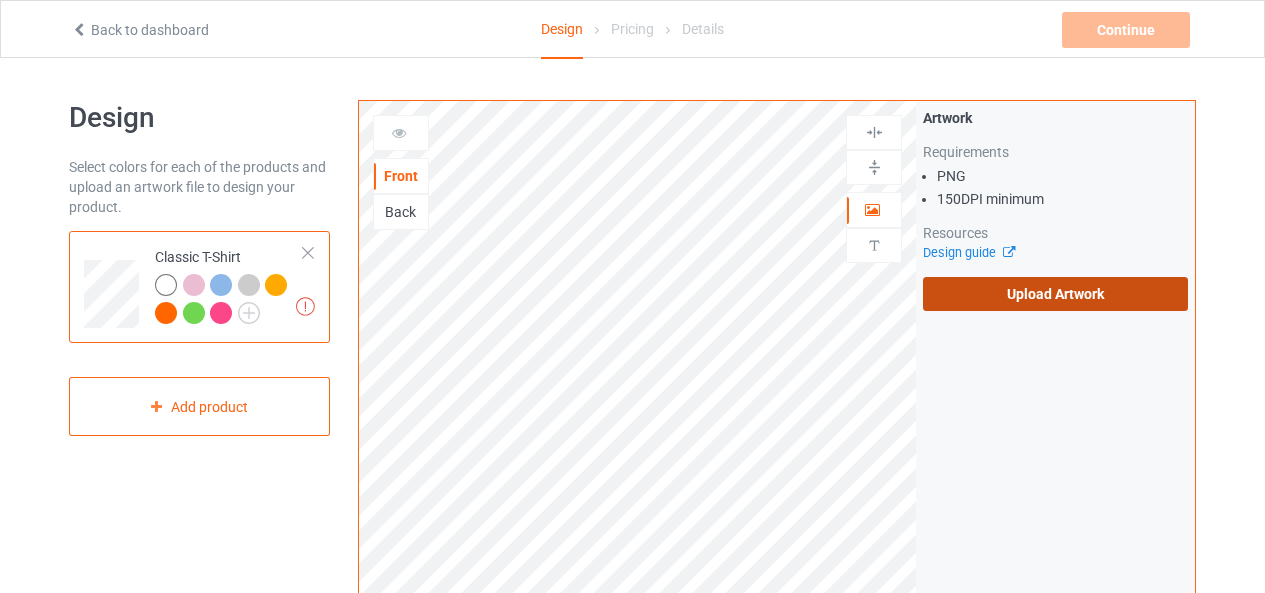 click on "Upload Artwork" at bounding box center [1055, 294] 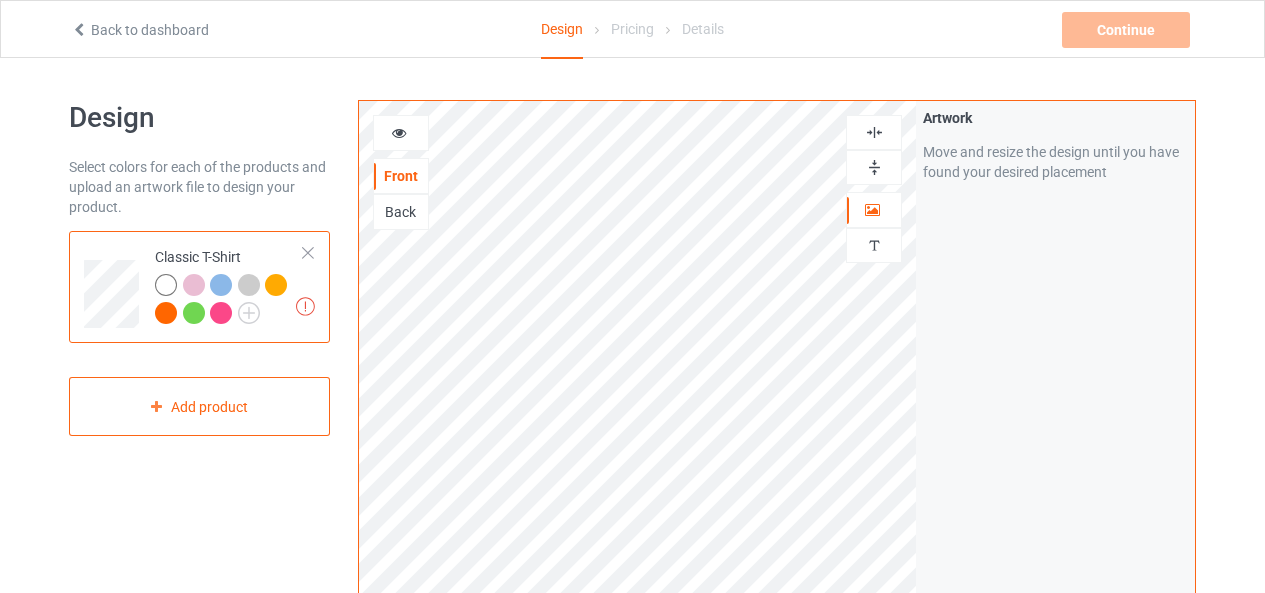 click at bounding box center [399, 130] 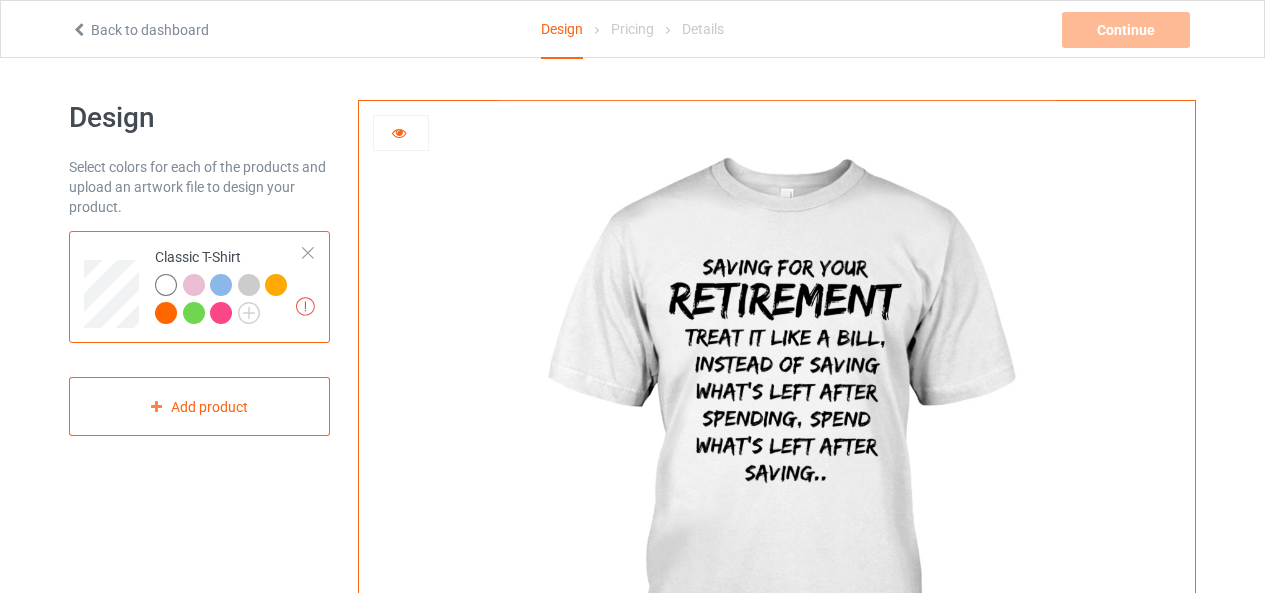 click at bounding box center [401, 133] 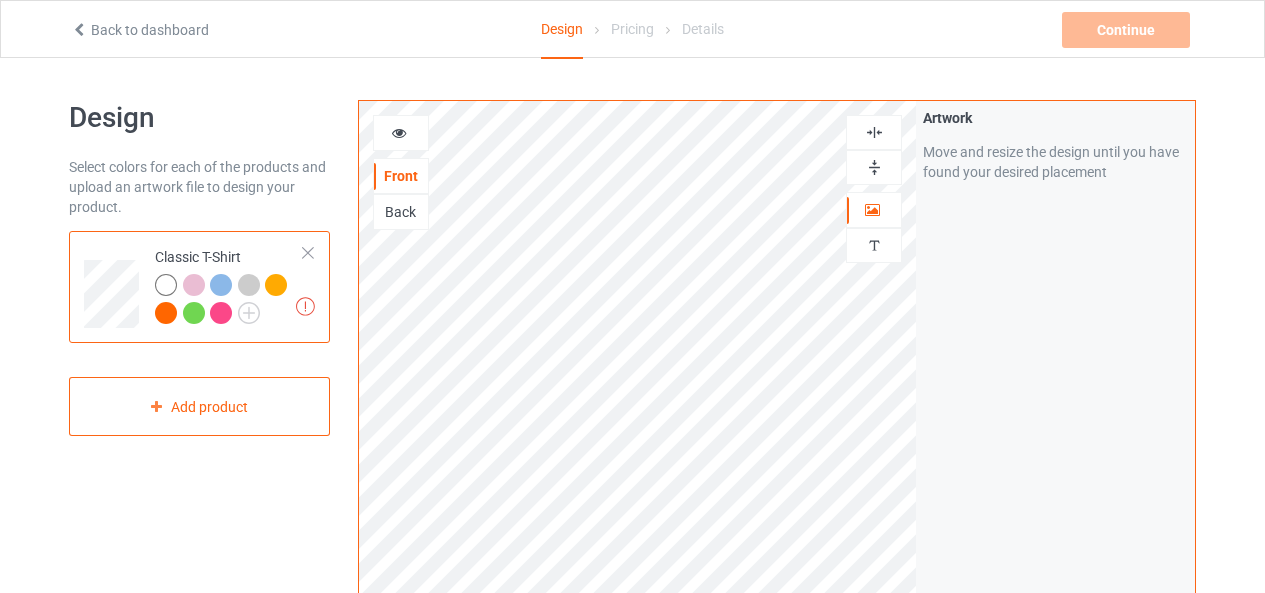 click on "Back" at bounding box center (401, 212) 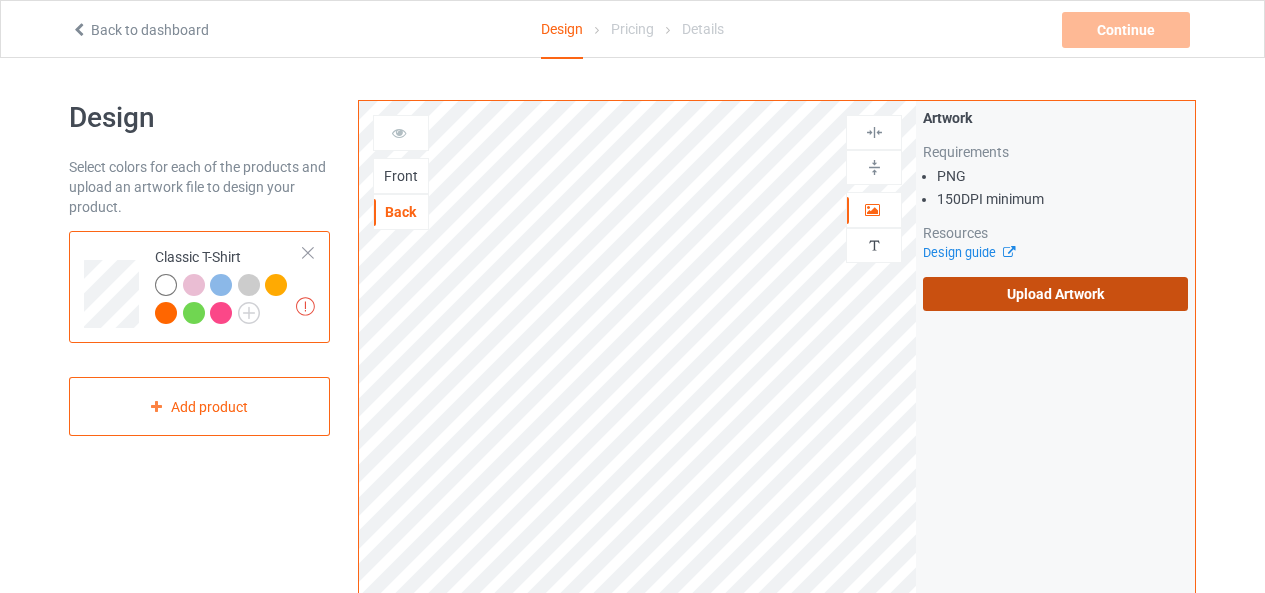 click on "Upload Artwork" at bounding box center (1055, 294) 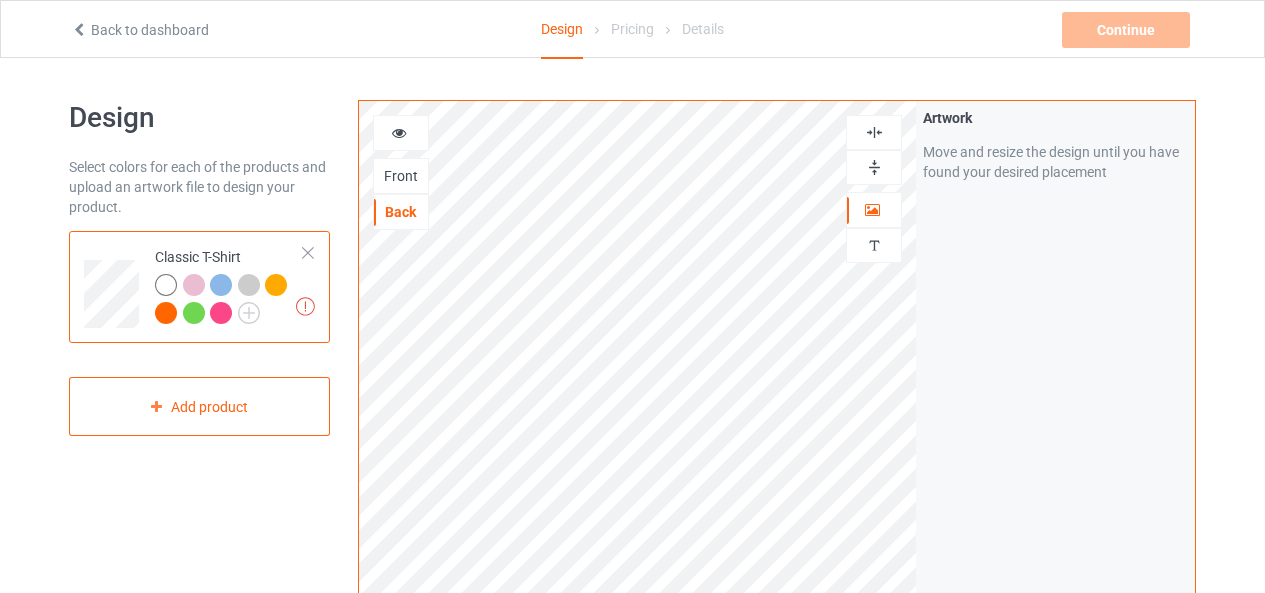 click at bounding box center (399, 130) 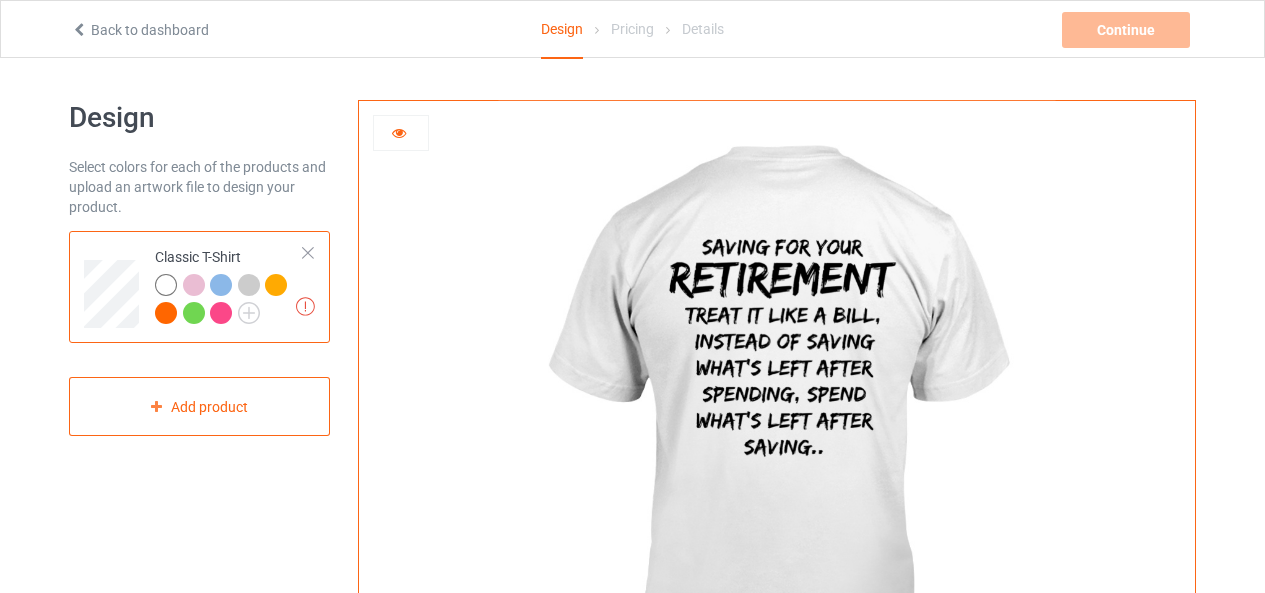 click at bounding box center (401, 133) 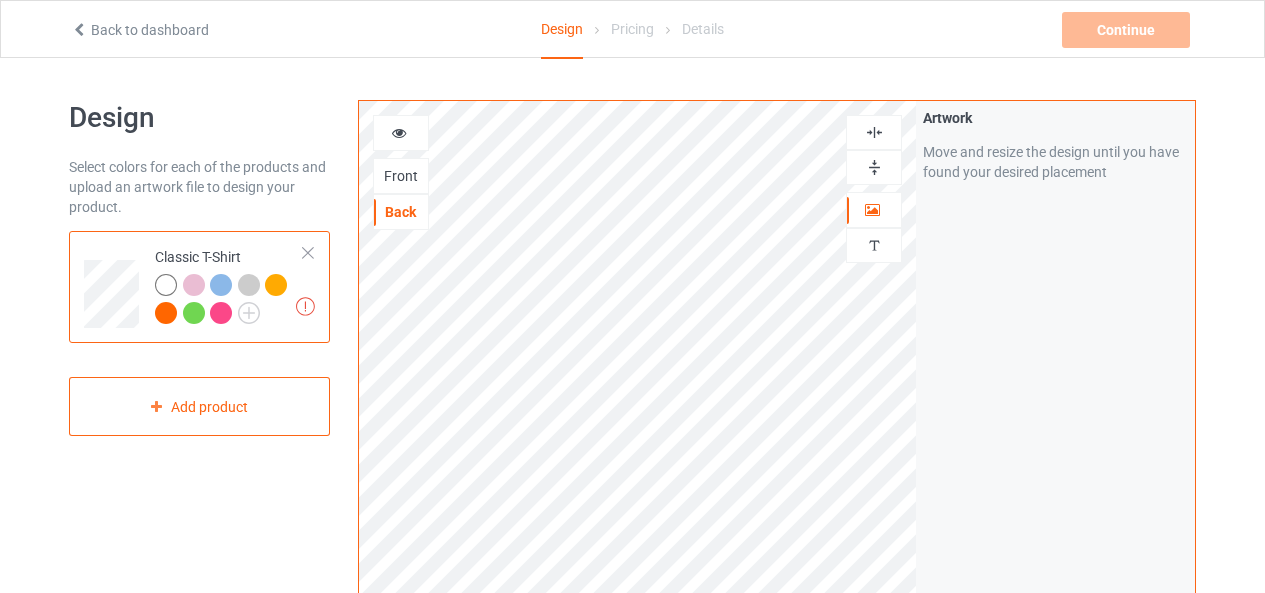click on "Front" at bounding box center [401, 176] 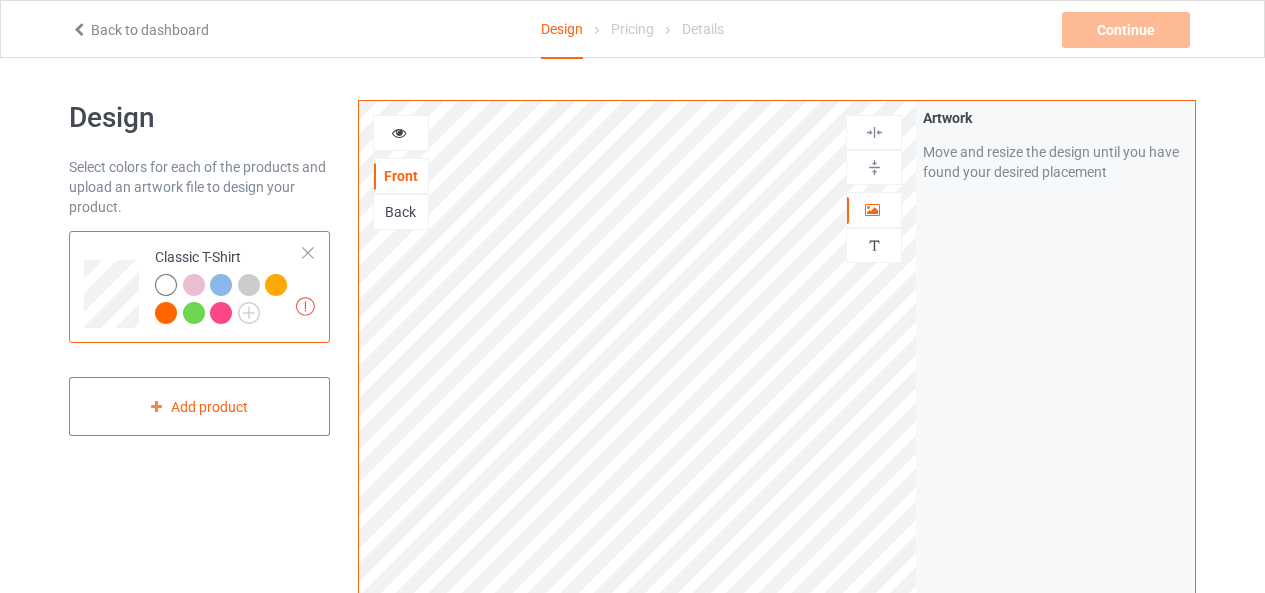 click at bounding box center (401, 133) 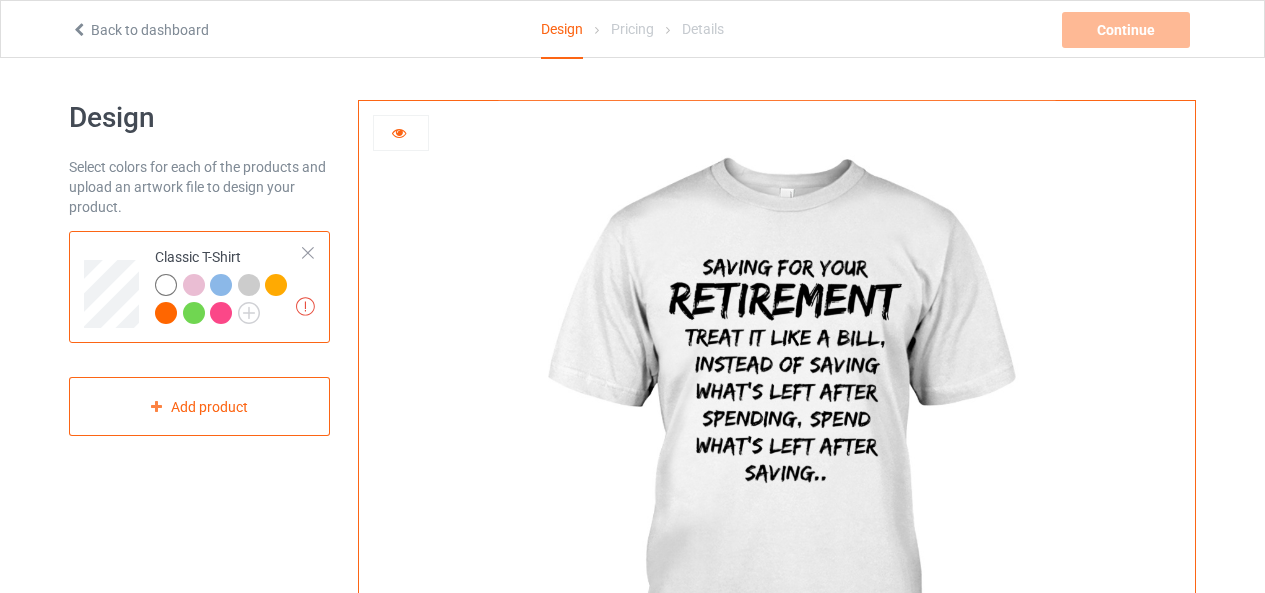 click at bounding box center (194, 285) 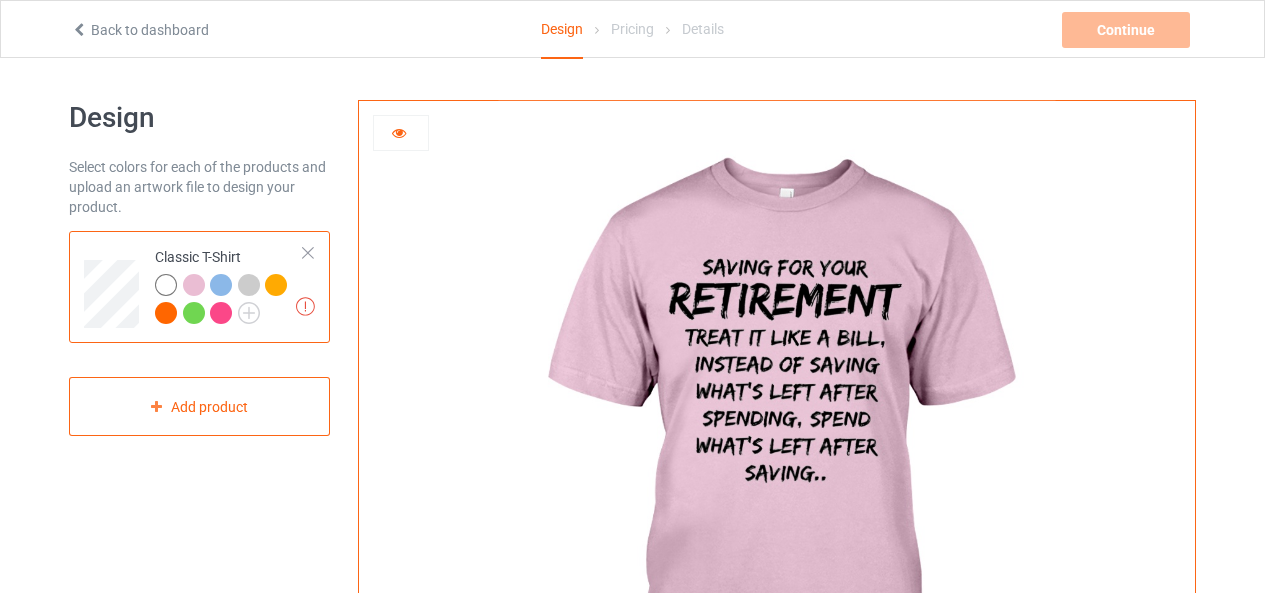 click at bounding box center [221, 285] 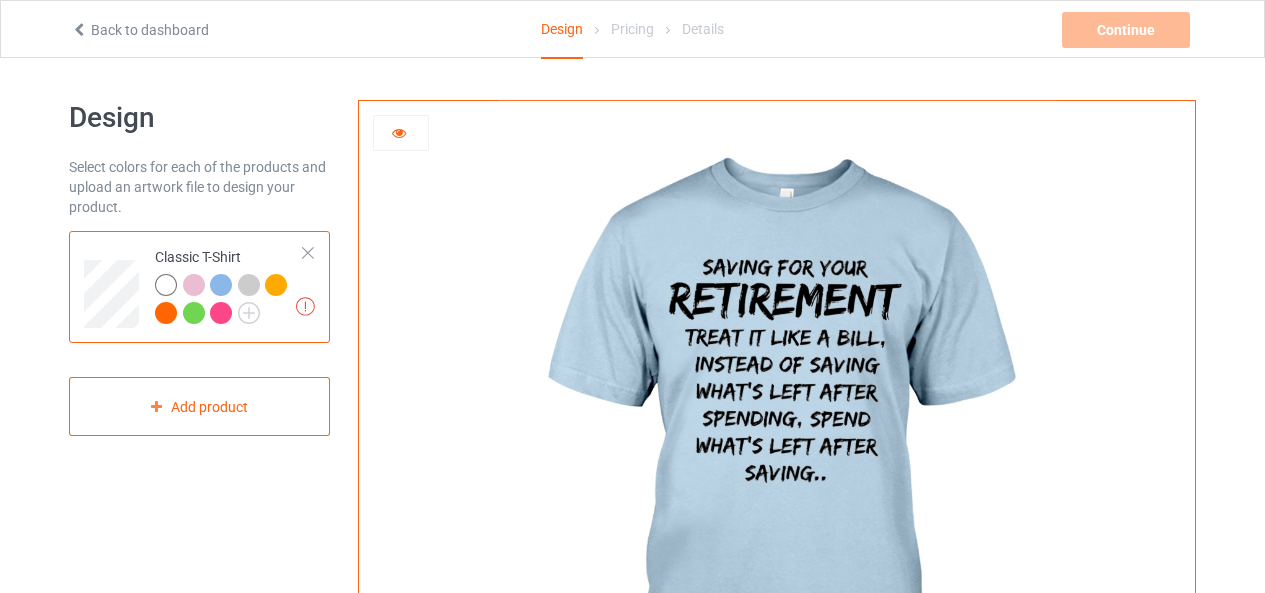 click at bounding box center (249, 285) 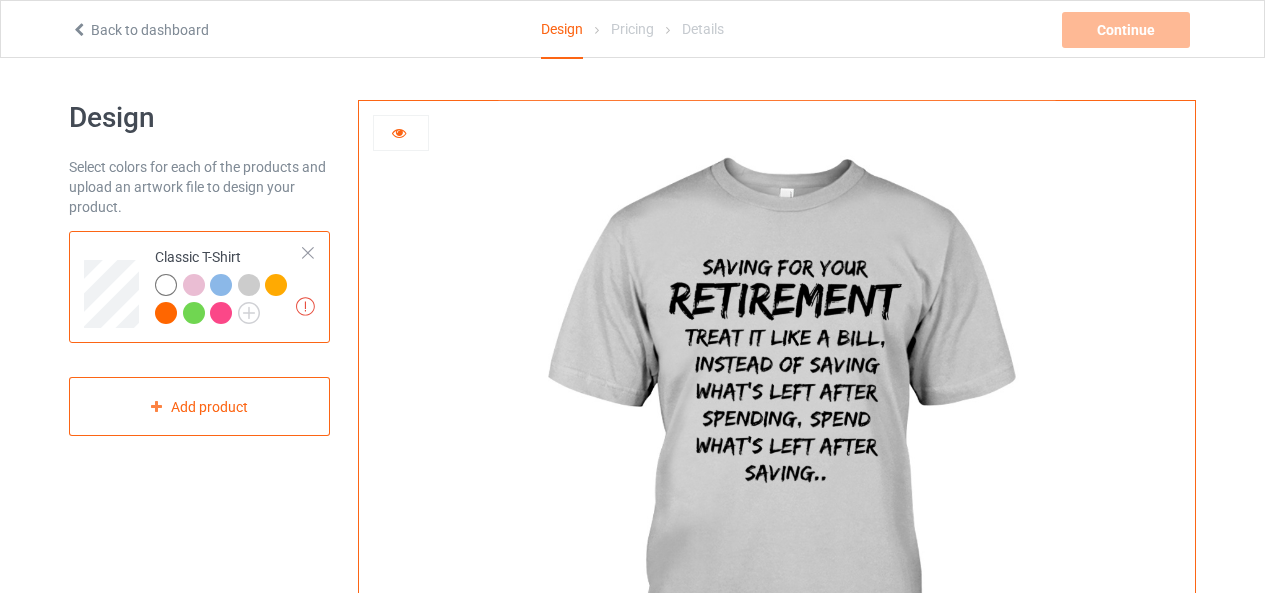 click at bounding box center (276, 285) 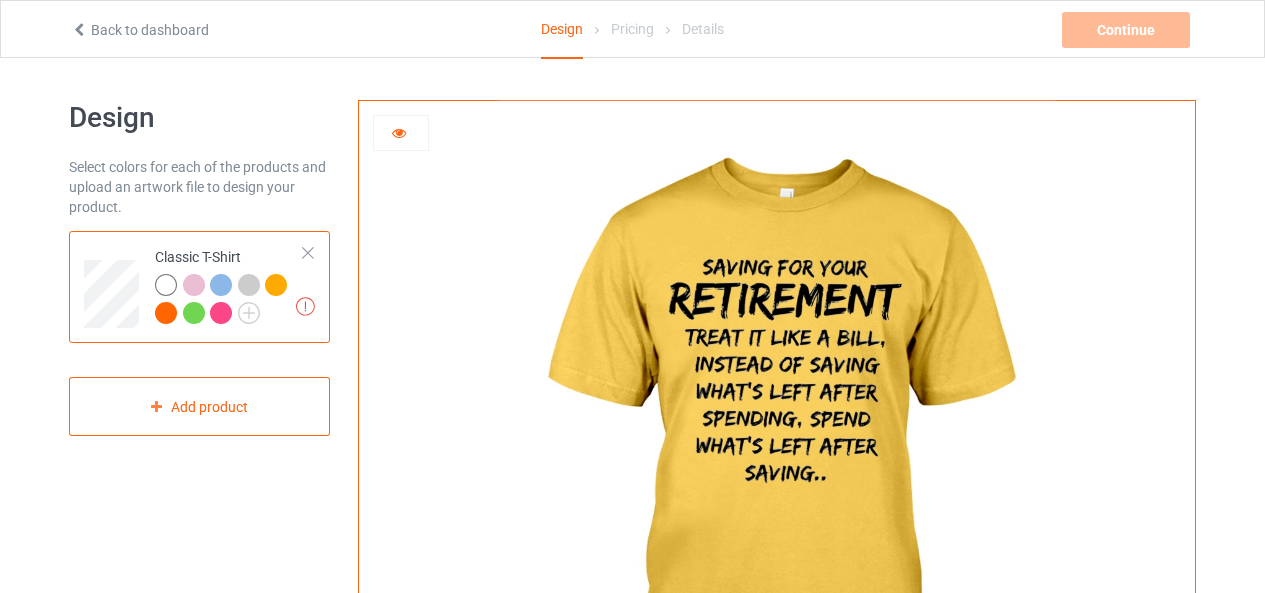 click at bounding box center (166, 313) 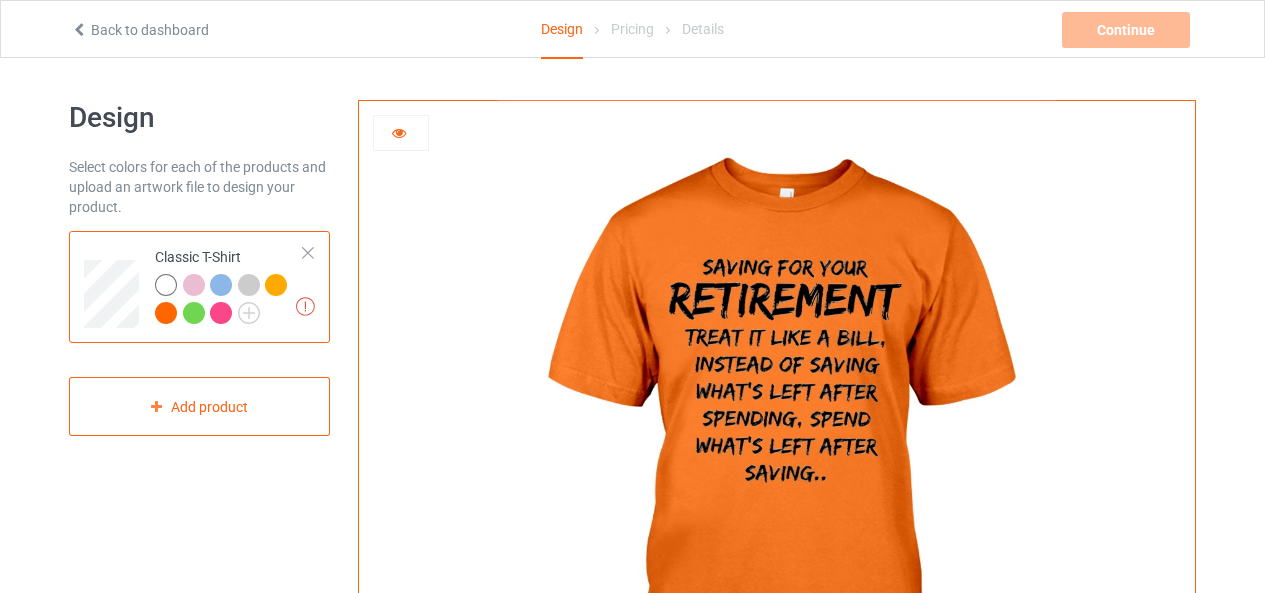 click at bounding box center (194, 313) 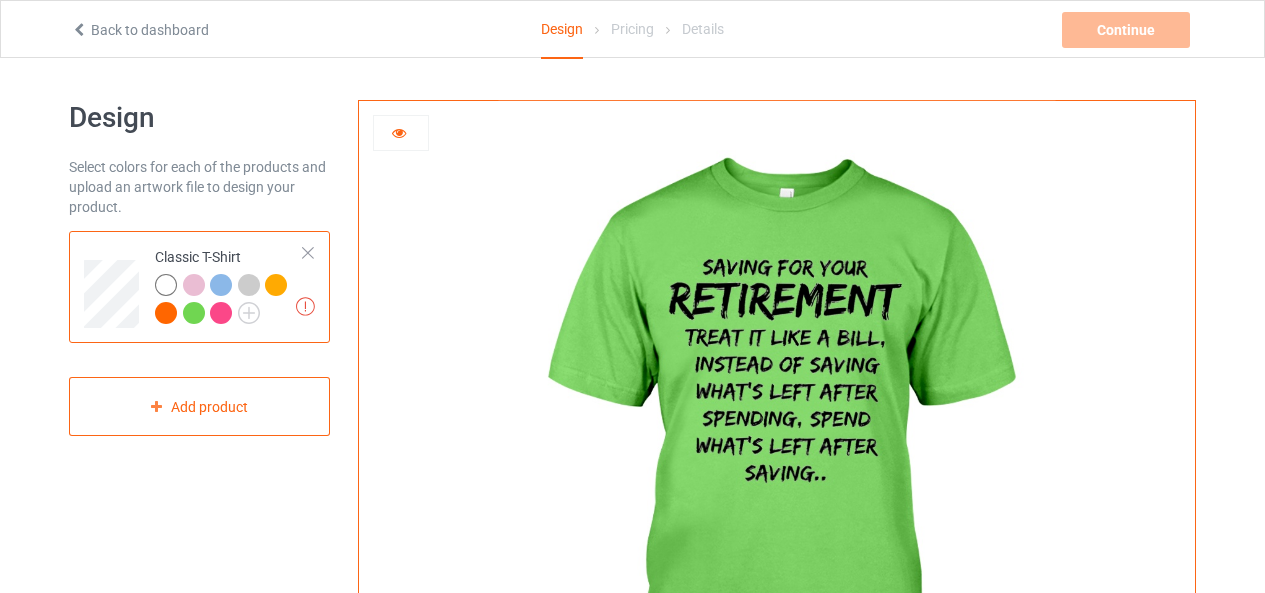 click at bounding box center [221, 313] 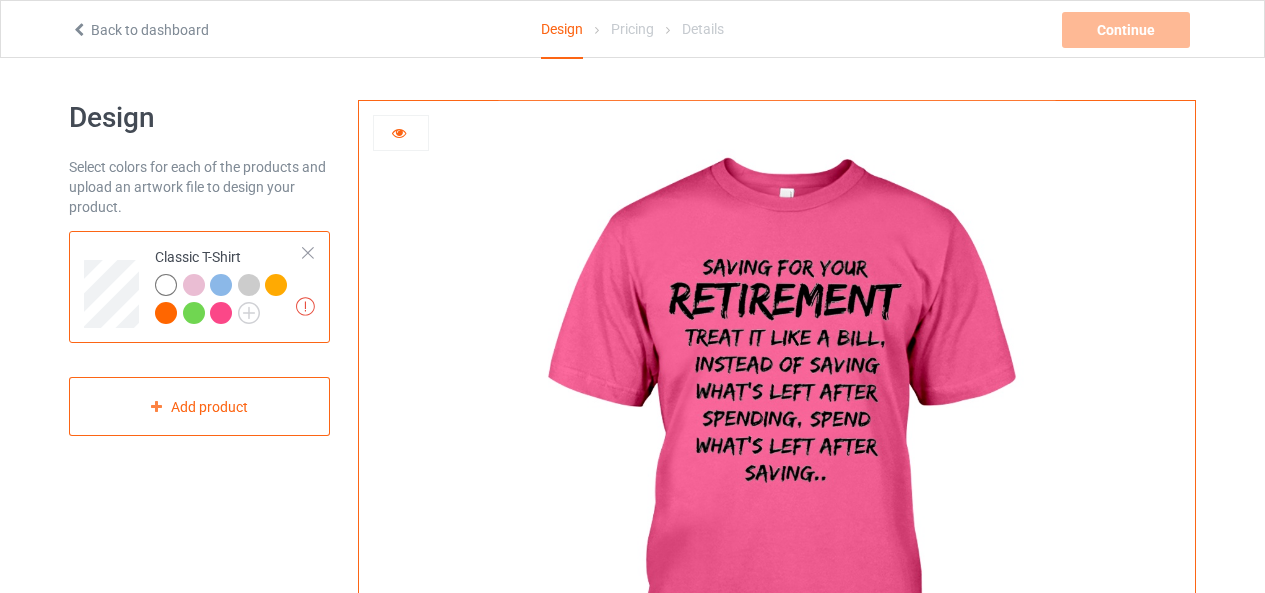 click at bounding box center (776, 449) 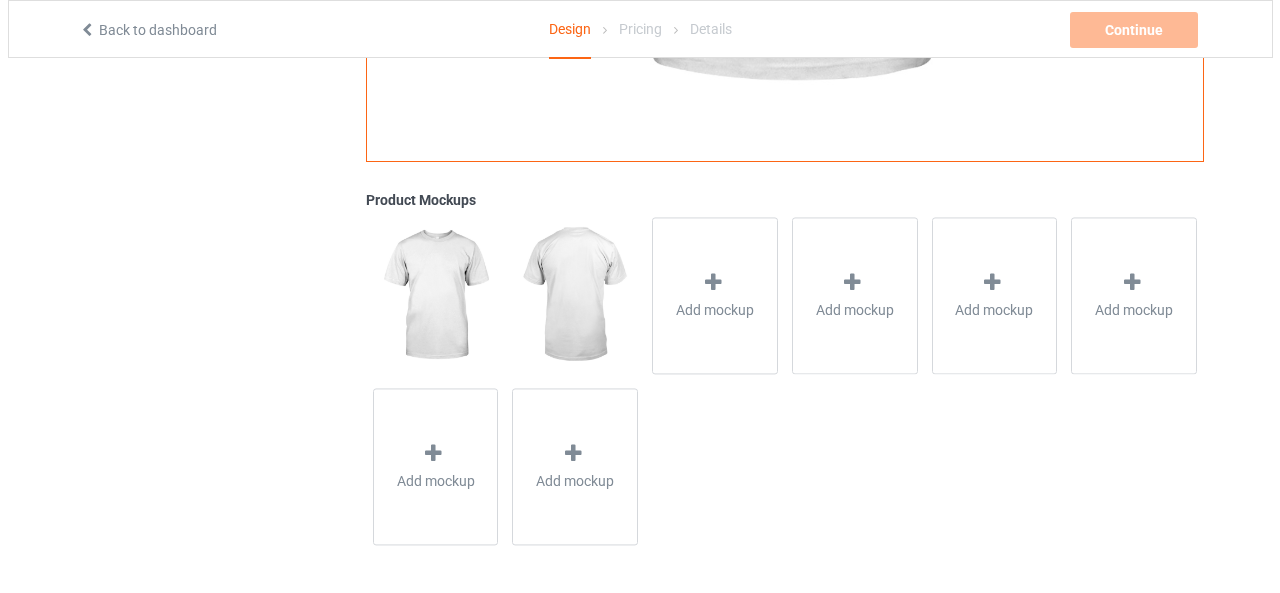 scroll, scrollTop: 651, scrollLeft: 0, axis: vertical 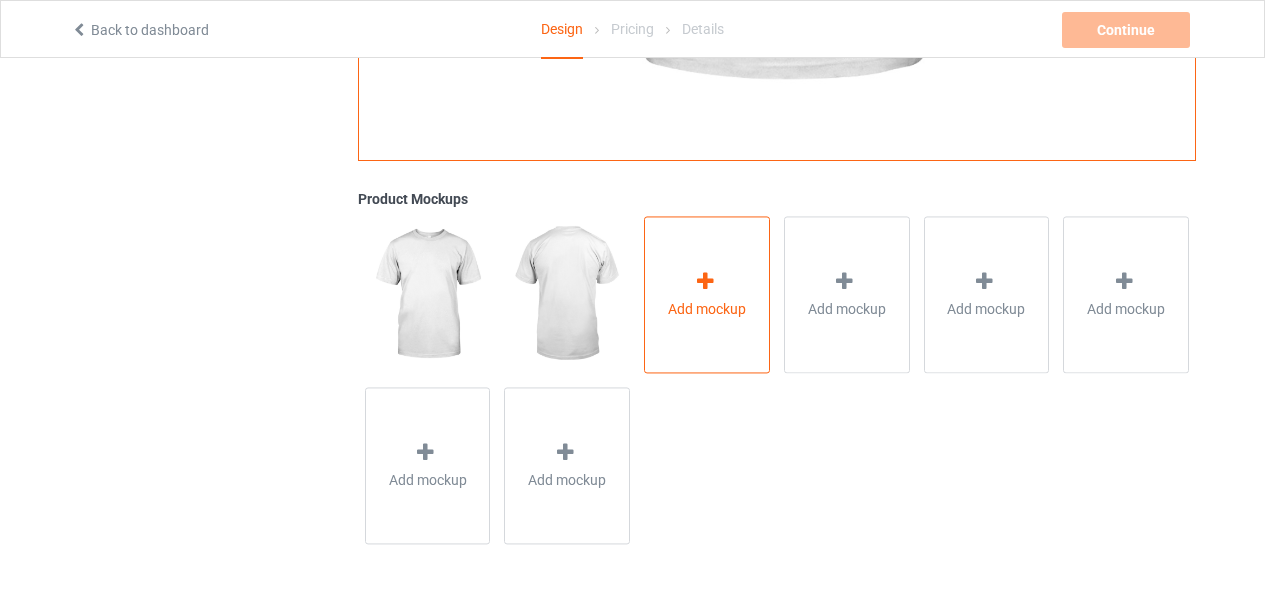 click on "Add mockup" at bounding box center (707, 309) 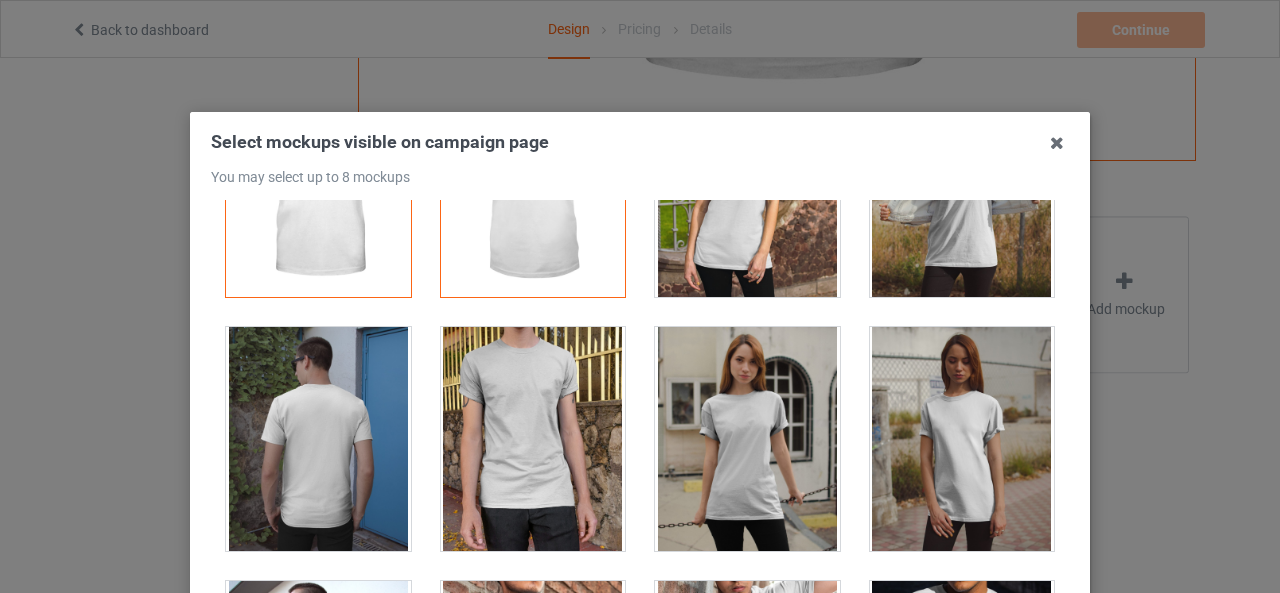 scroll, scrollTop: 200, scrollLeft: 0, axis: vertical 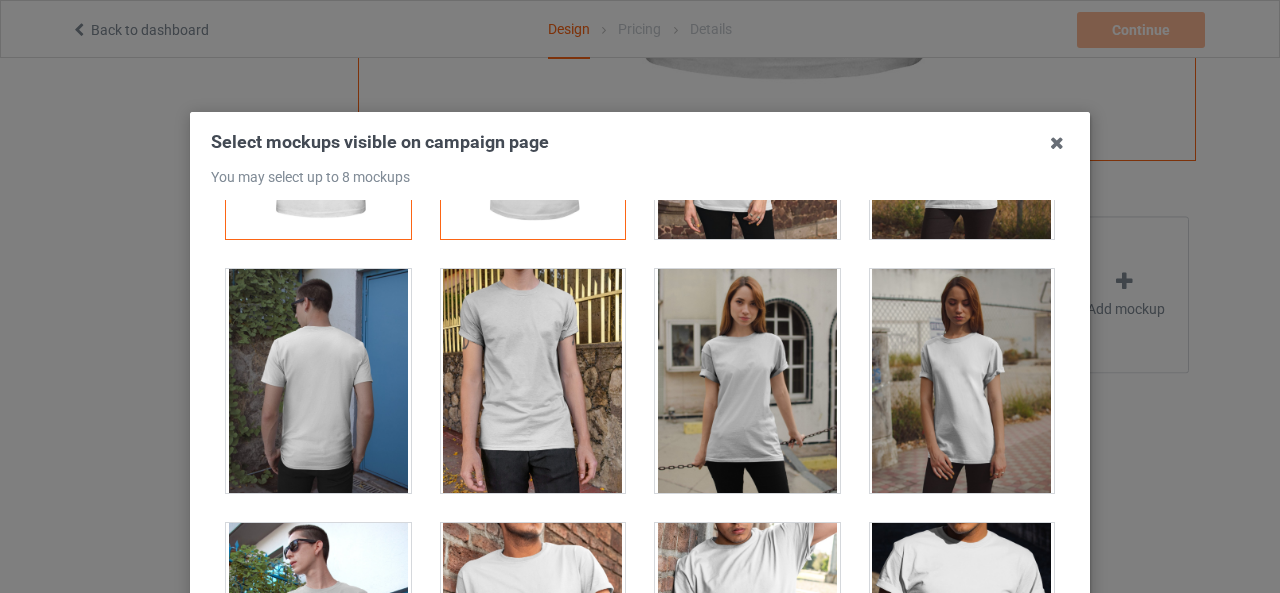click at bounding box center (318, 381) 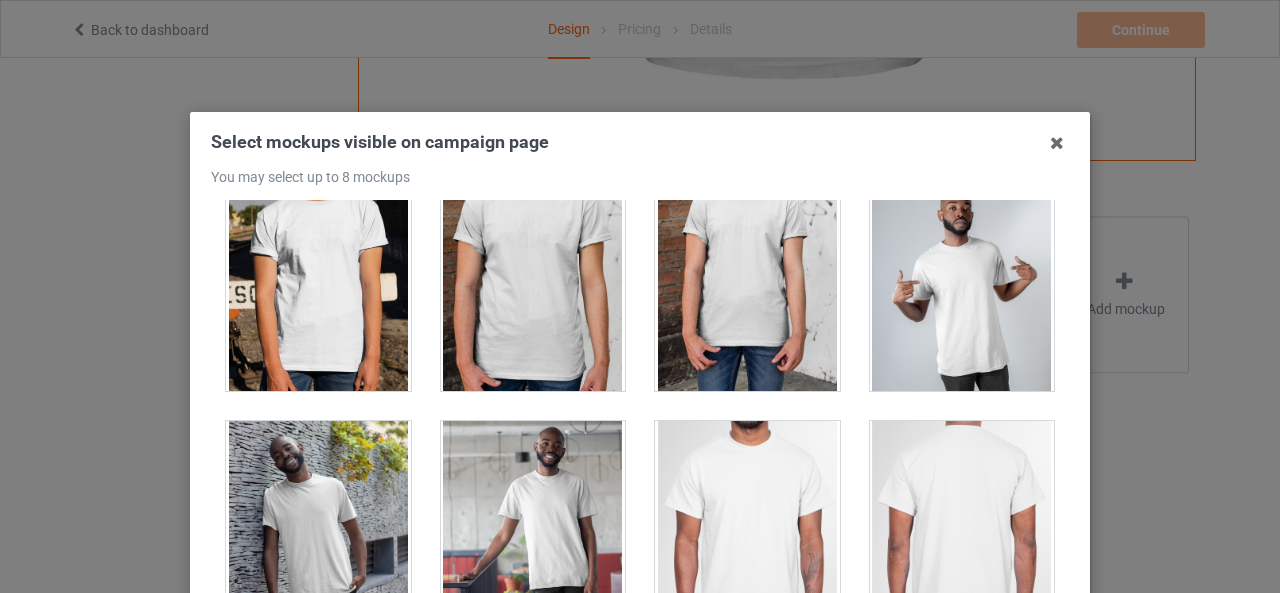 scroll, scrollTop: 900, scrollLeft: 0, axis: vertical 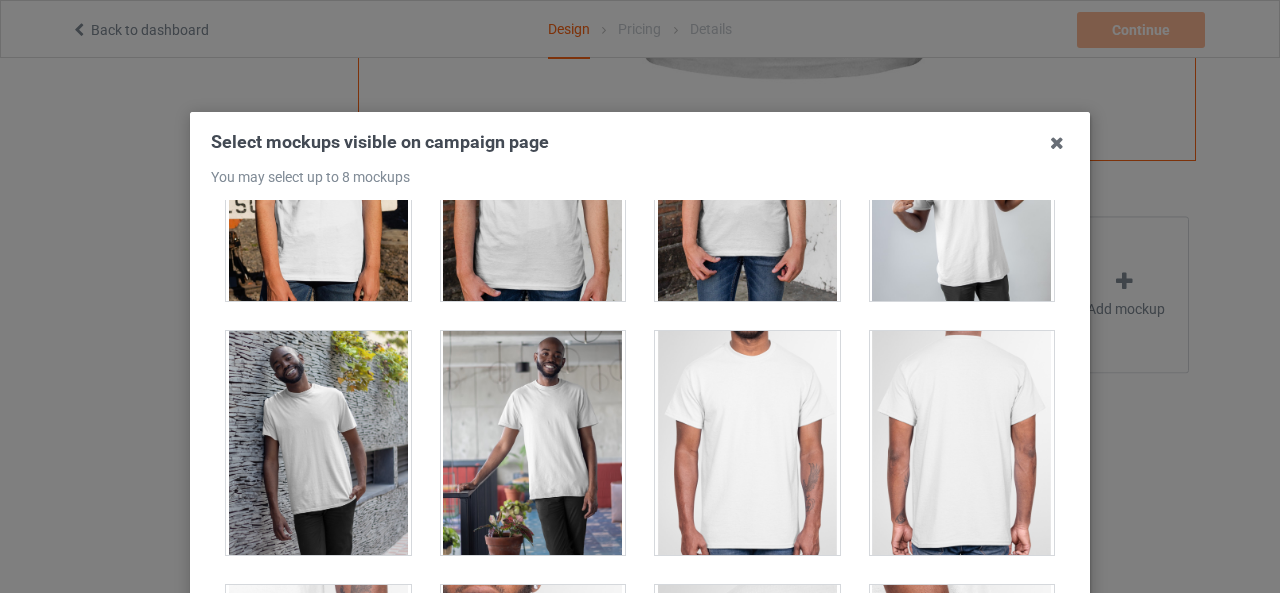 click at bounding box center [747, 443] 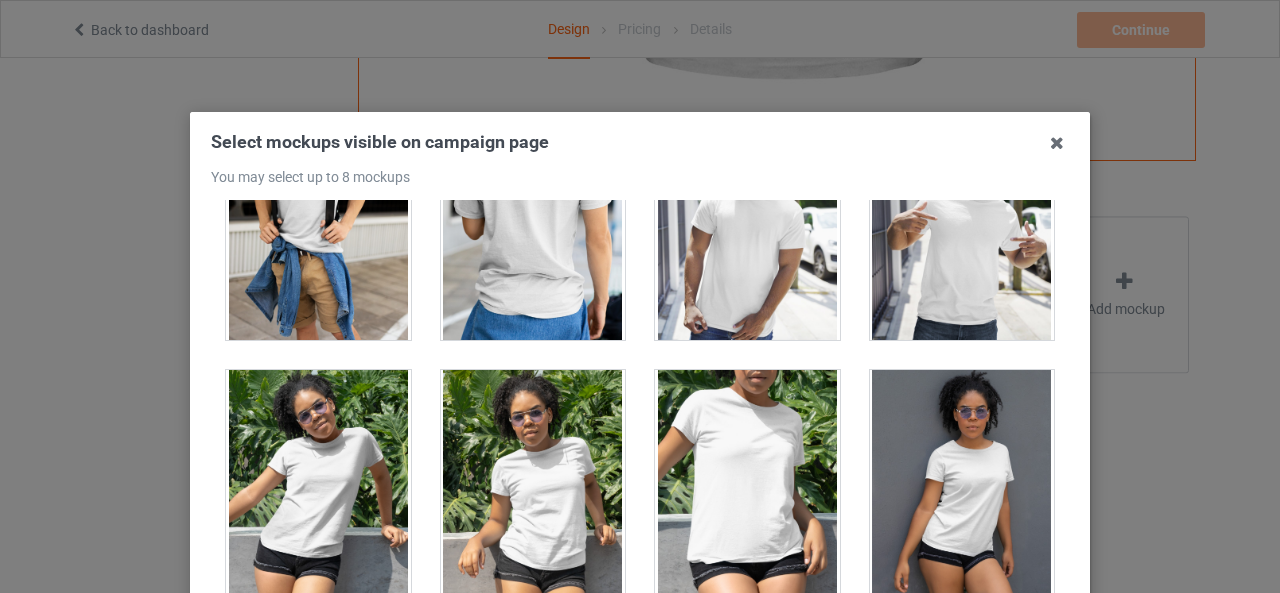 scroll, scrollTop: 11900, scrollLeft: 0, axis: vertical 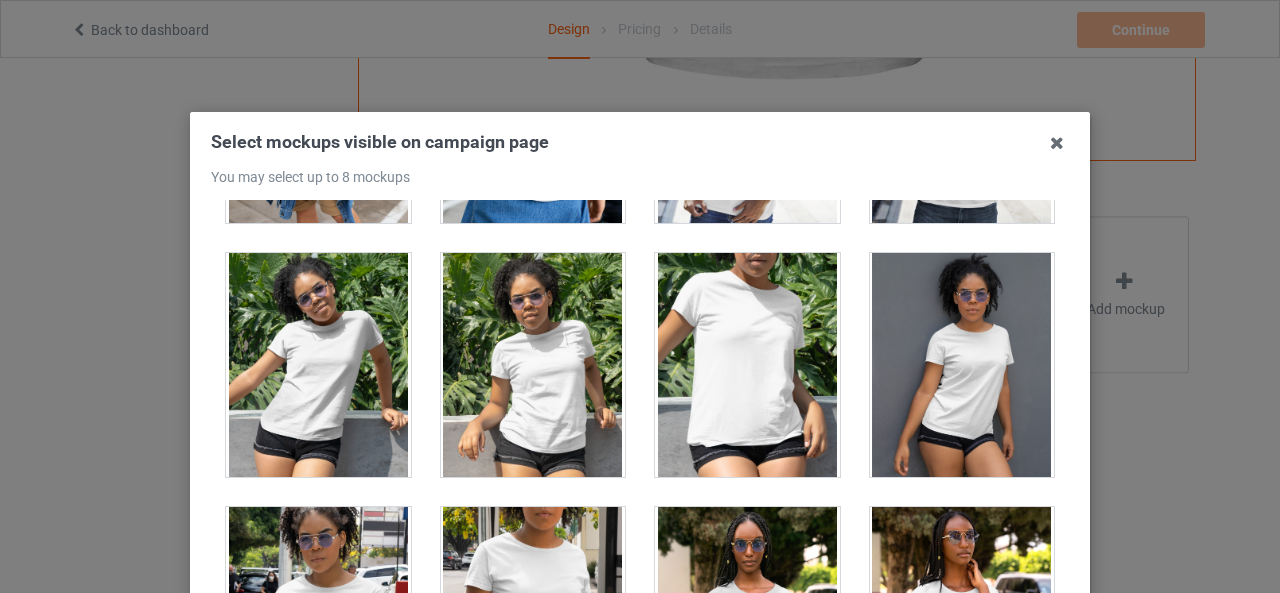 click at bounding box center (747, 365) 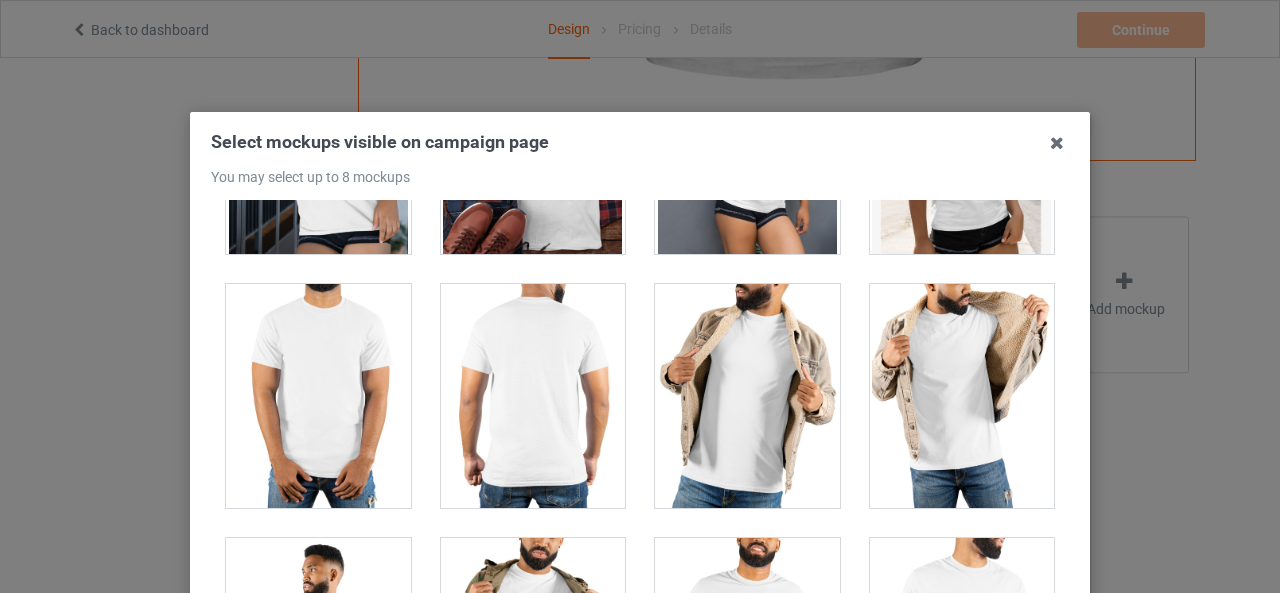 scroll, scrollTop: 15200, scrollLeft: 0, axis: vertical 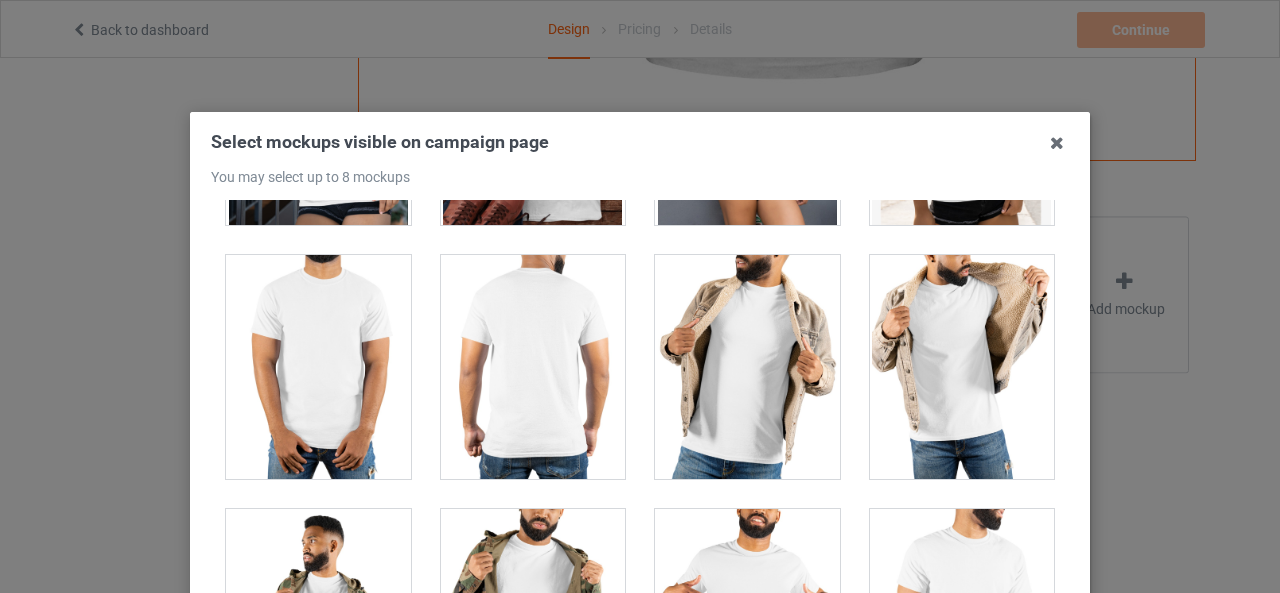 click at bounding box center [533, 367] 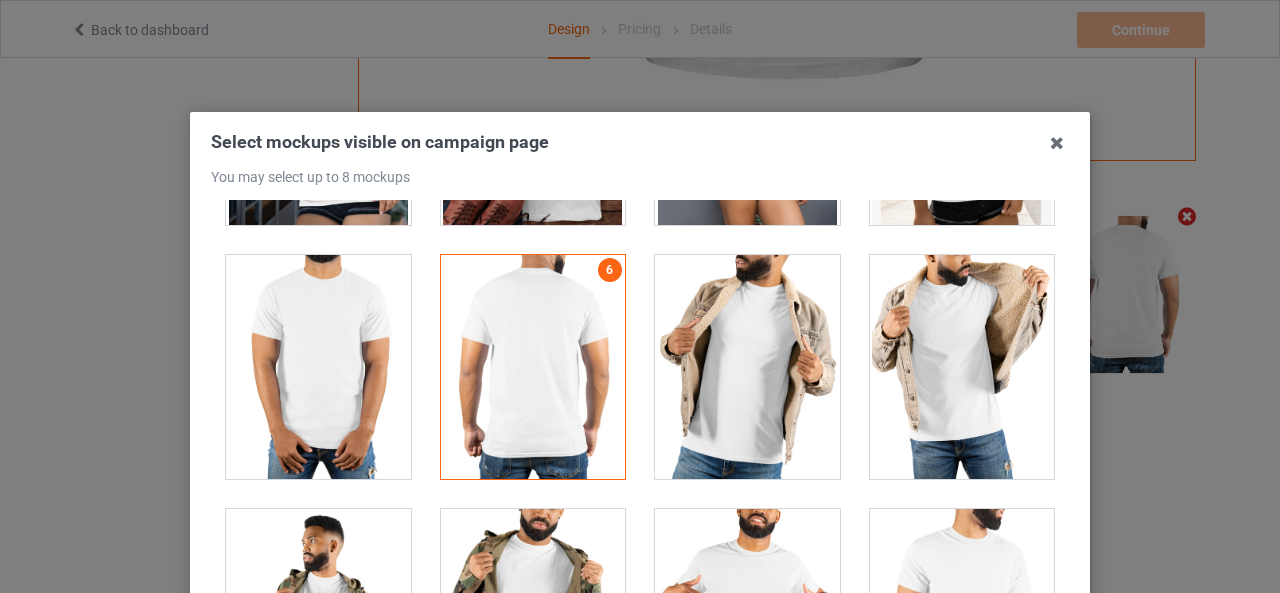 scroll, scrollTop: 650, scrollLeft: 0, axis: vertical 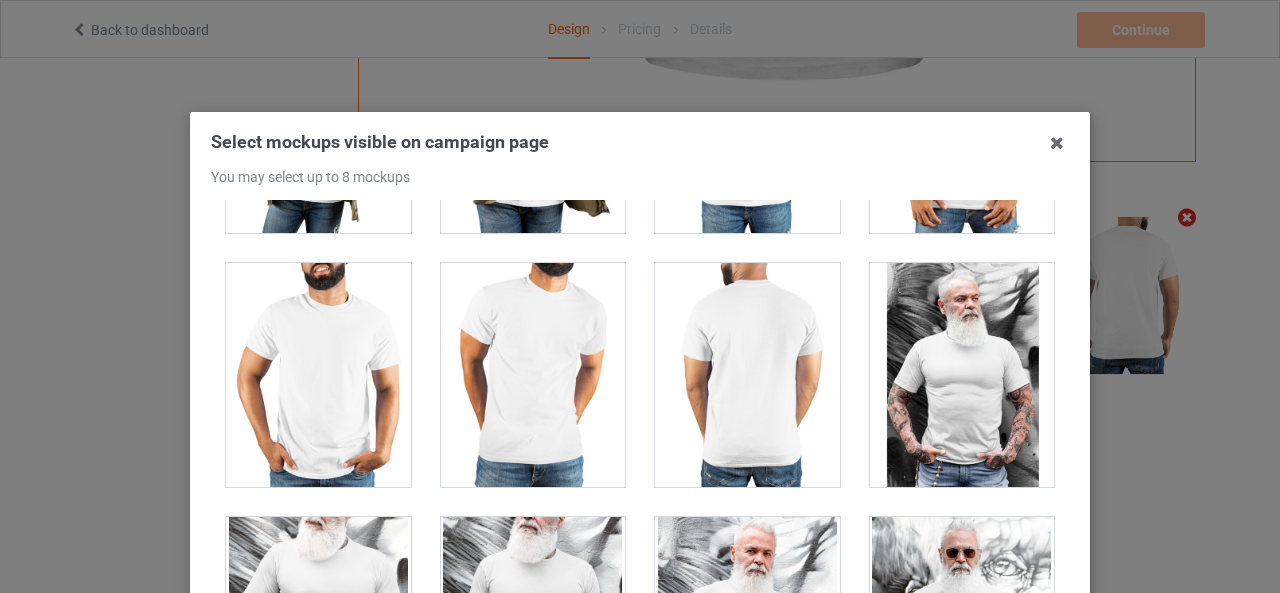 click at bounding box center (962, 375) 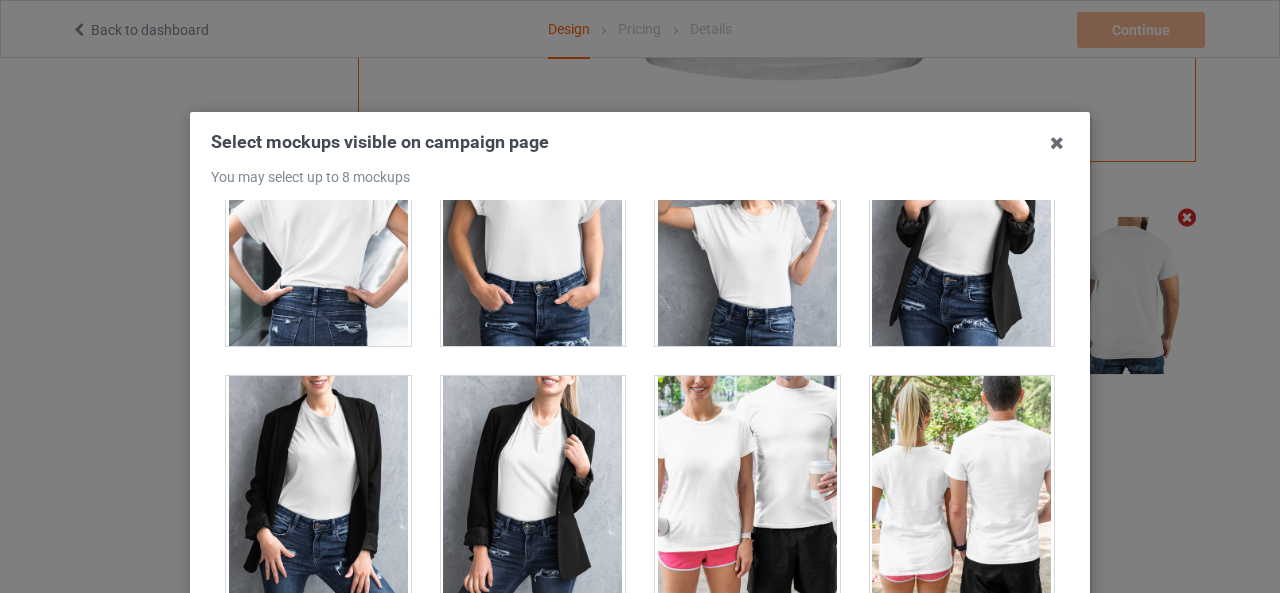 scroll, scrollTop: 25000, scrollLeft: 0, axis: vertical 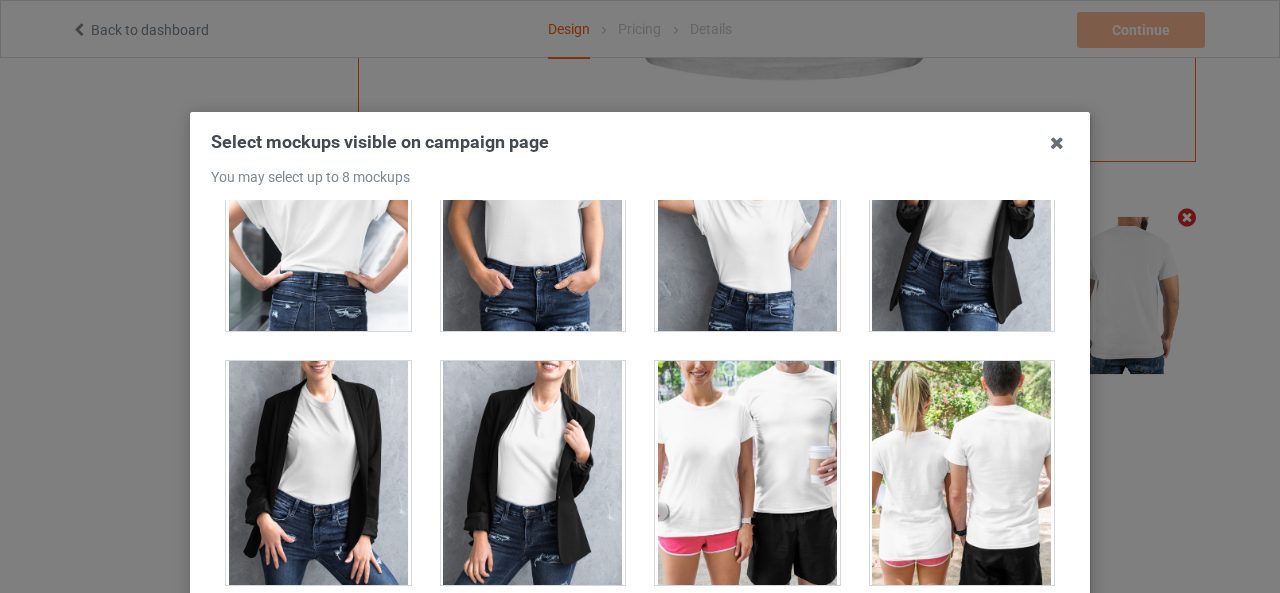 click at bounding box center [747, 473] 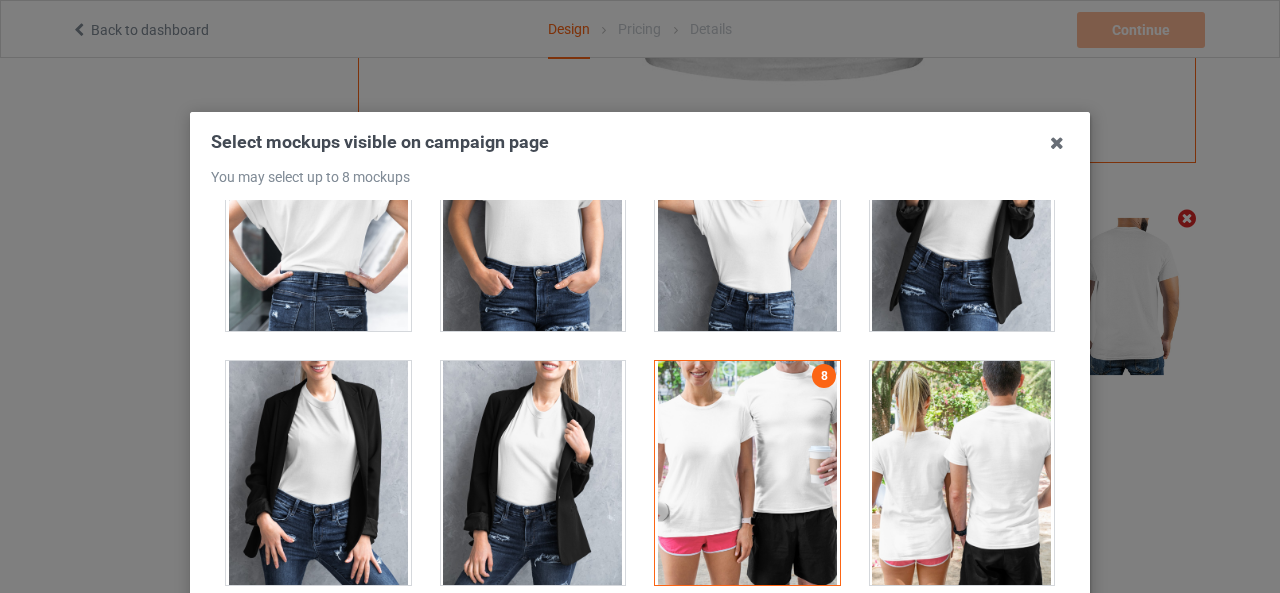scroll, scrollTop: 25100, scrollLeft: 0, axis: vertical 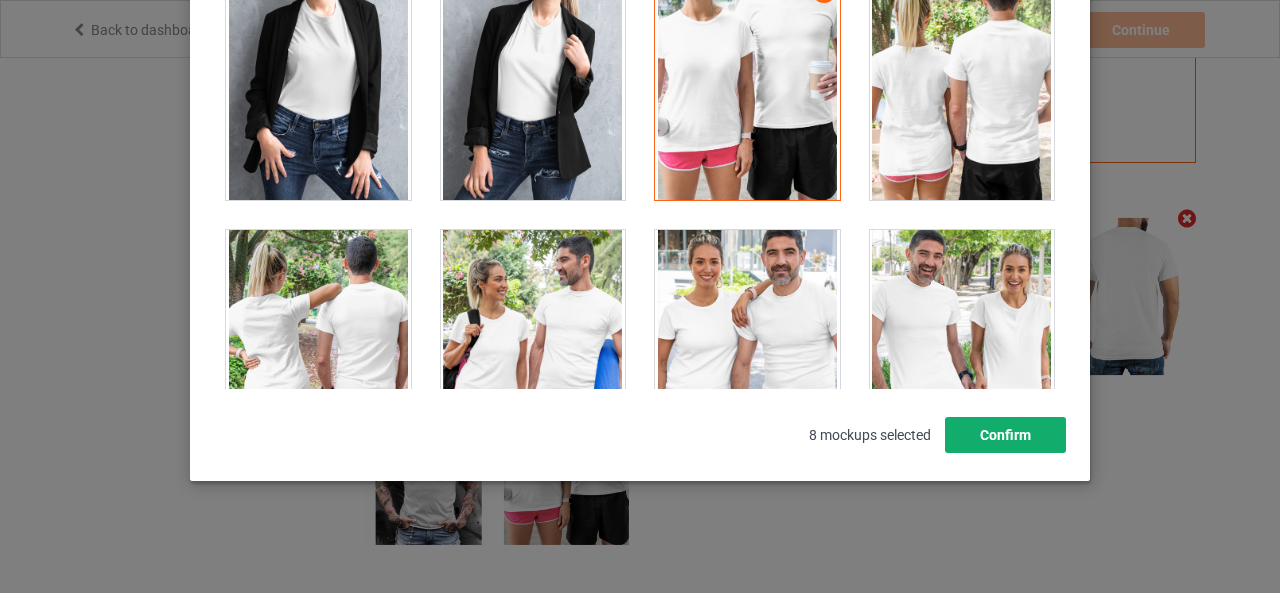 click on "Confirm" at bounding box center (1005, 435) 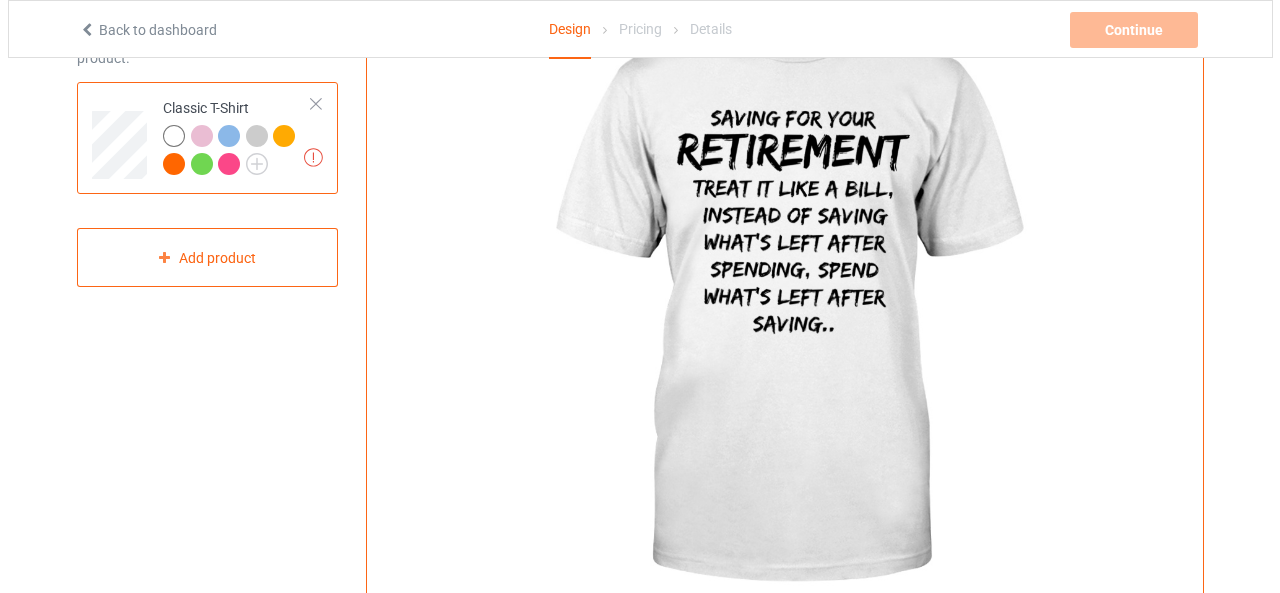 scroll, scrollTop: 0, scrollLeft: 0, axis: both 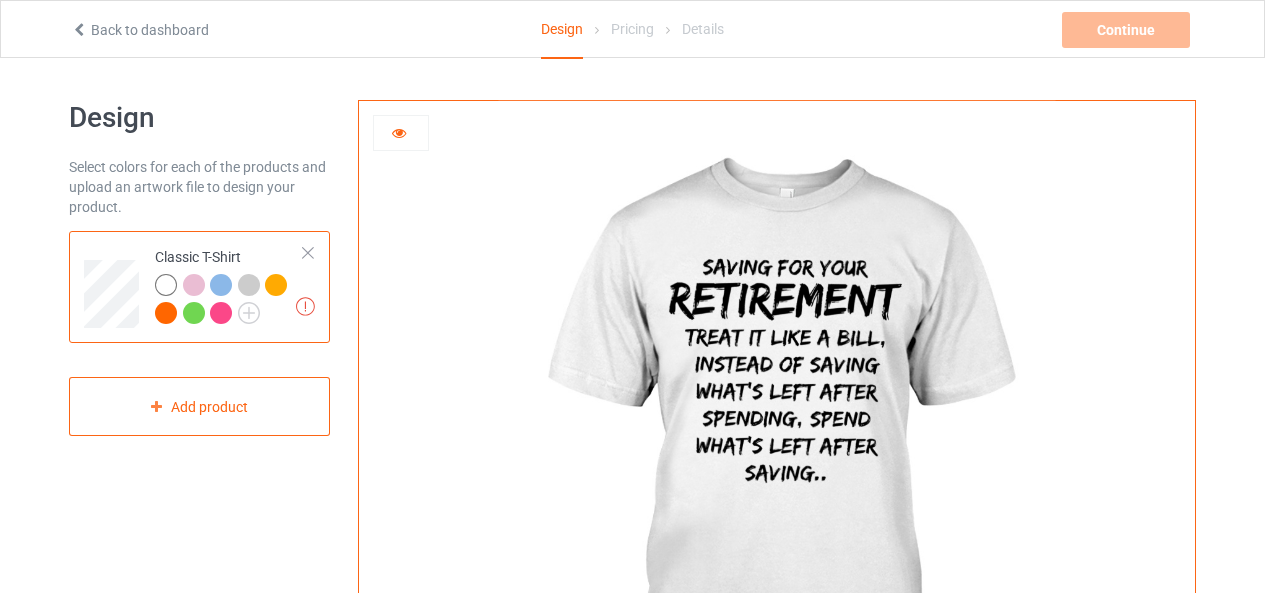 click at bounding box center [308, 253] 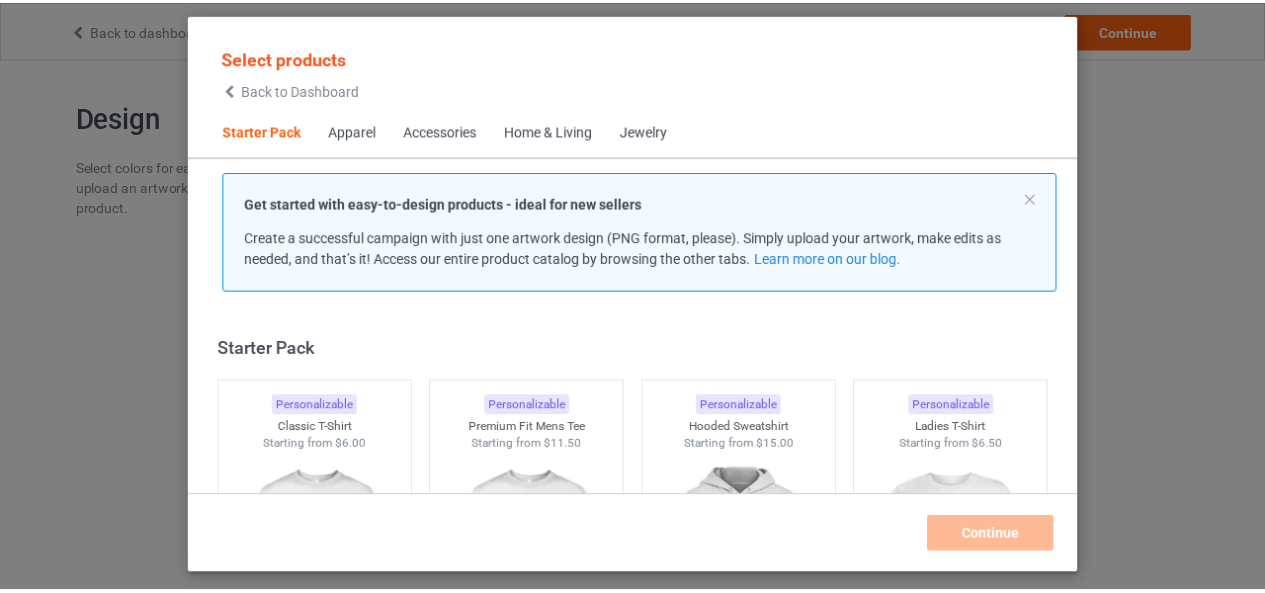 scroll, scrollTop: 25, scrollLeft: 0, axis: vertical 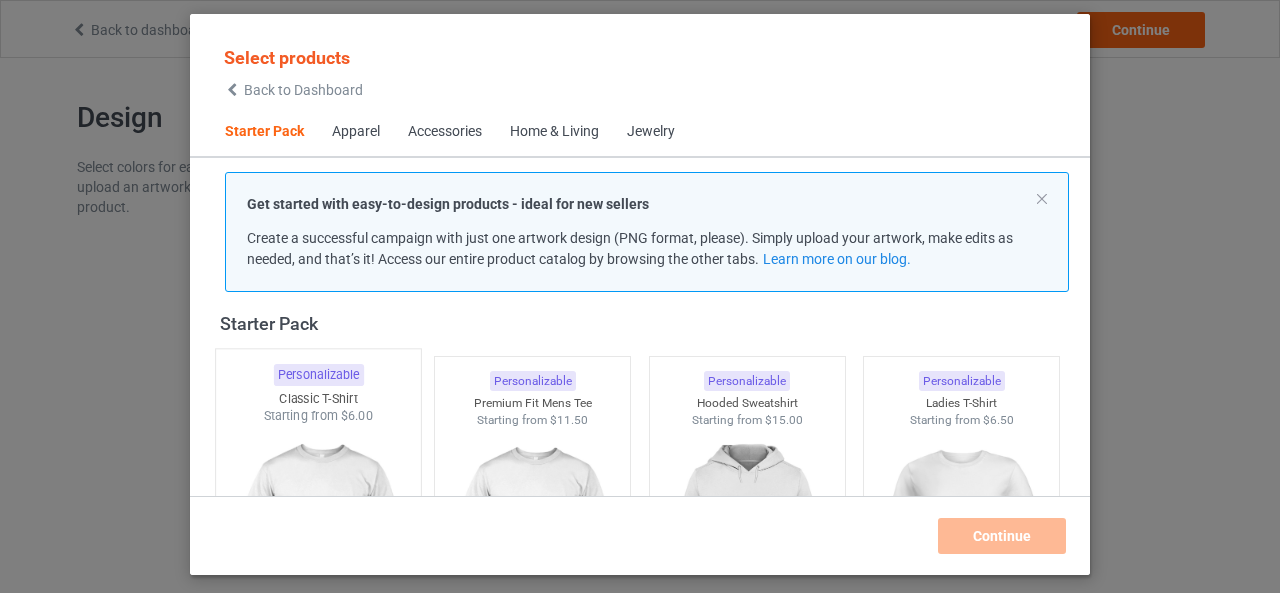 click on "Classic T-Shirt" at bounding box center [318, 398] 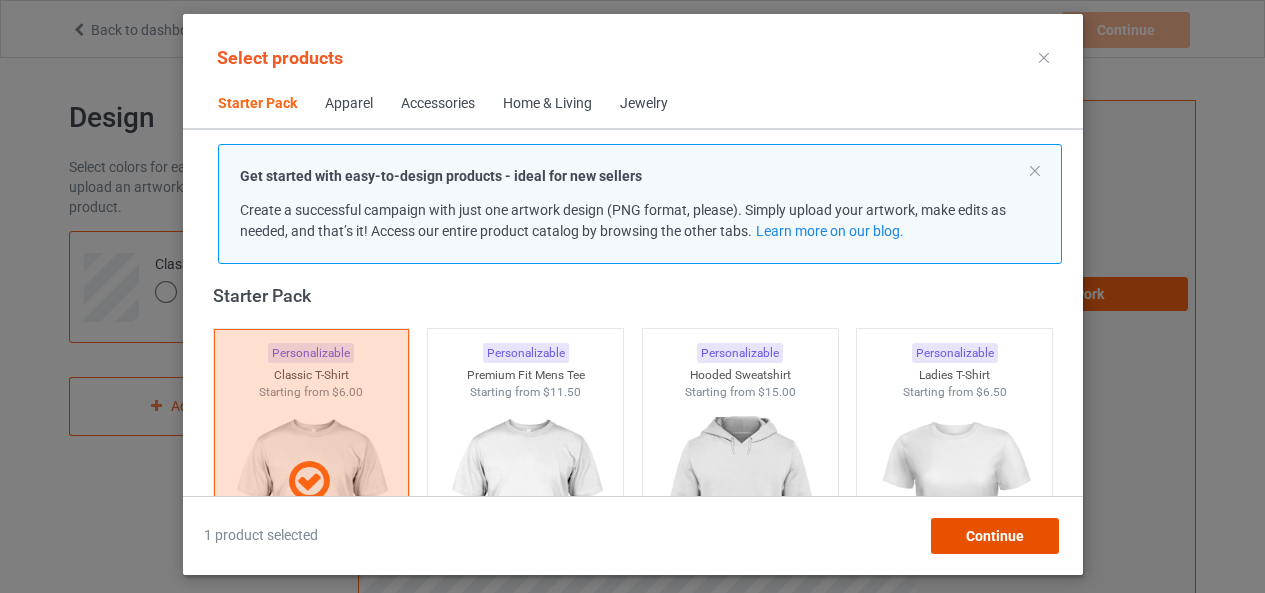 click on "Continue" at bounding box center (994, 536) 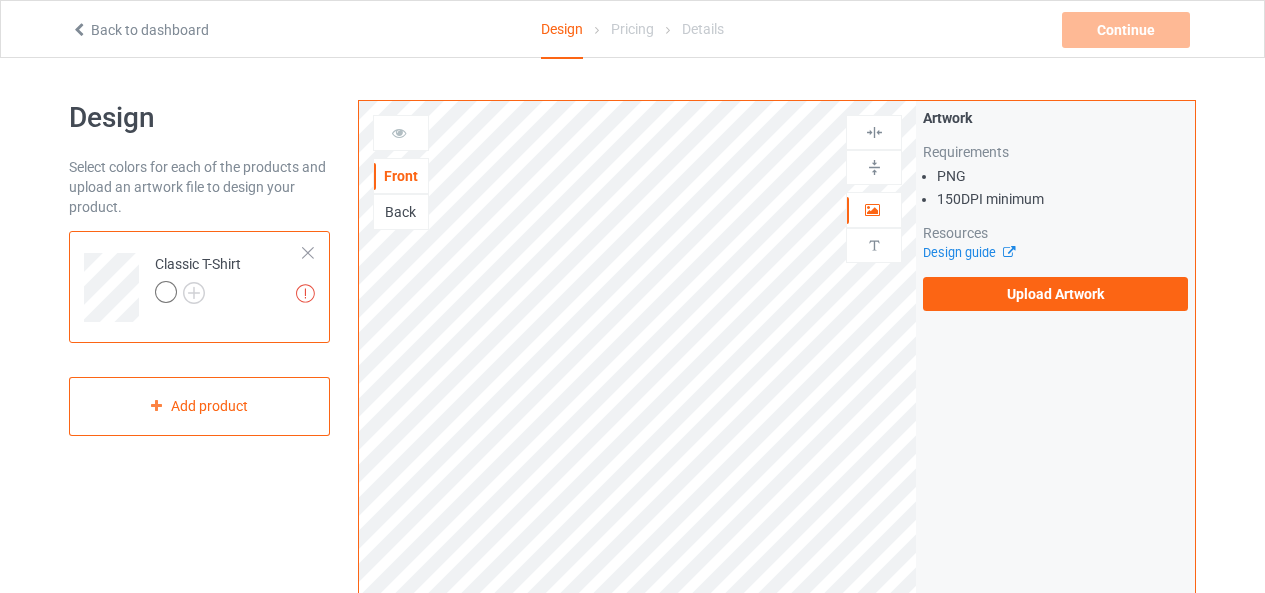 click at bounding box center [166, 292] 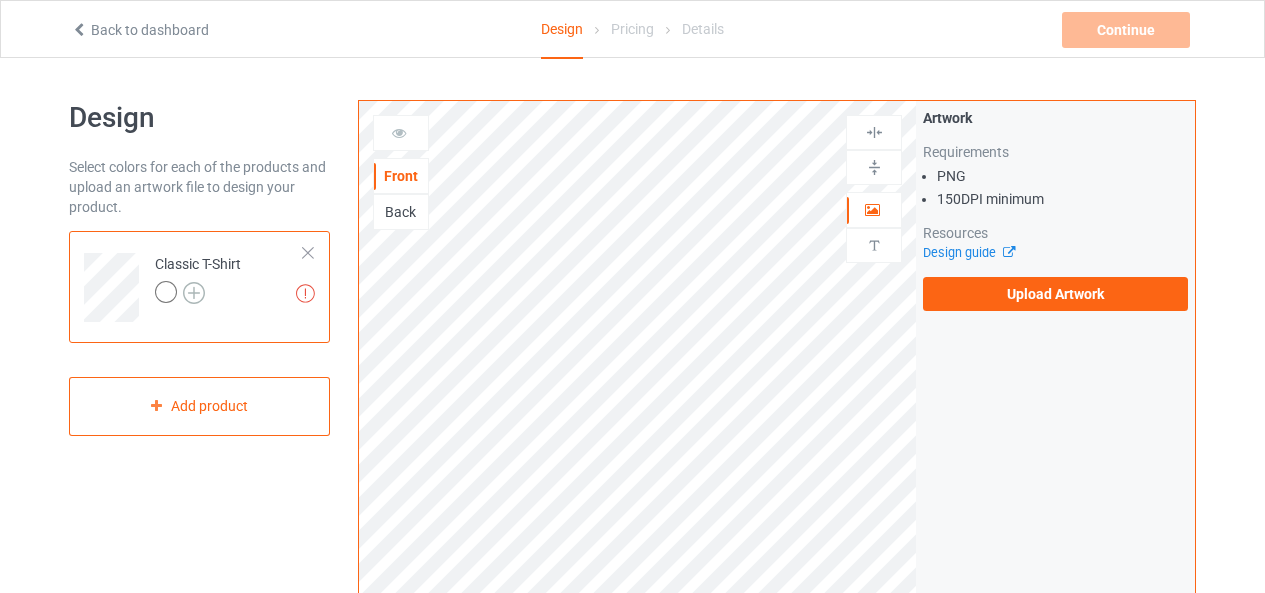 click at bounding box center (194, 293) 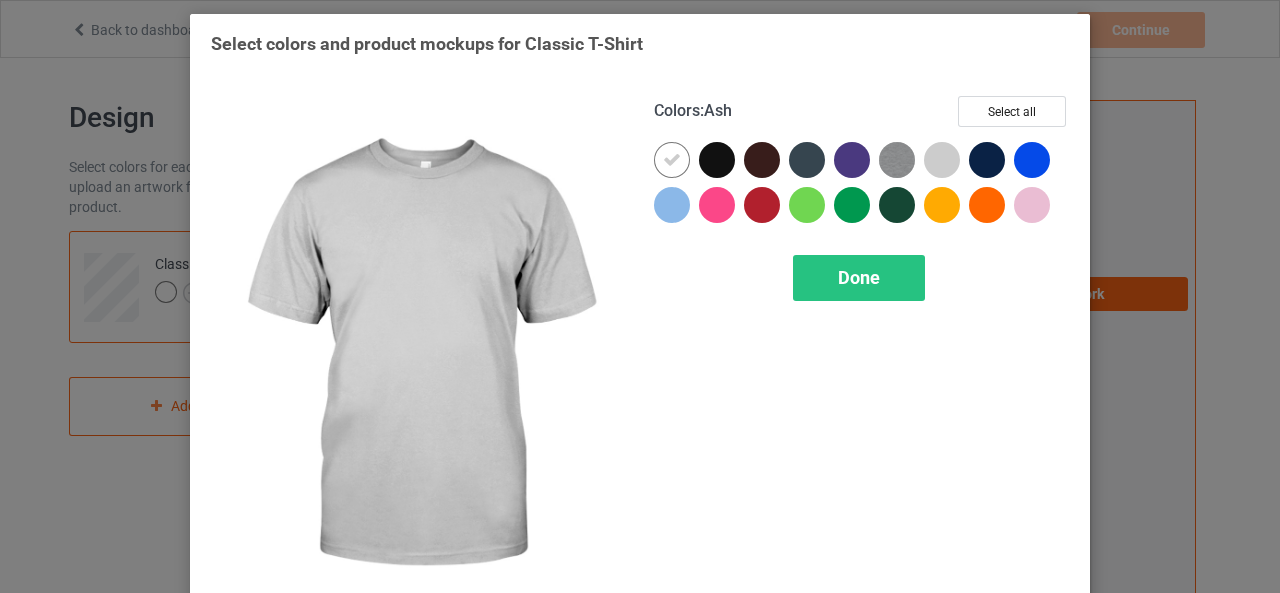 click at bounding box center [942, 160] 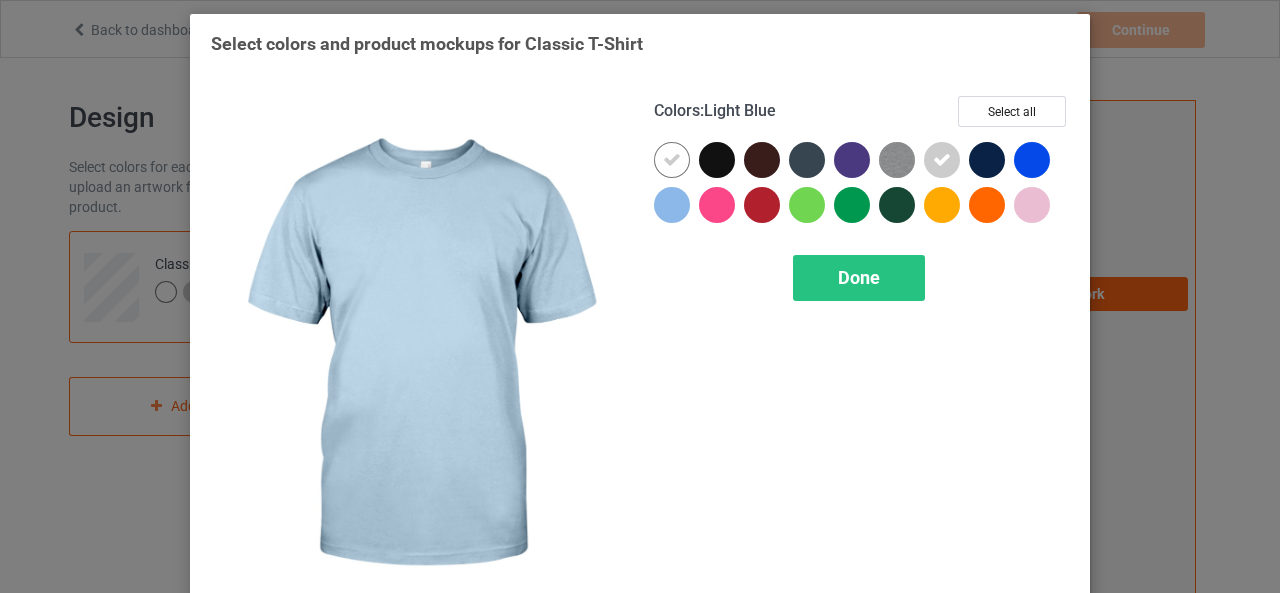 click at bounding box center (672, 205) 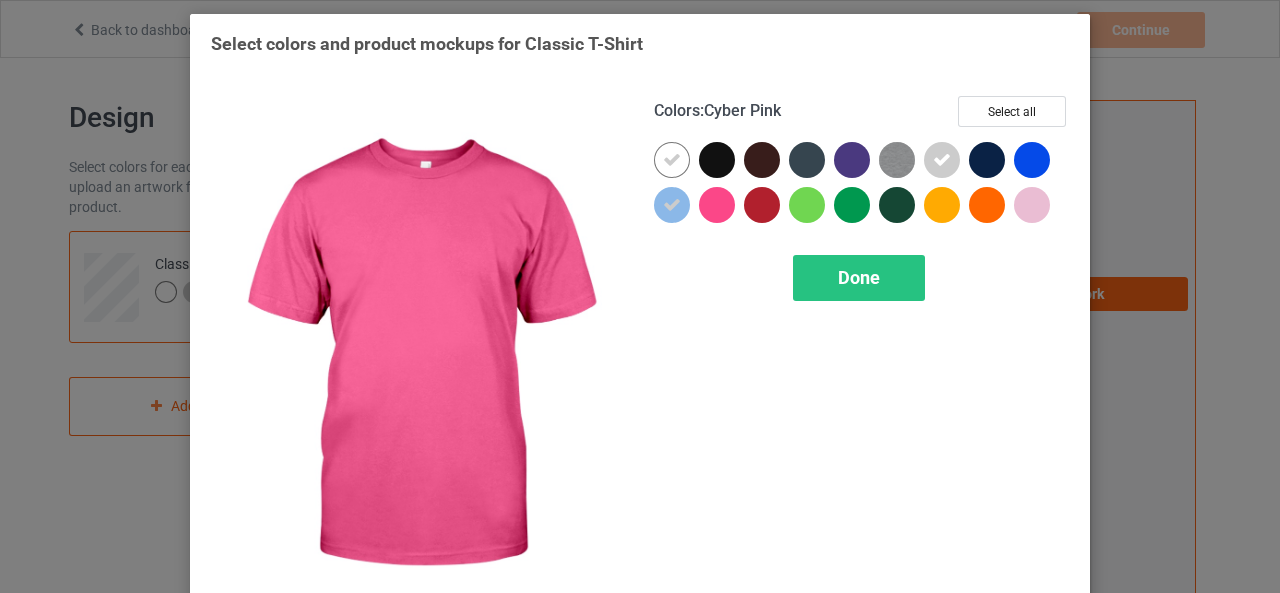 click at bounding box center (717, 205) 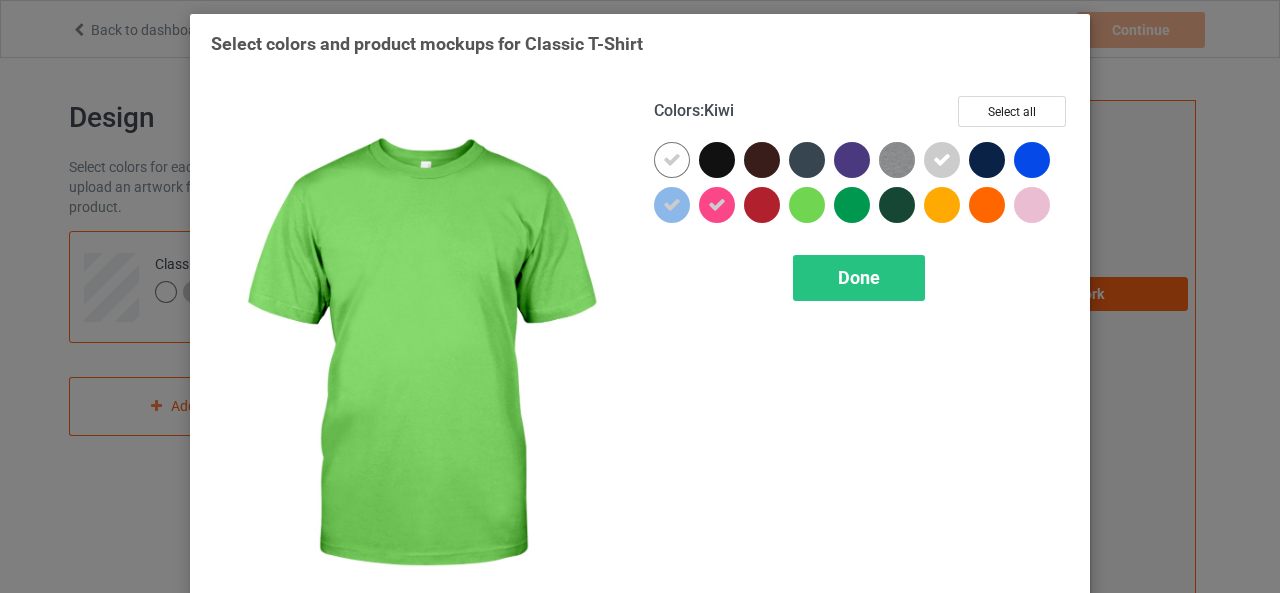 drag, startPoint x: 785, startPoint y: 197, endPoint x: 798, endPoint y: 200, distance: 13.341664 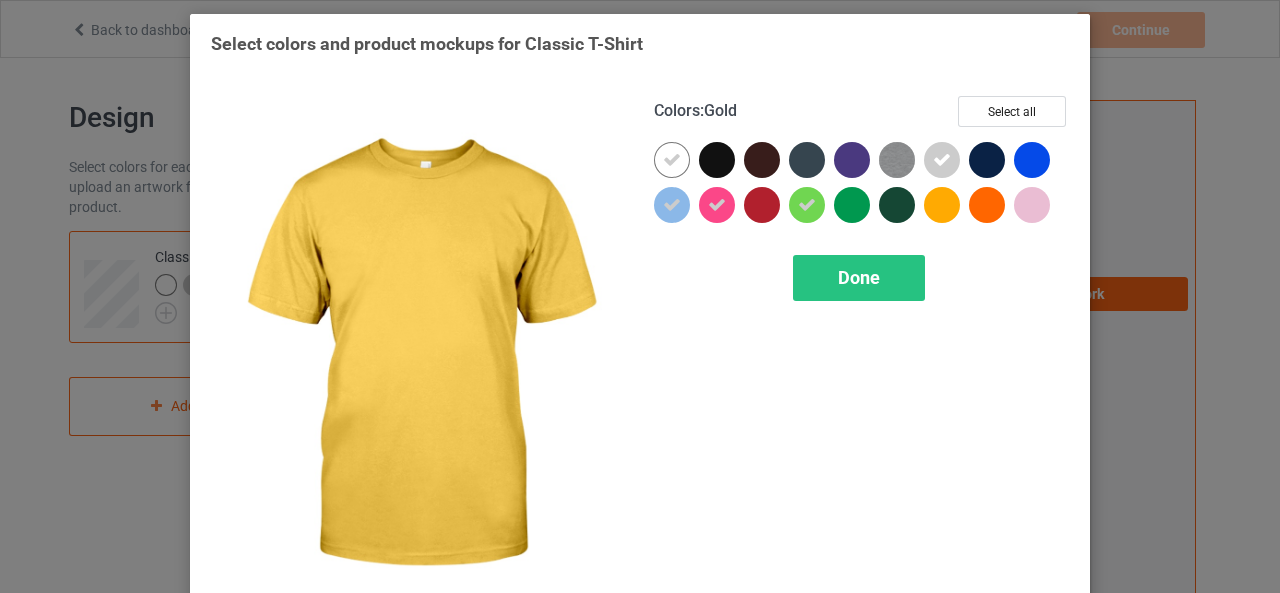 click at bounding box center [942, 205] 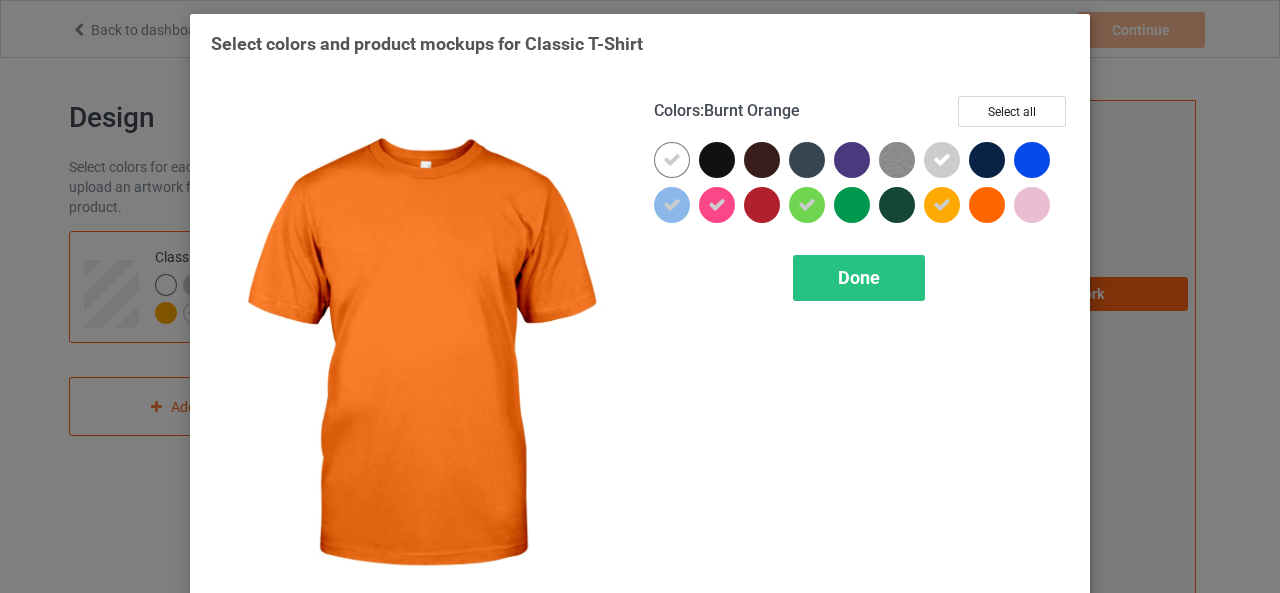 click at bounding box center [987, 205] 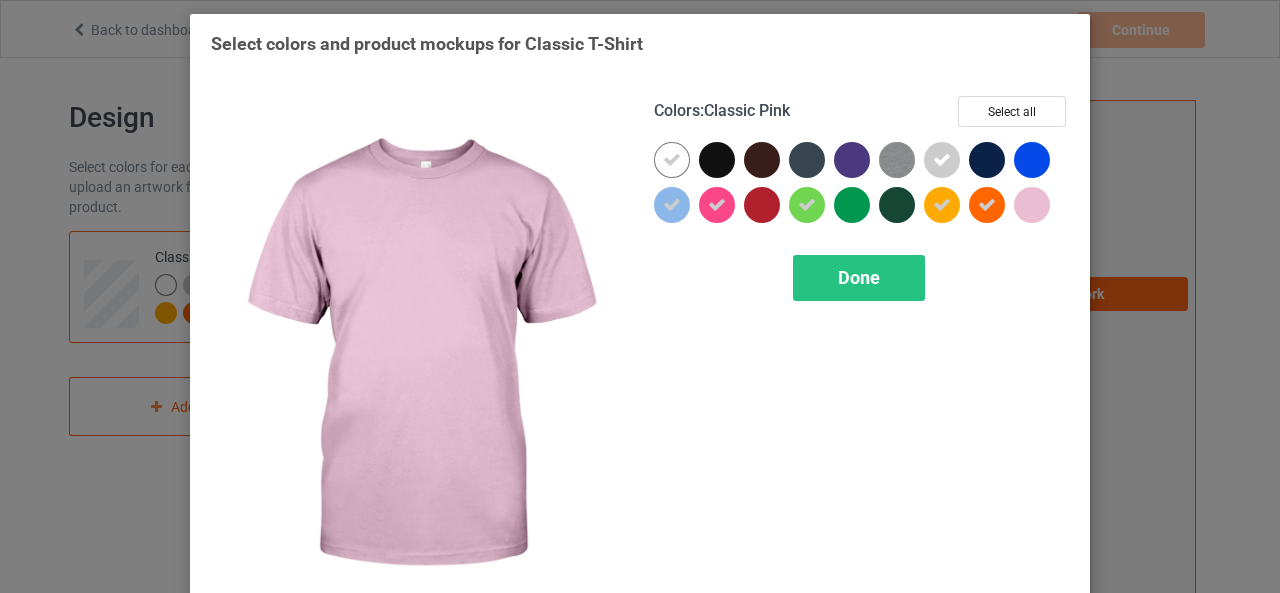 click at bounding box center (1032, 205) 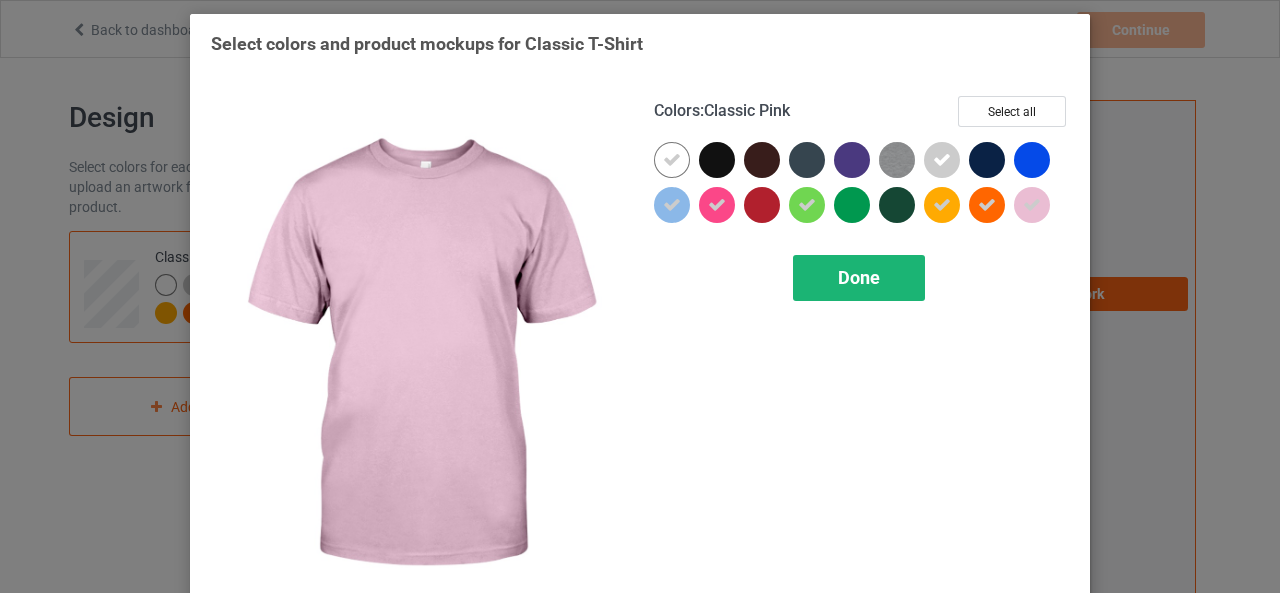 click on "Done" at bounding box center [859, 277] 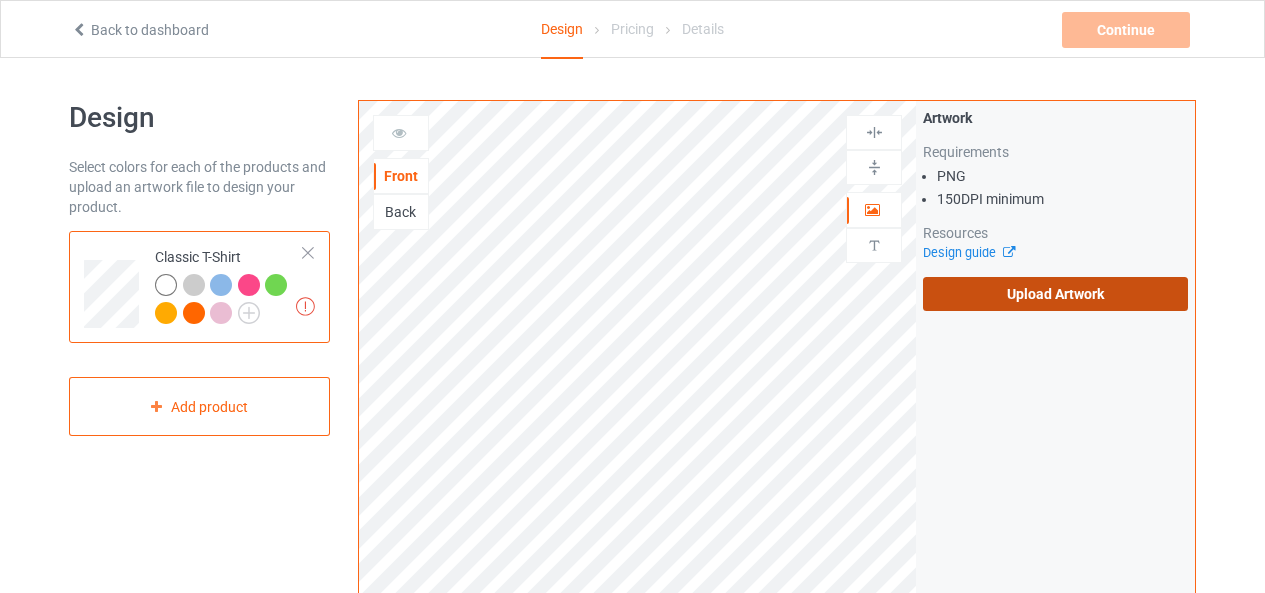 click on "Upload Artwork" at bounding box center [1055, 294] 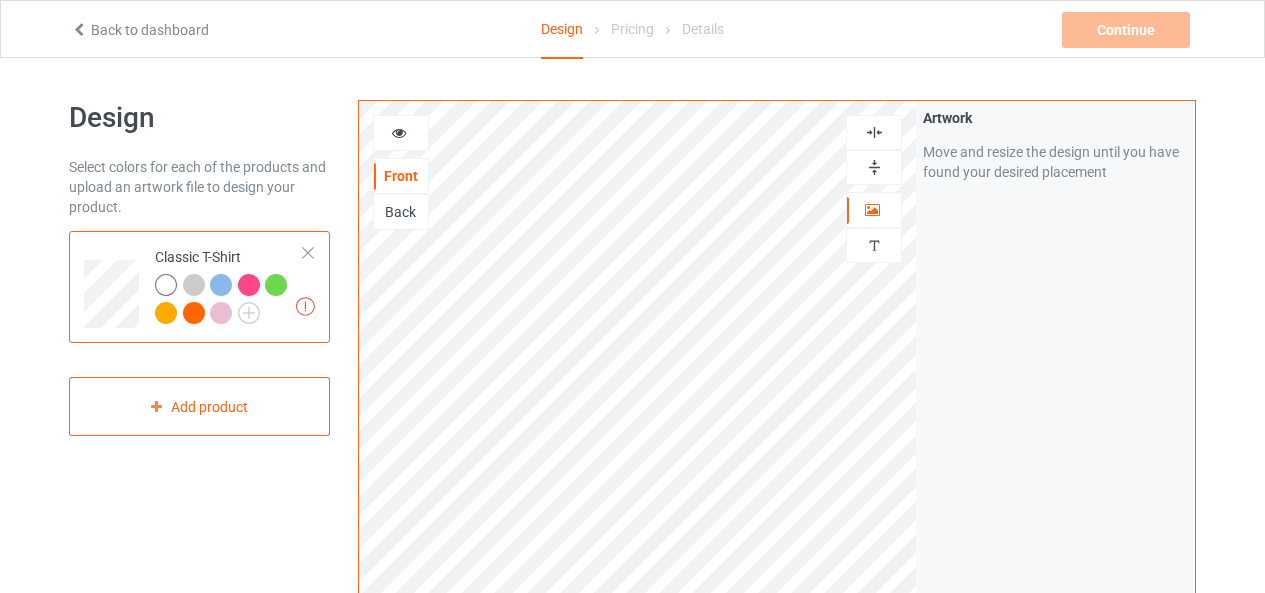 click at bounding box center [399, 130] 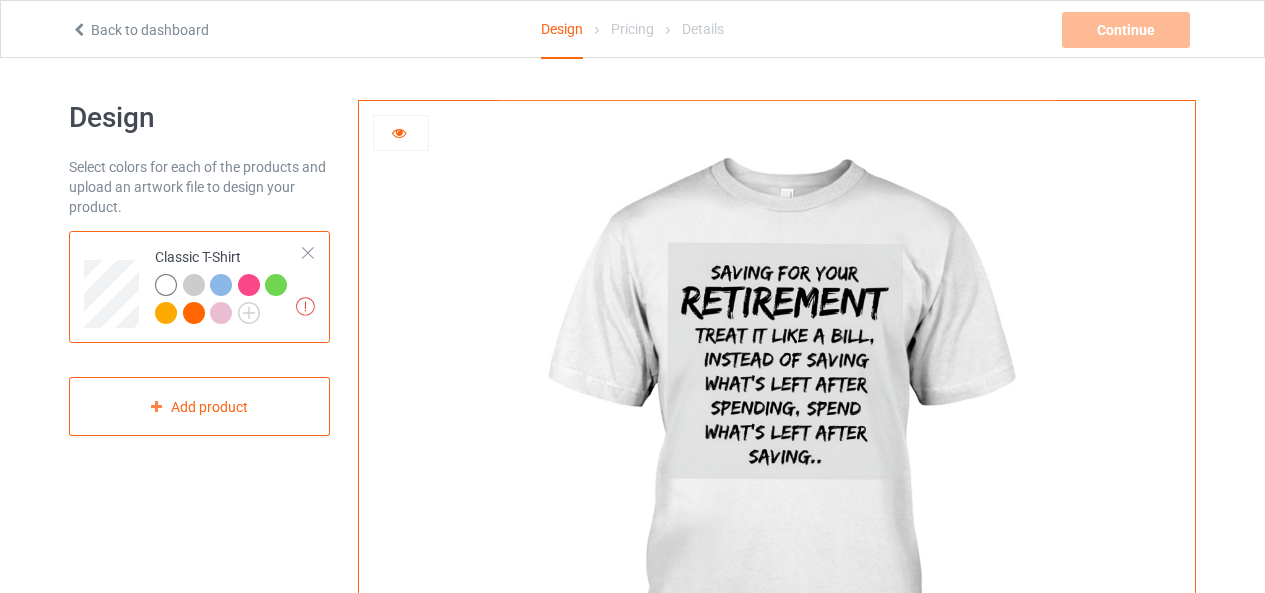 click at bounding box center [399, 130] 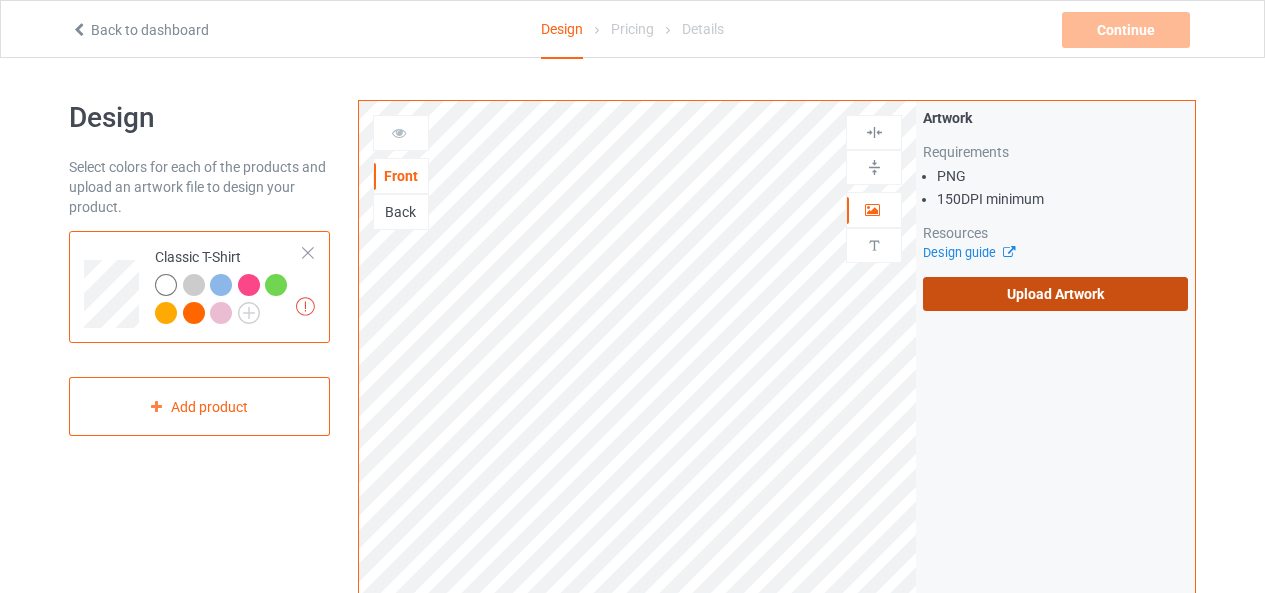 click on "Upload Artwork" at bounding box center (1055, 294) 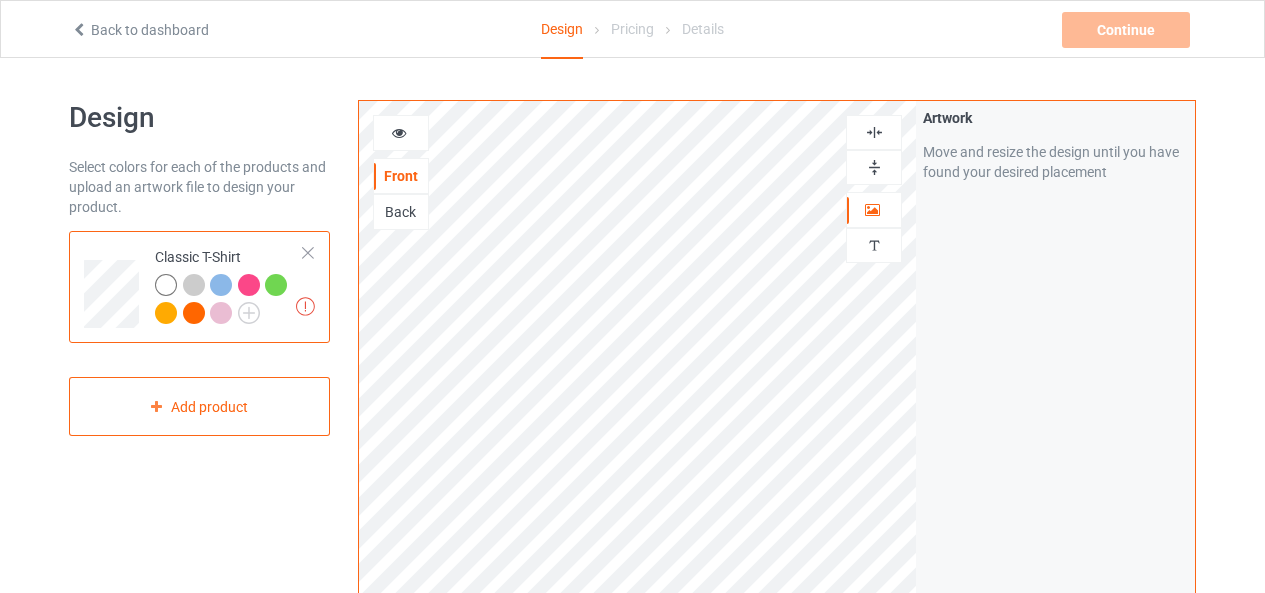 click at bounding box center (399, 130) 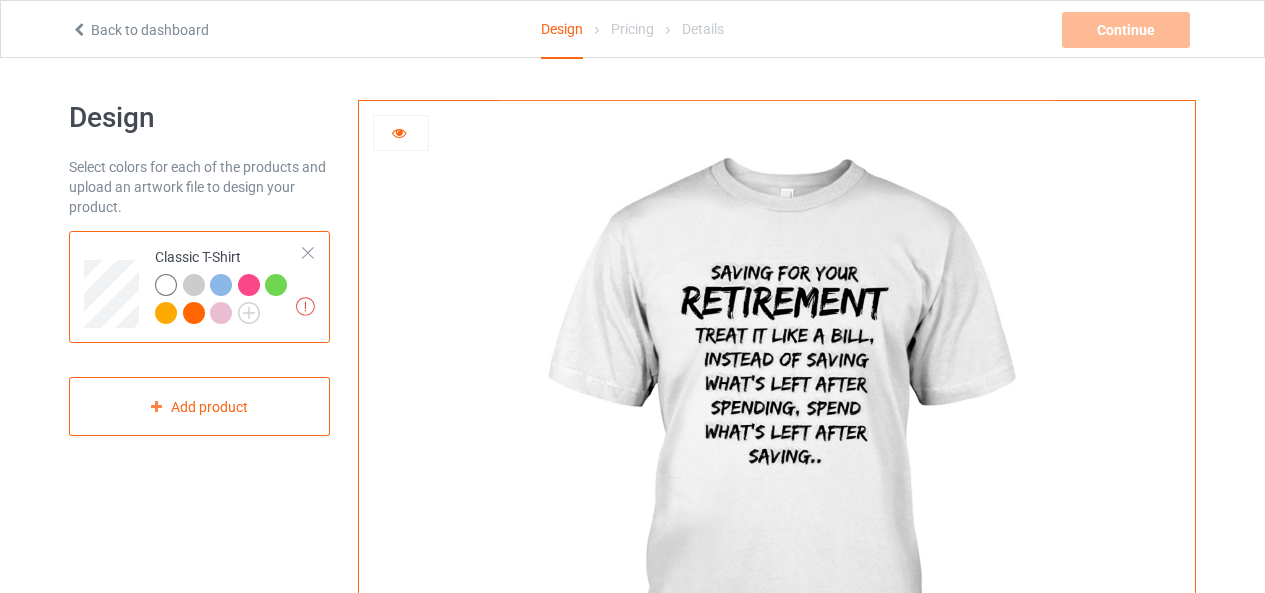 click at bounding box center (399, 130) 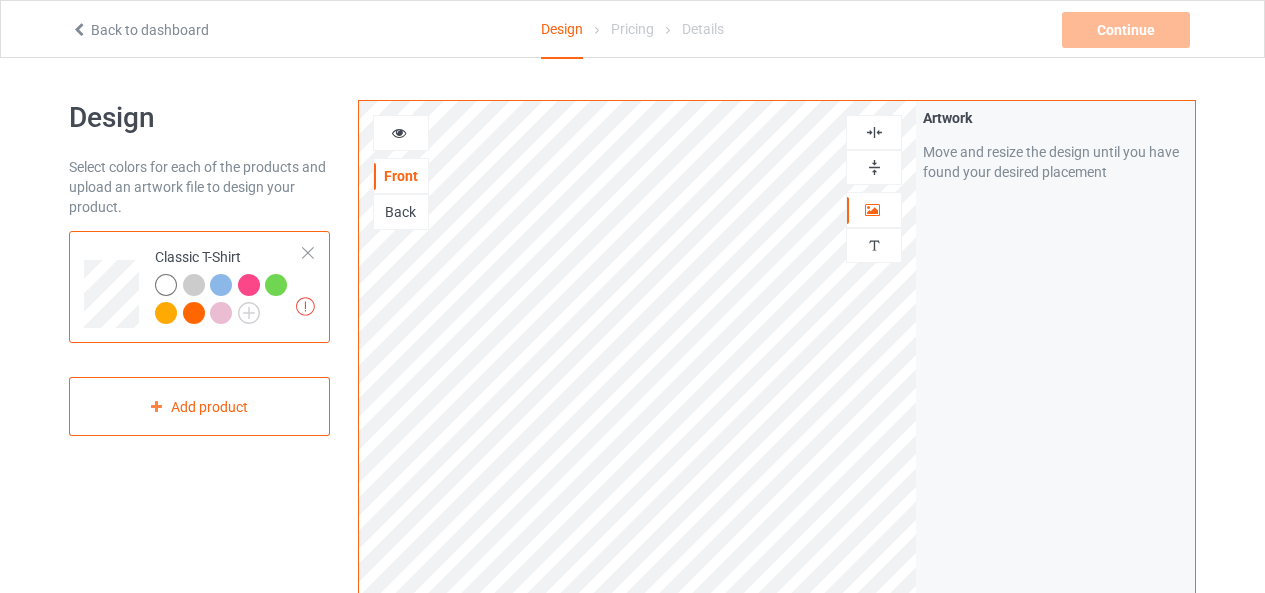 click on "Back" at bounding box center (401, 212) 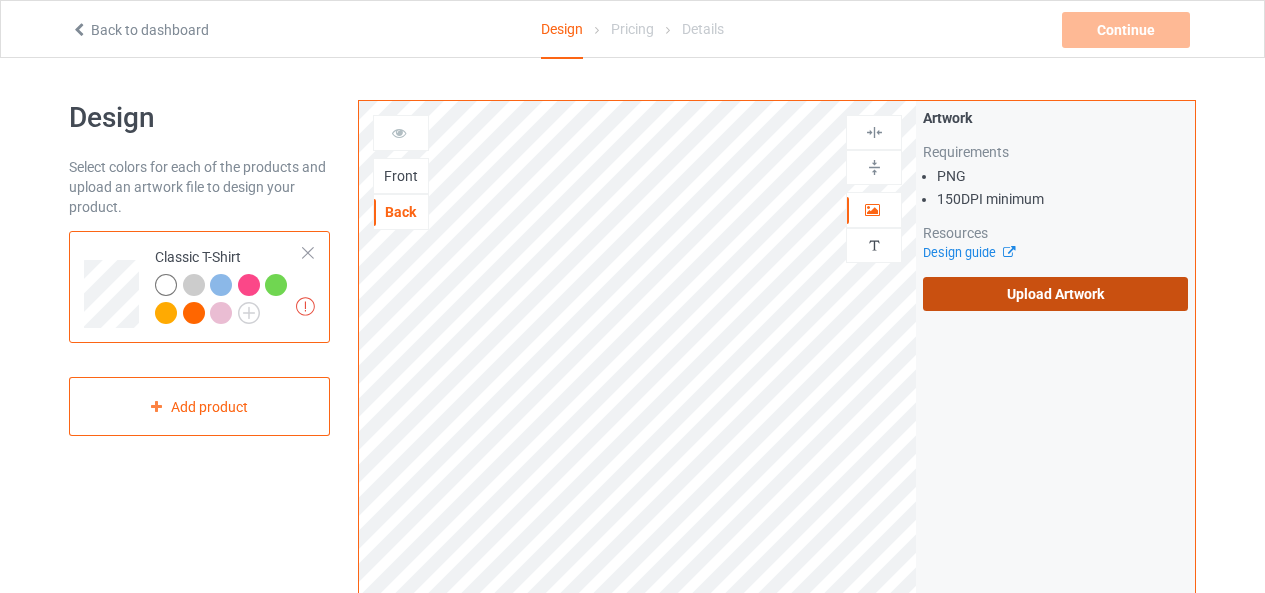 click on "Upload Artwork" at bounding box center [1055, 294] 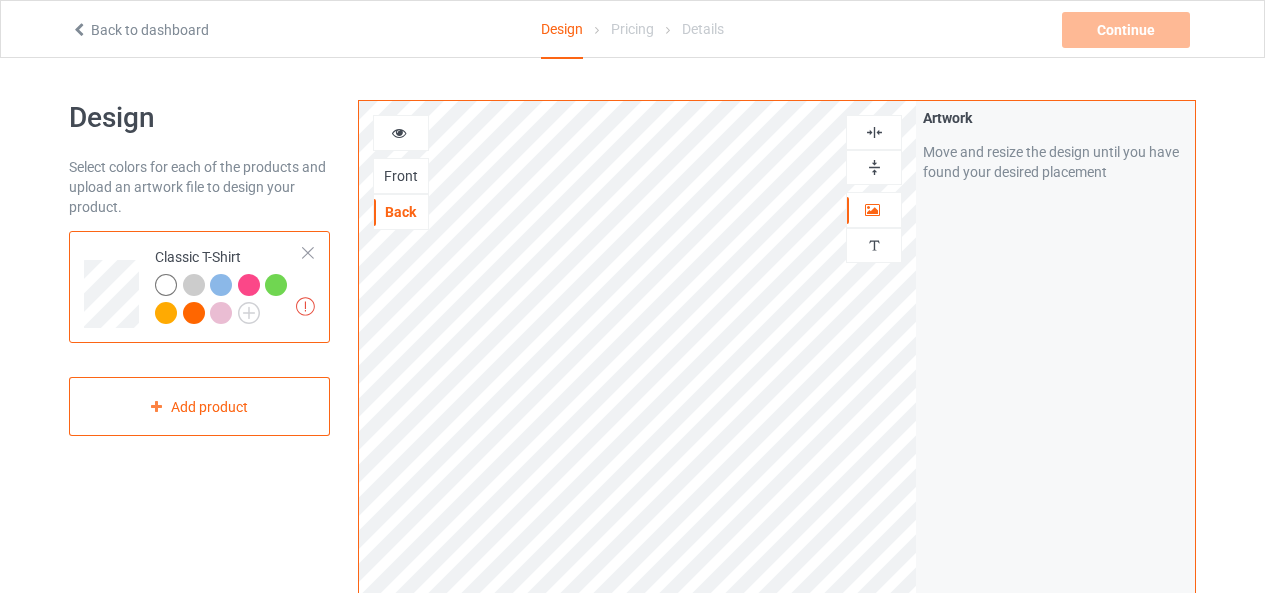 click at bounding box center (399, 130) 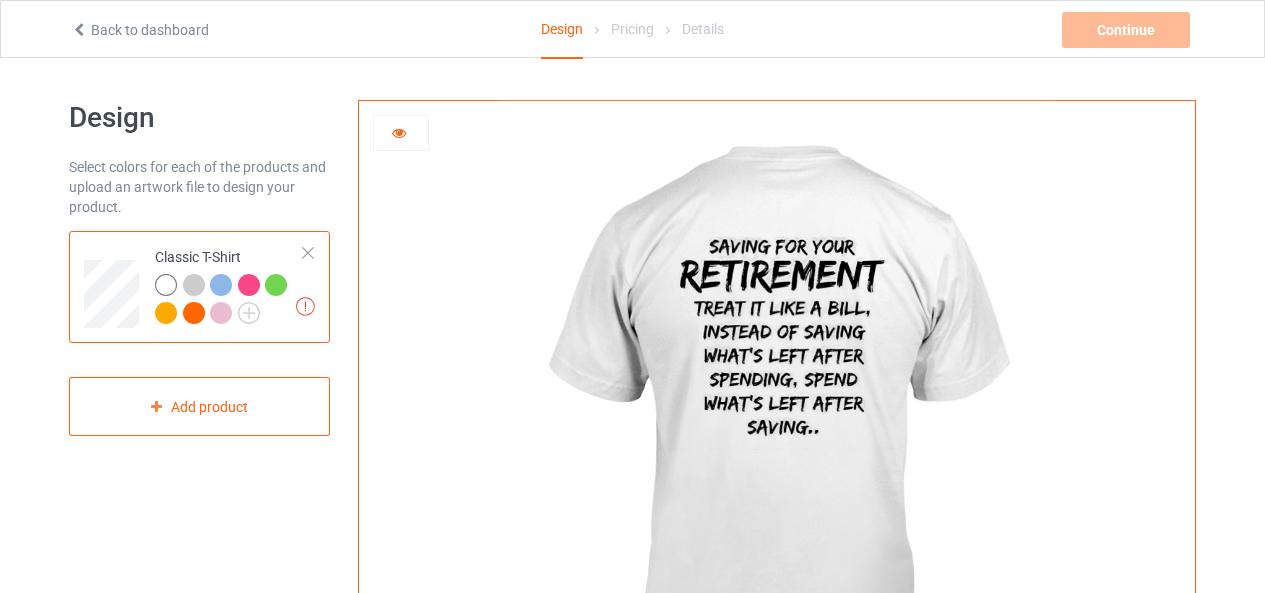 click at bounding box center (194, 285) 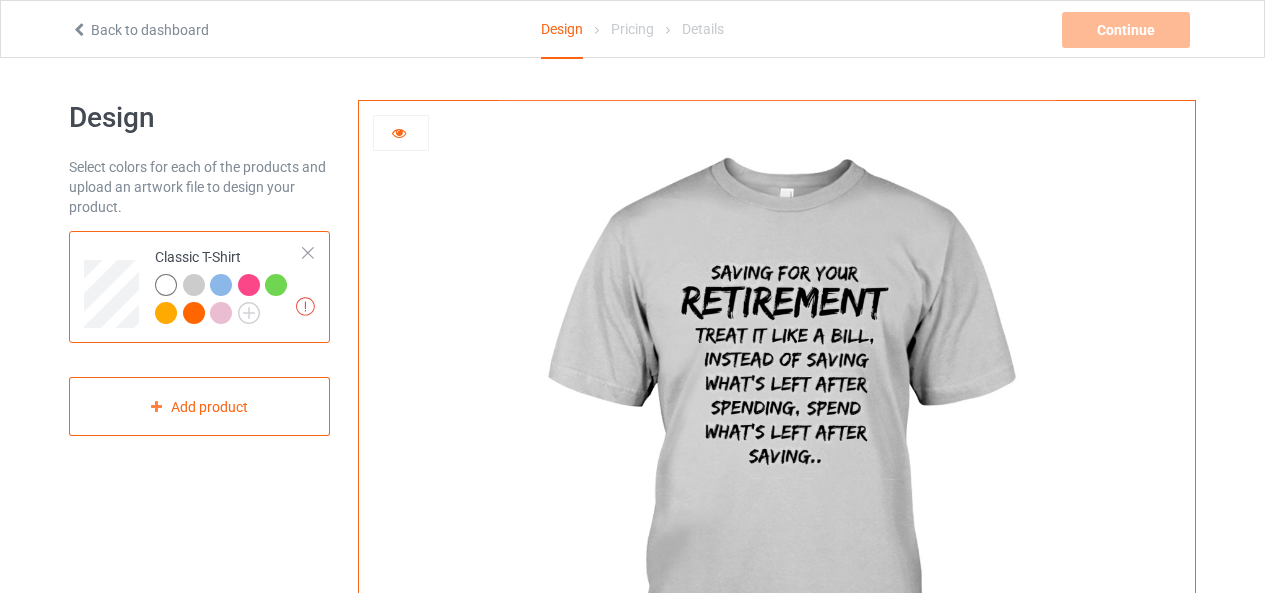 click at bounding box center (221, 285) 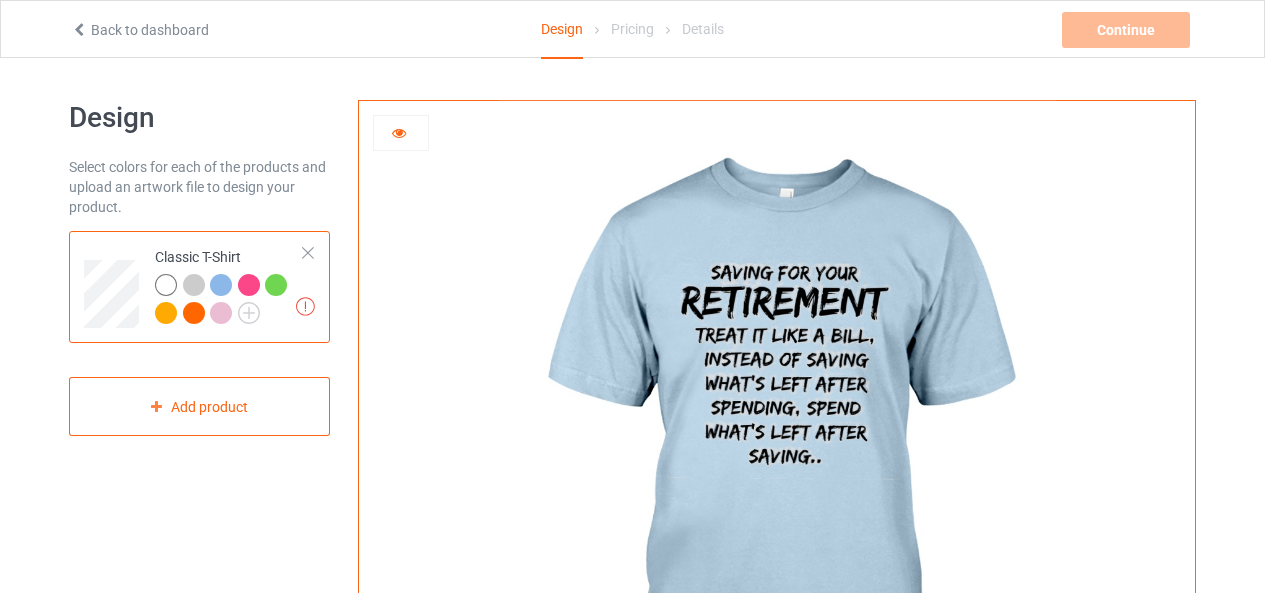 click at bounding box center (249, 285) 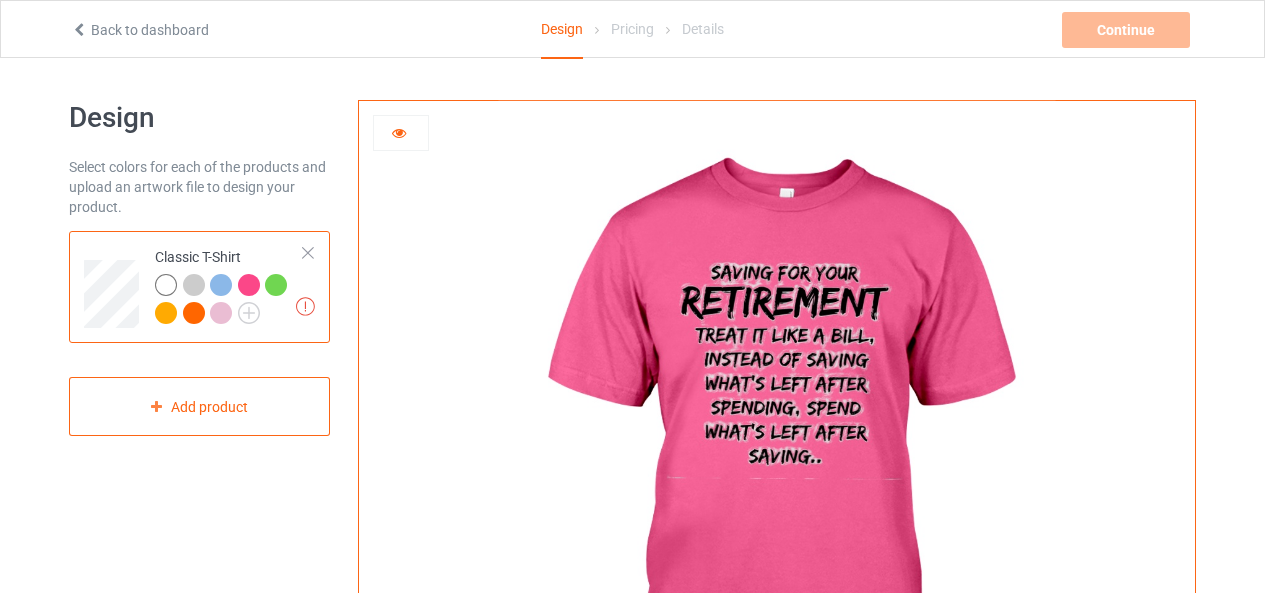 click at bounding box center (276, 285) 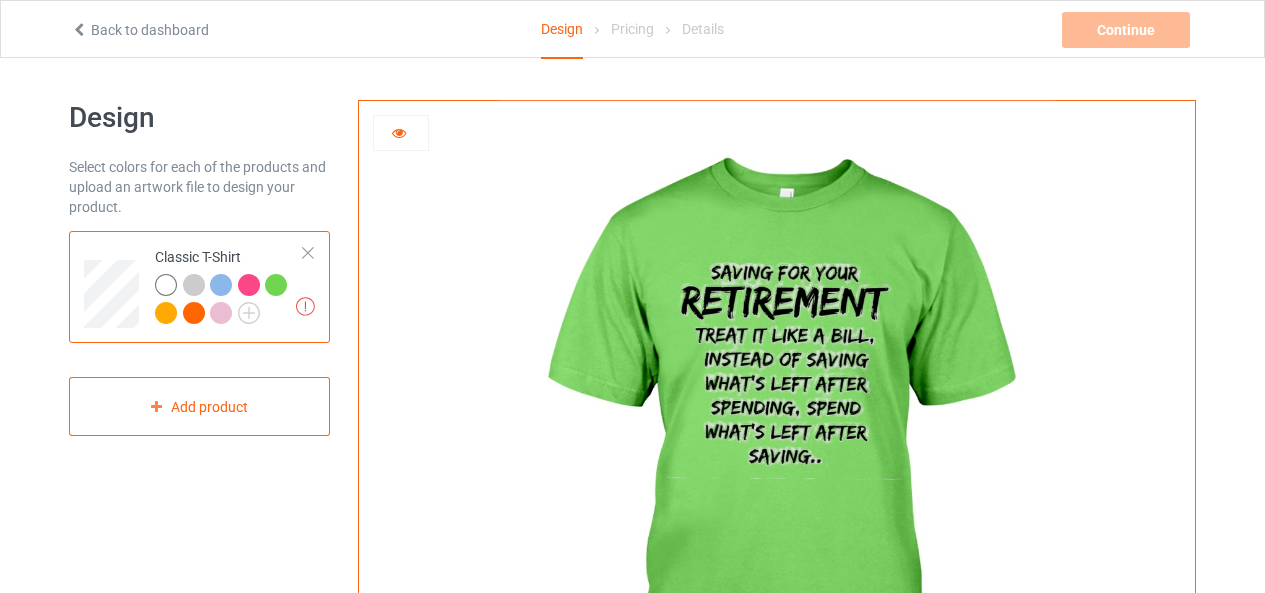 click at bounding box center [166, 313] 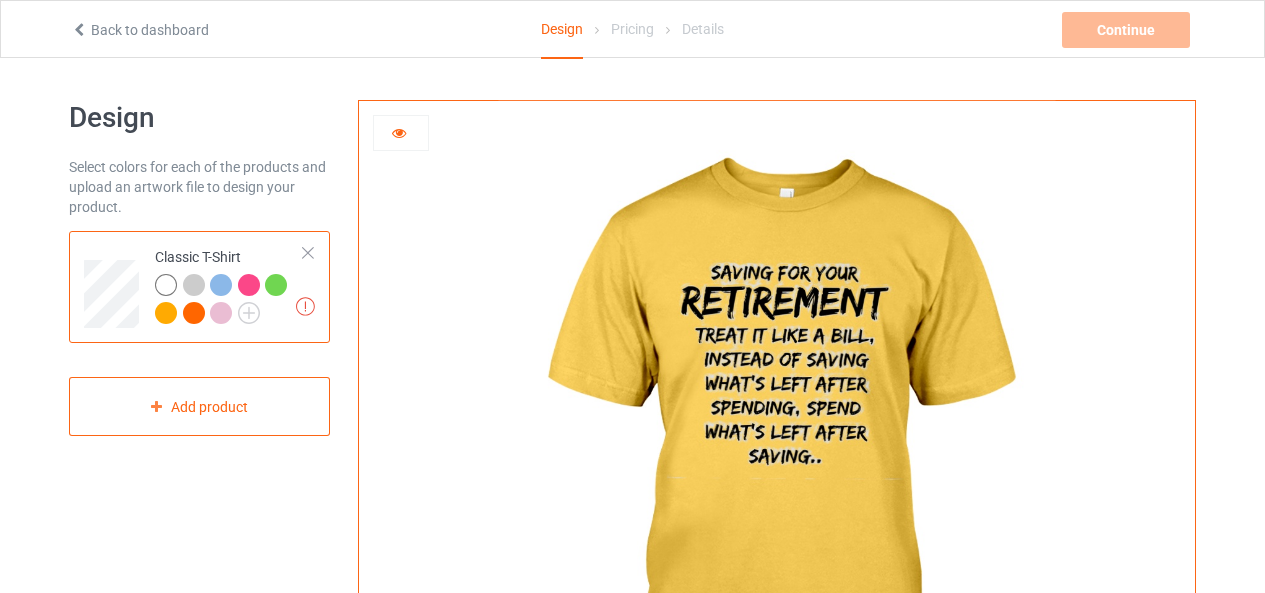 click at bounding box center (194, 313) 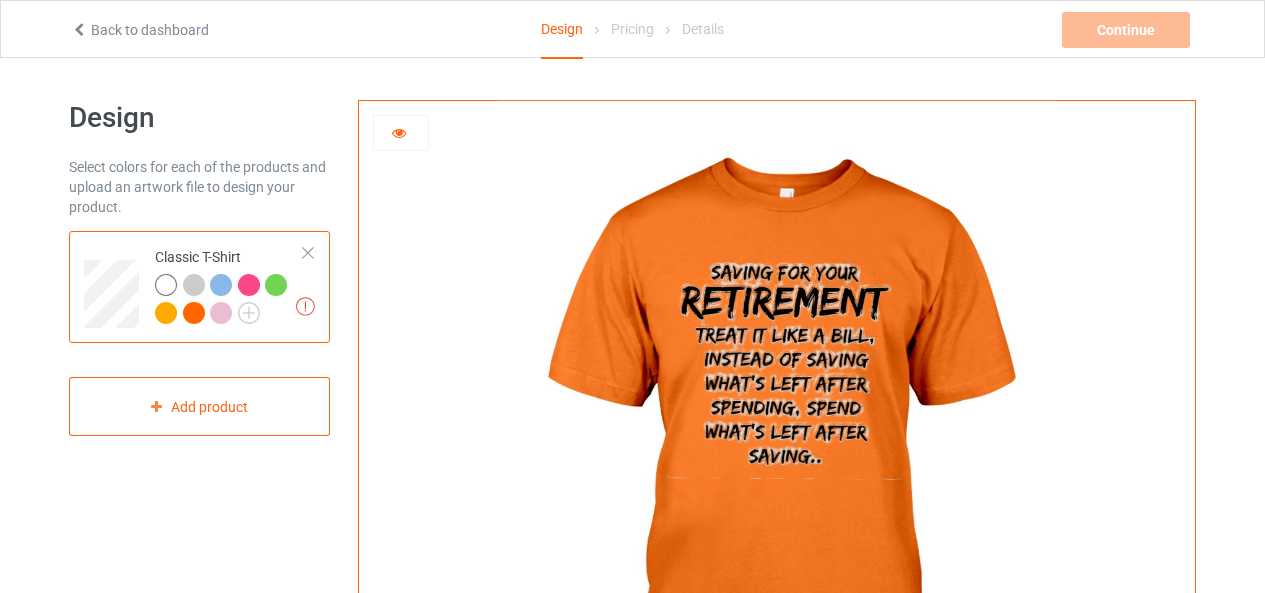 click at bounding box center [221, 313] 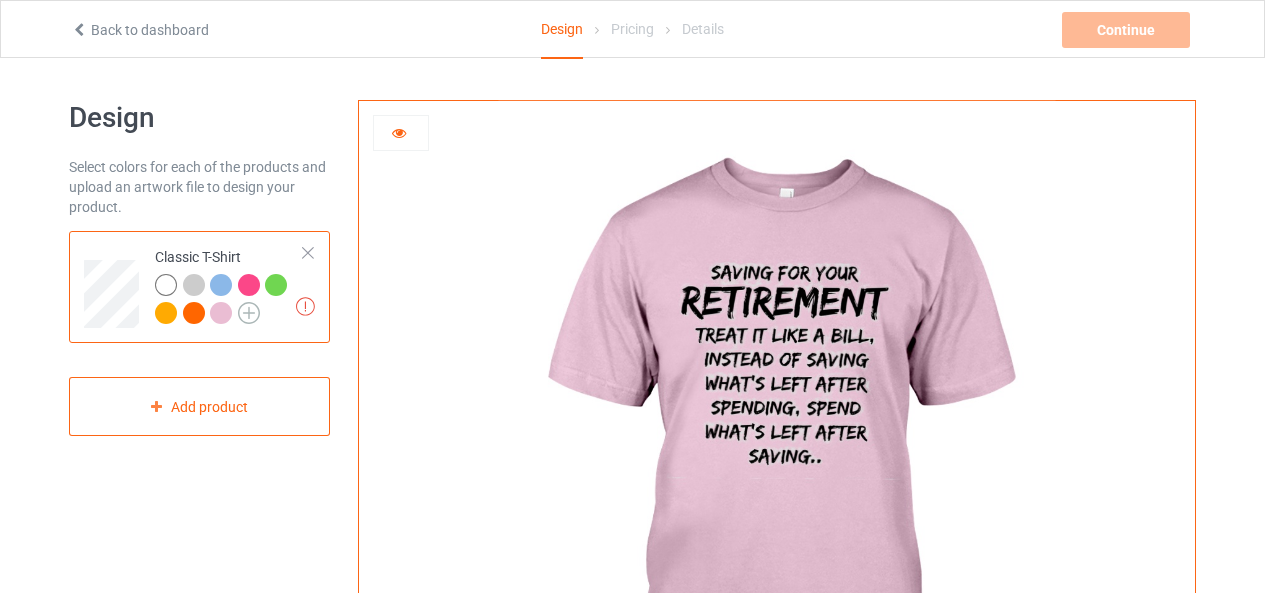 click at bounding box center (249, 313) 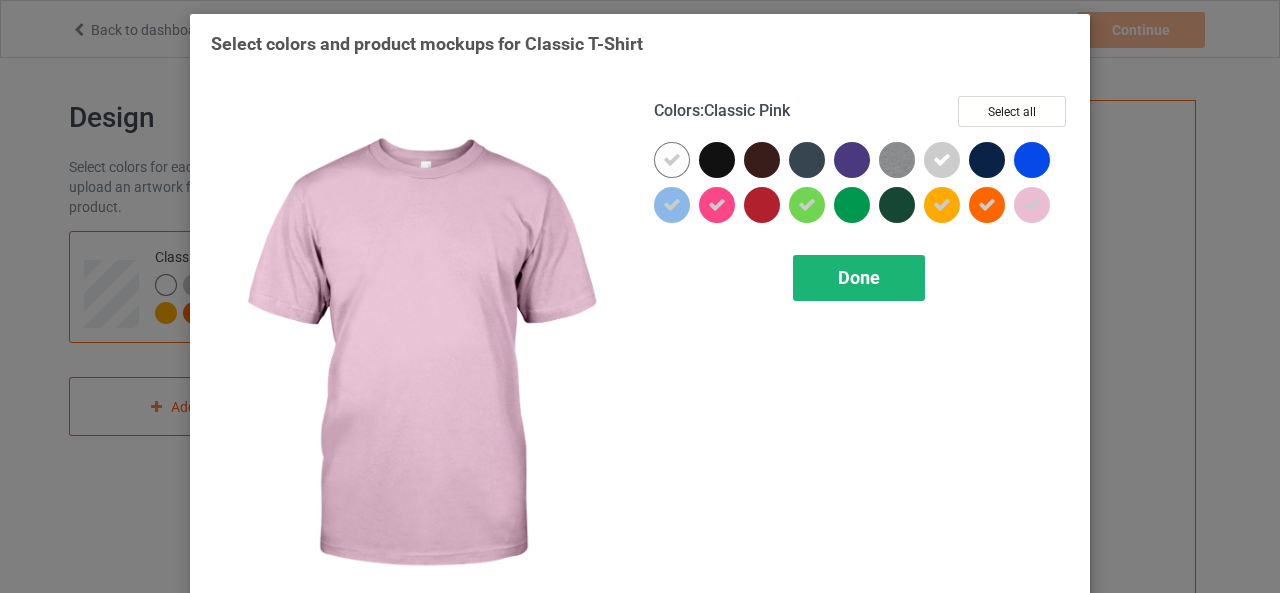 click on "Done" at bounding box center (859, 277) 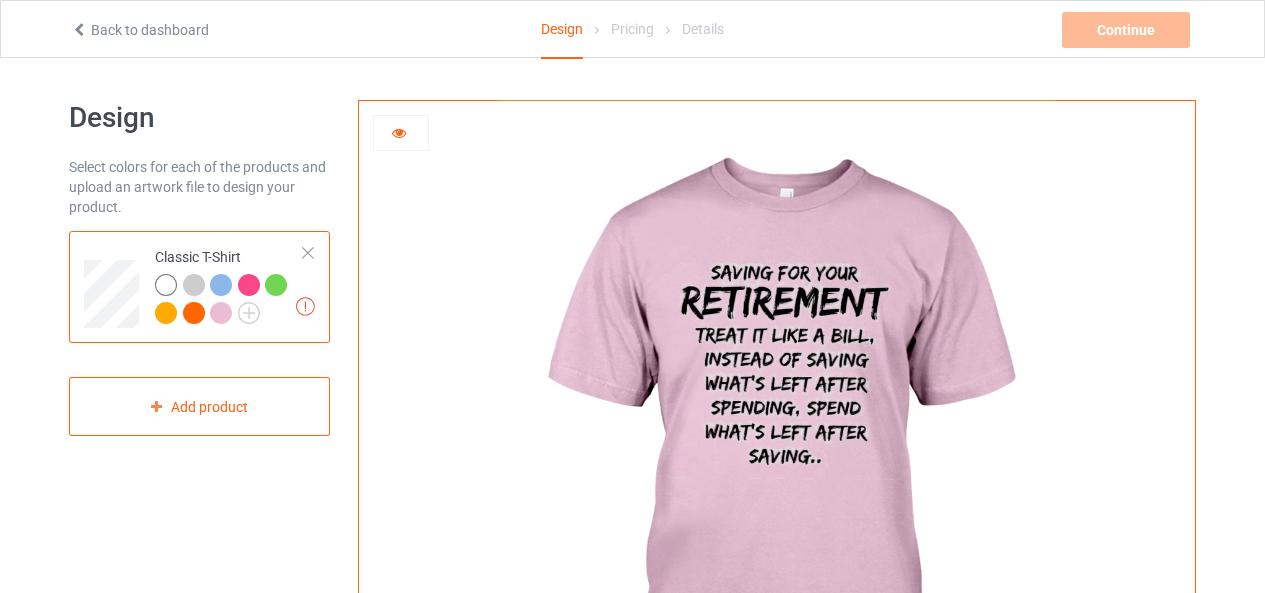 click at bounding box center [166, 285] 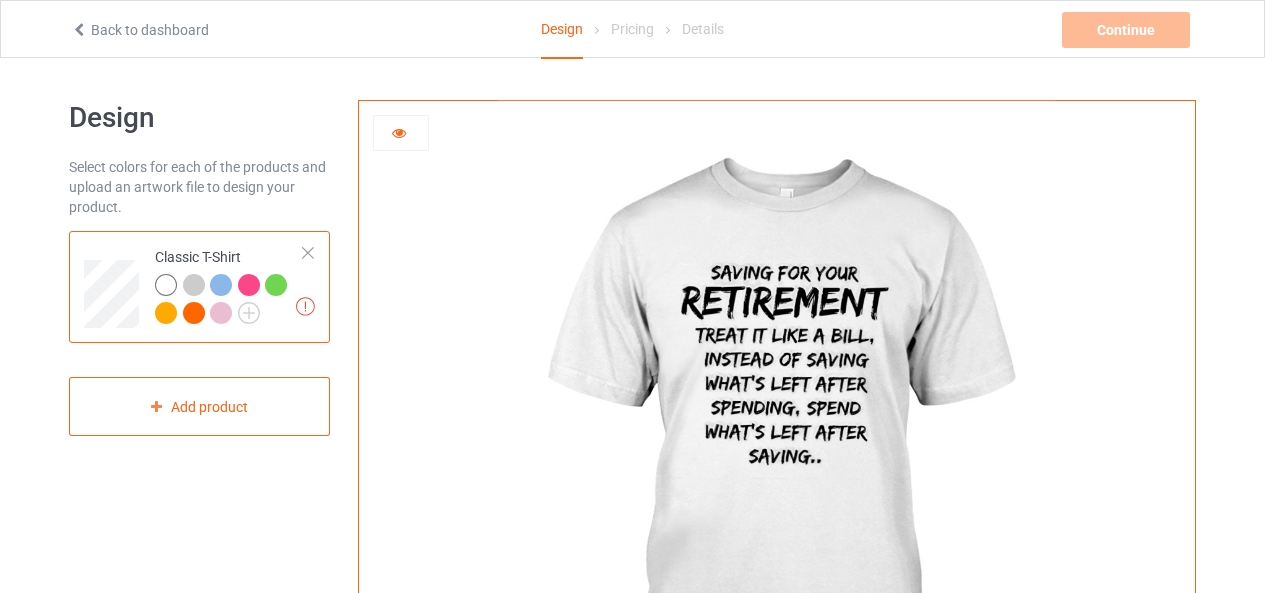 click at bounding box center (776, 449) 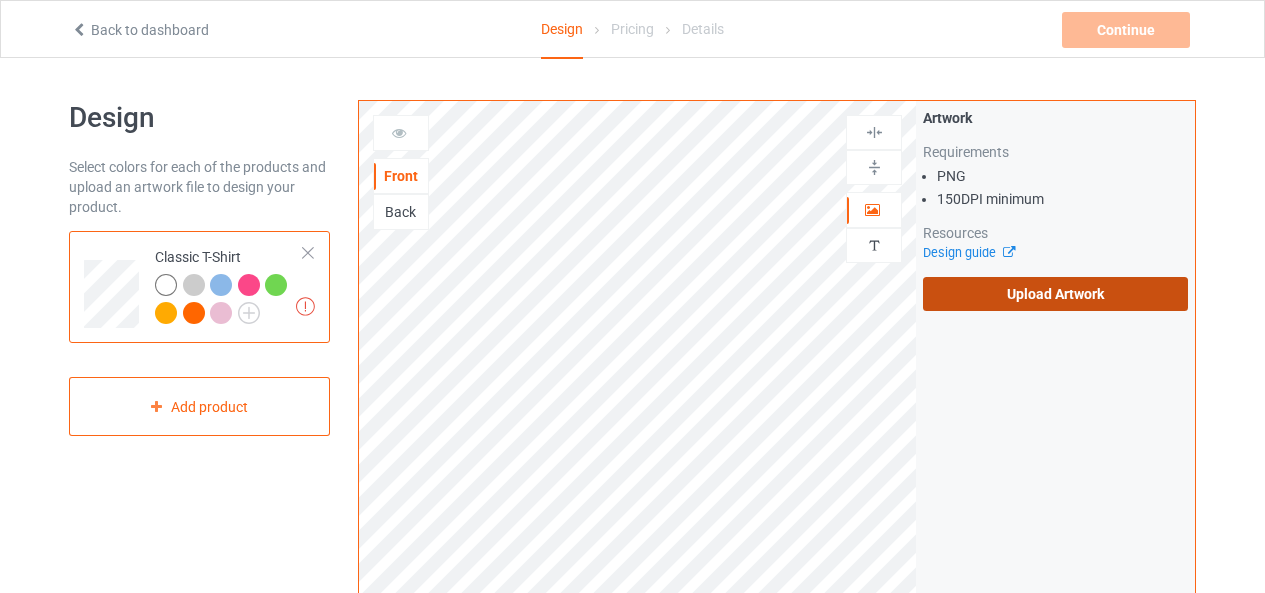 click on "Upload Artwork" at bounding box center [1055, 294] 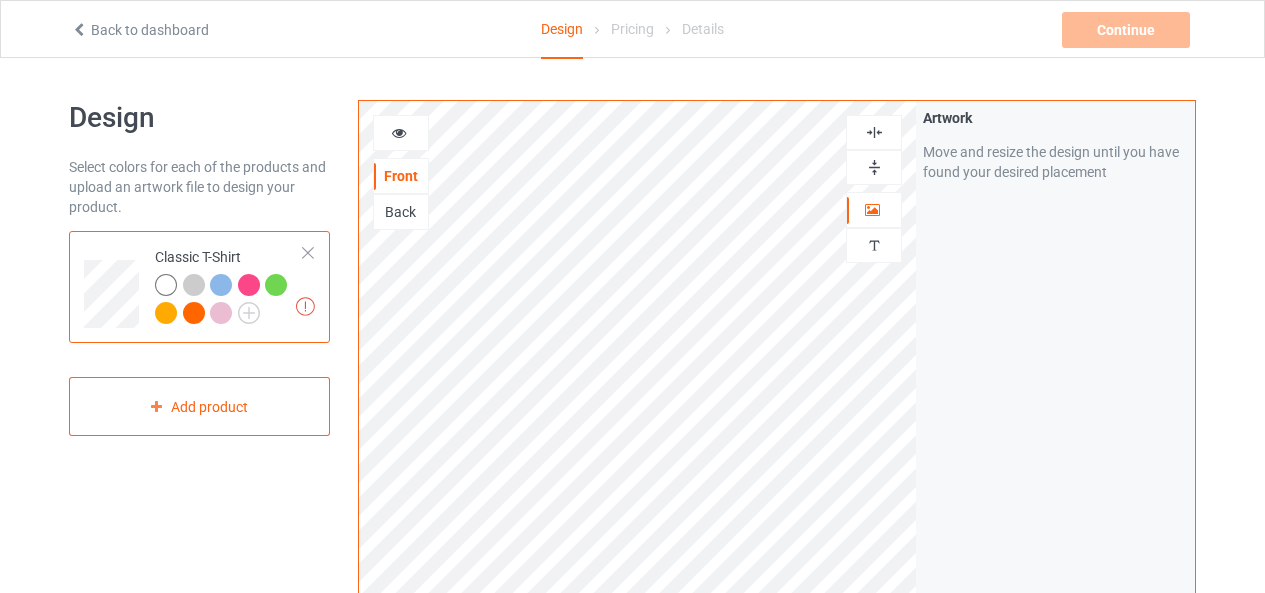 click at bounding box center (399, 130) 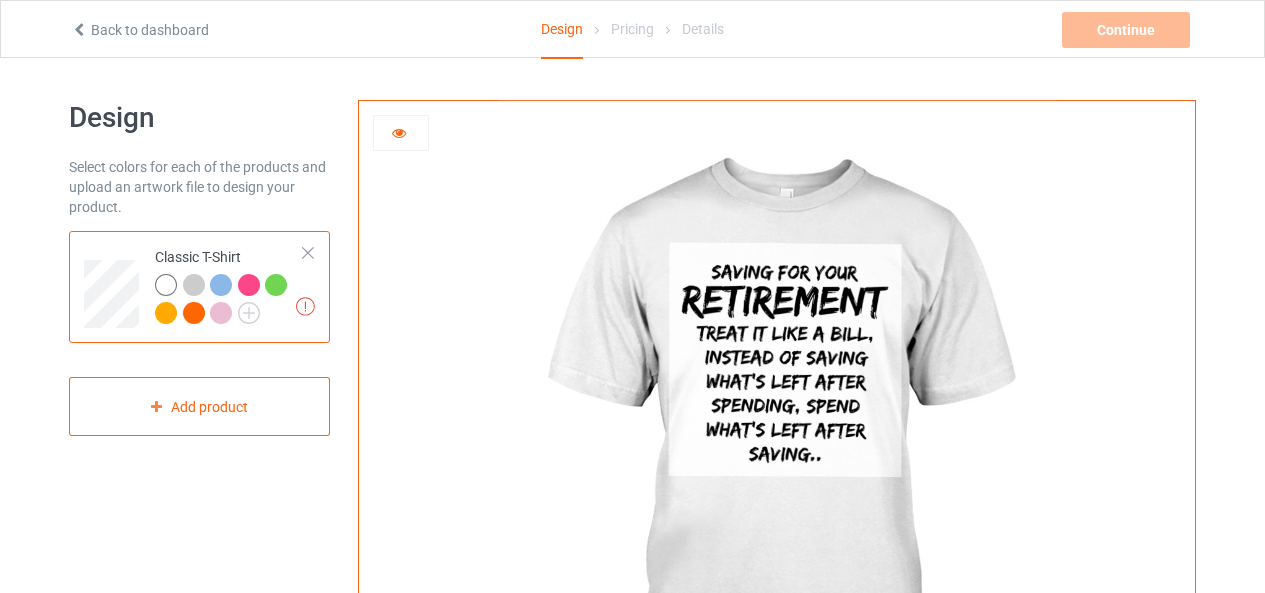 click at bounding box center [399, 130] 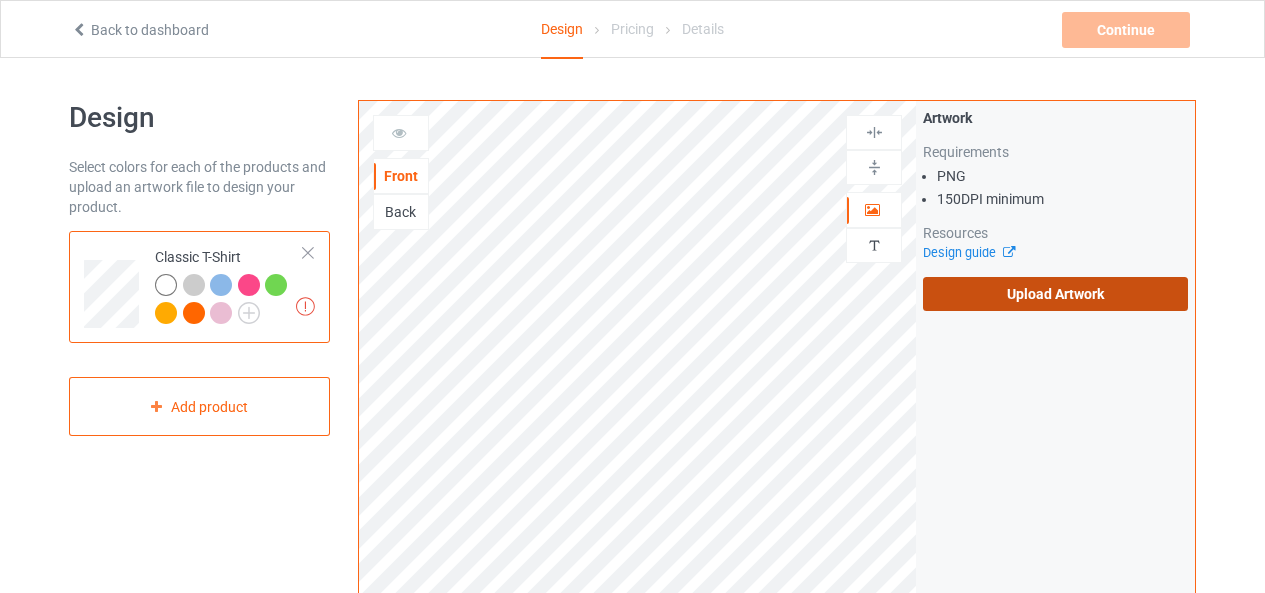 click on "Upload Artwork" at bounding box center [1055, 294] 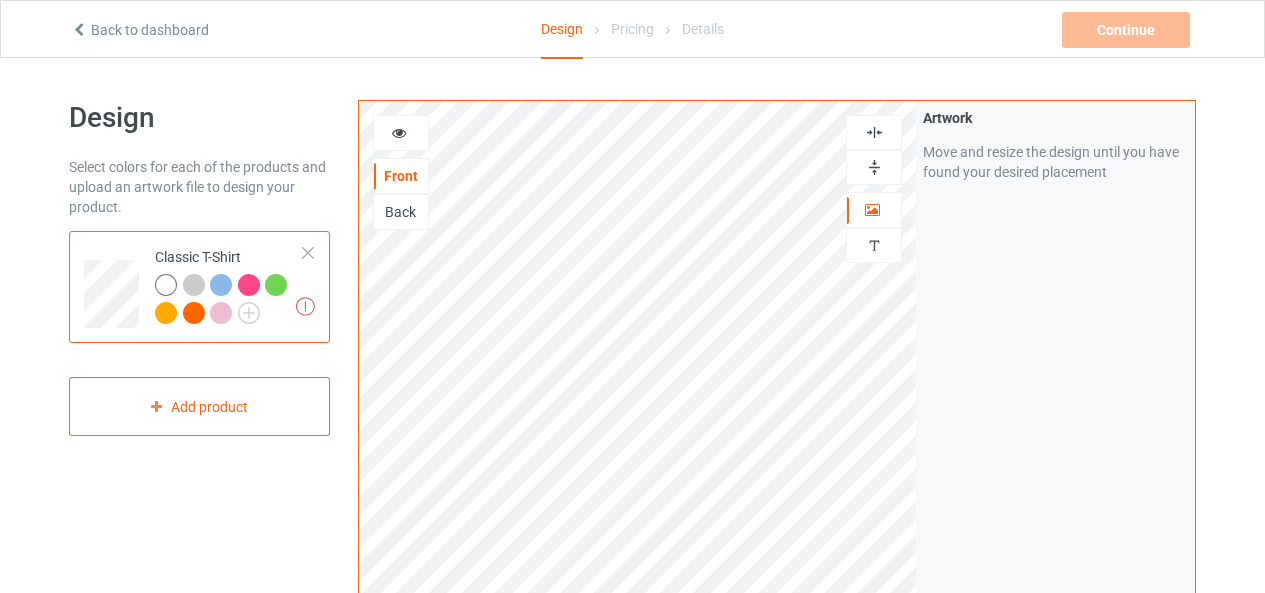 click at bounding box center (401, 133) 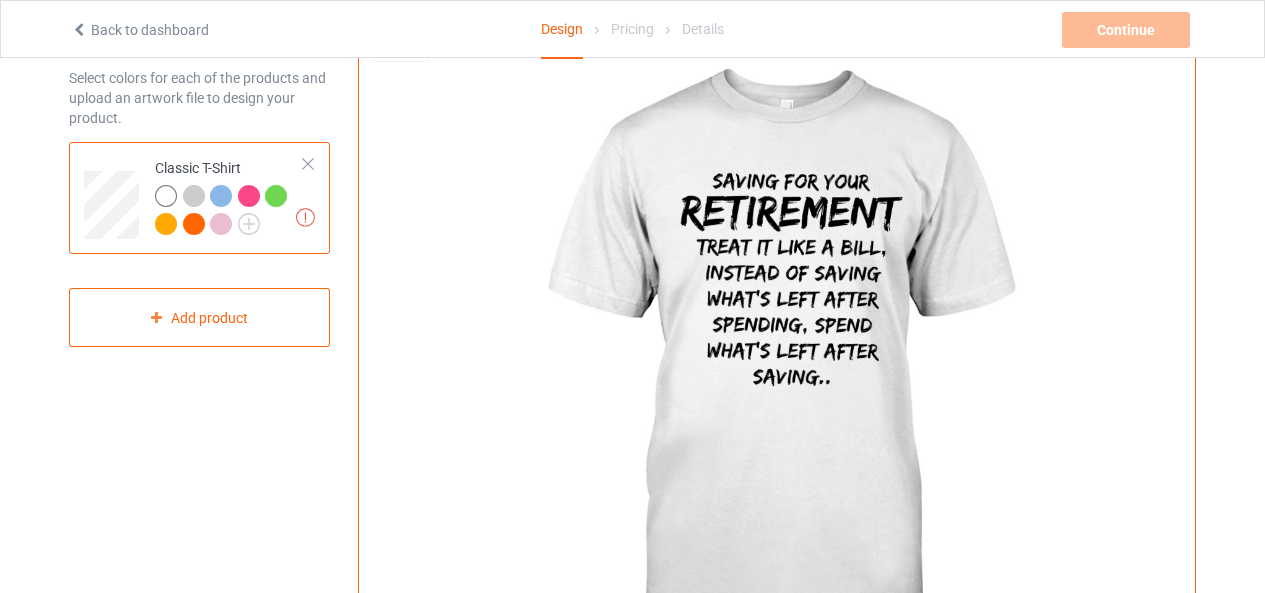 scroll, scrollTop: 0, scrollLeft: 0, axis: both 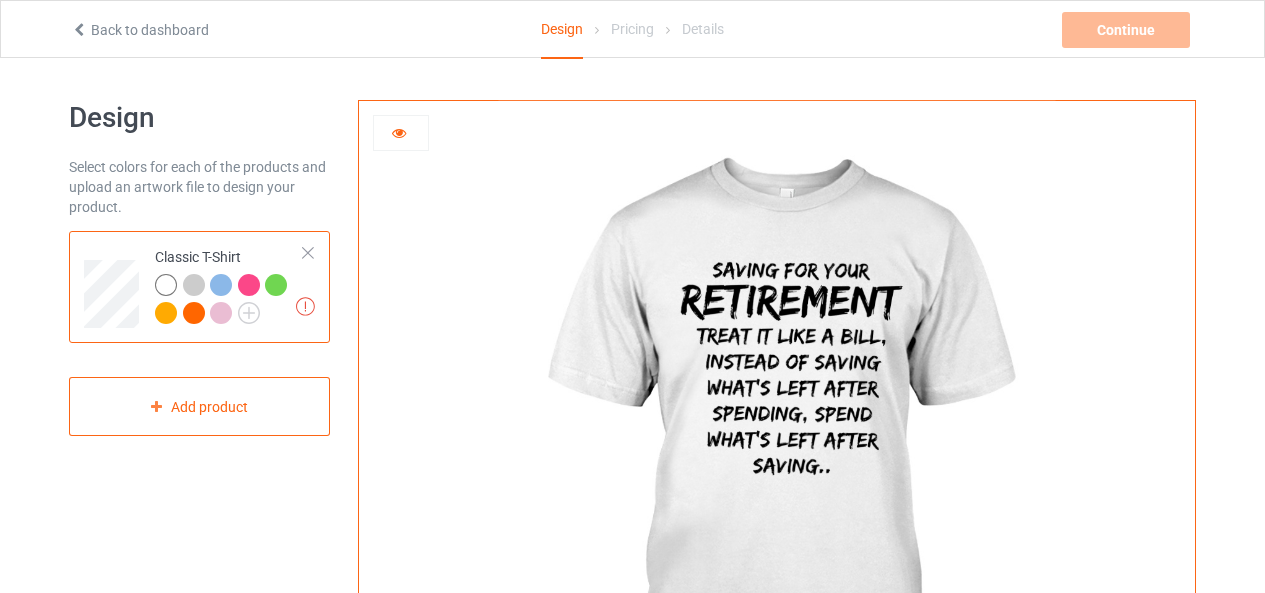 click at bounding box center [776, 449] 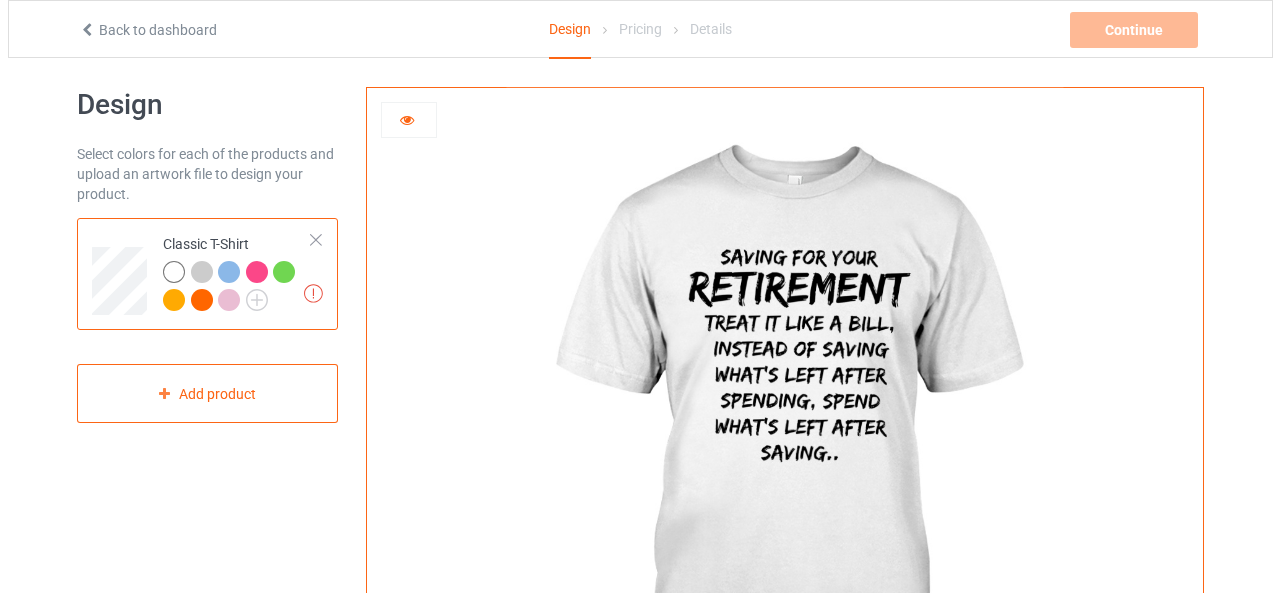 scroll, scrollTop: 0, scrollLeft: 0, axis: both 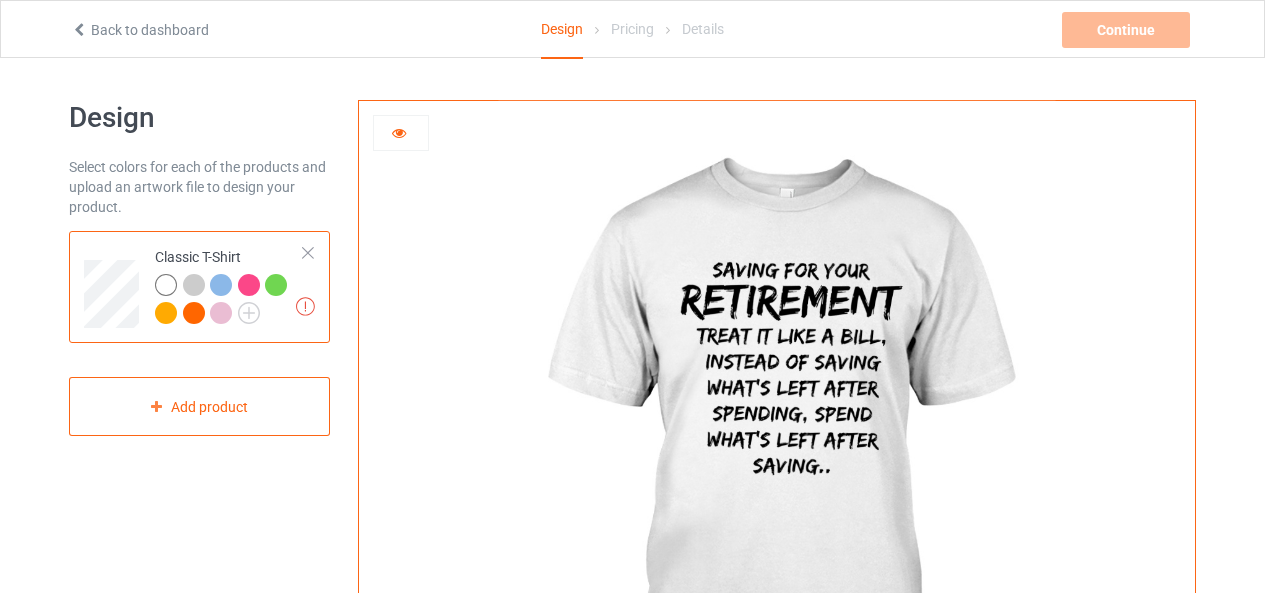 click at bounding box center (399, 130) 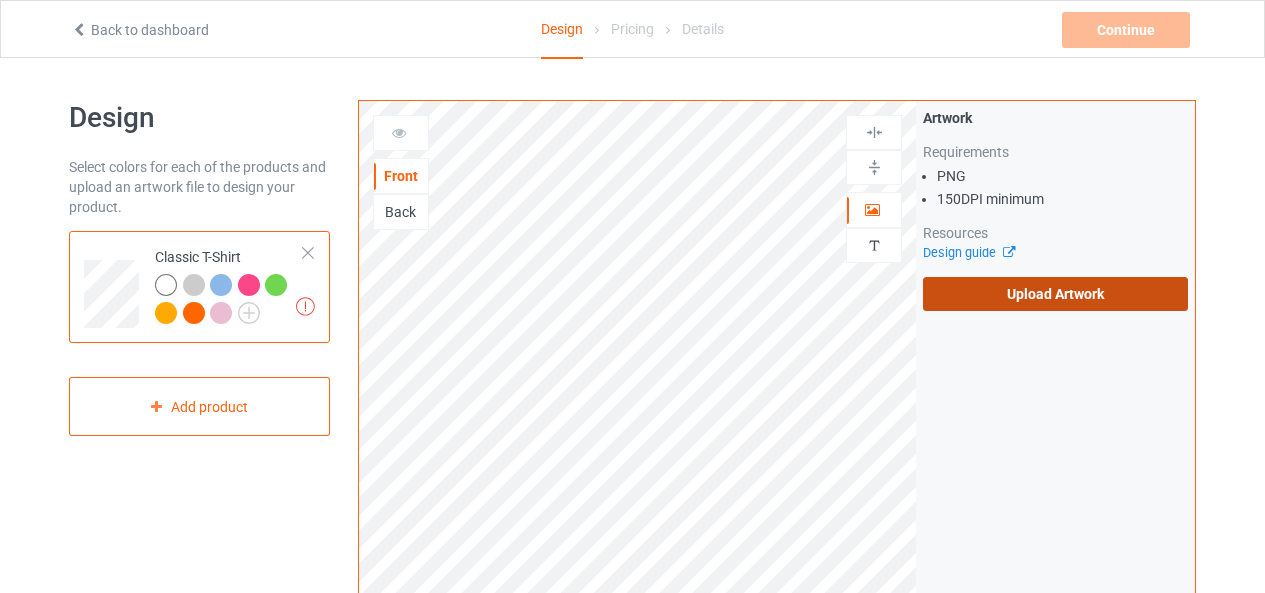 click on "Upload Artwork" at bounding box center (1055, 294) 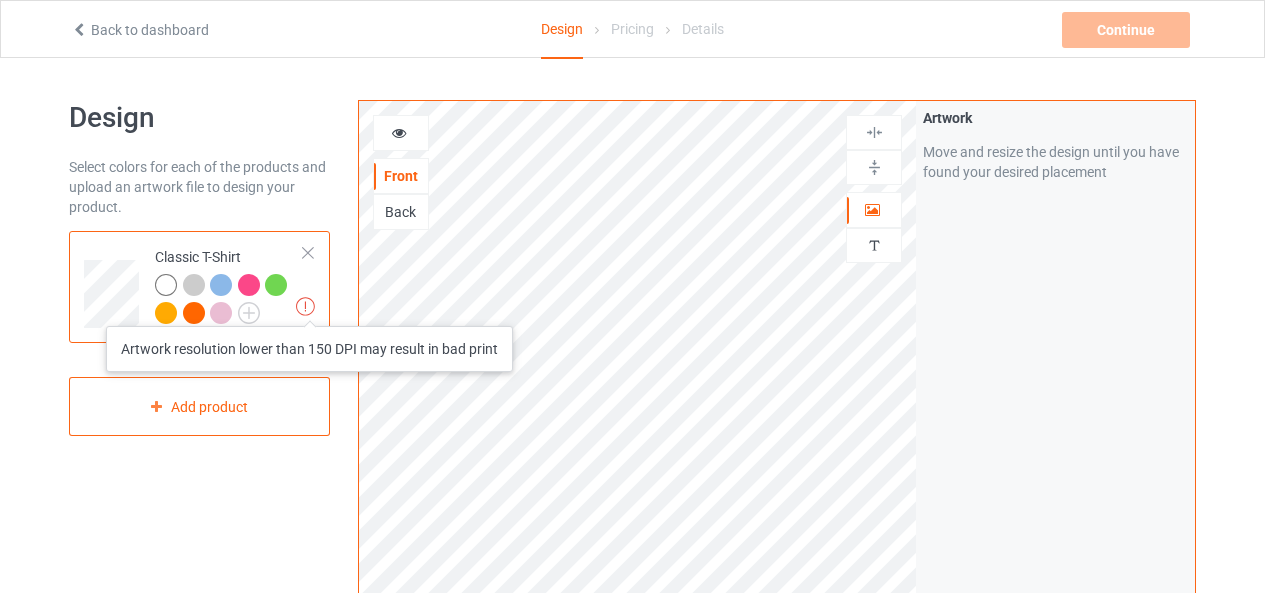 click at bounding box center (305, 306) 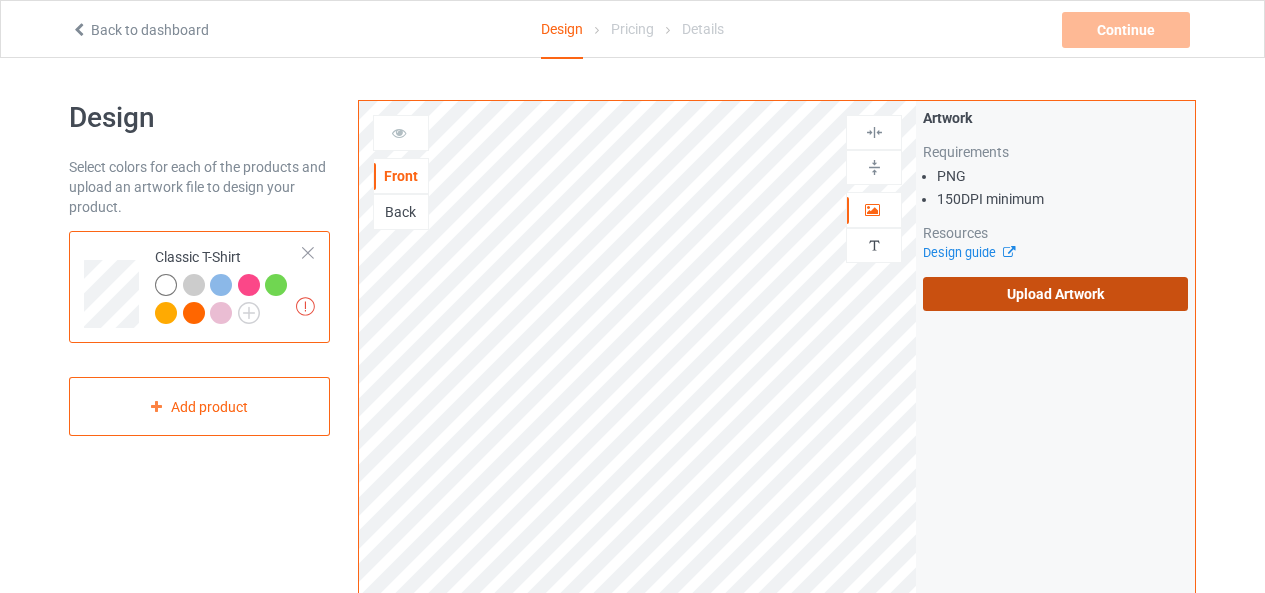 click on "Upload Artwork" at bounding box center [1055, 294] 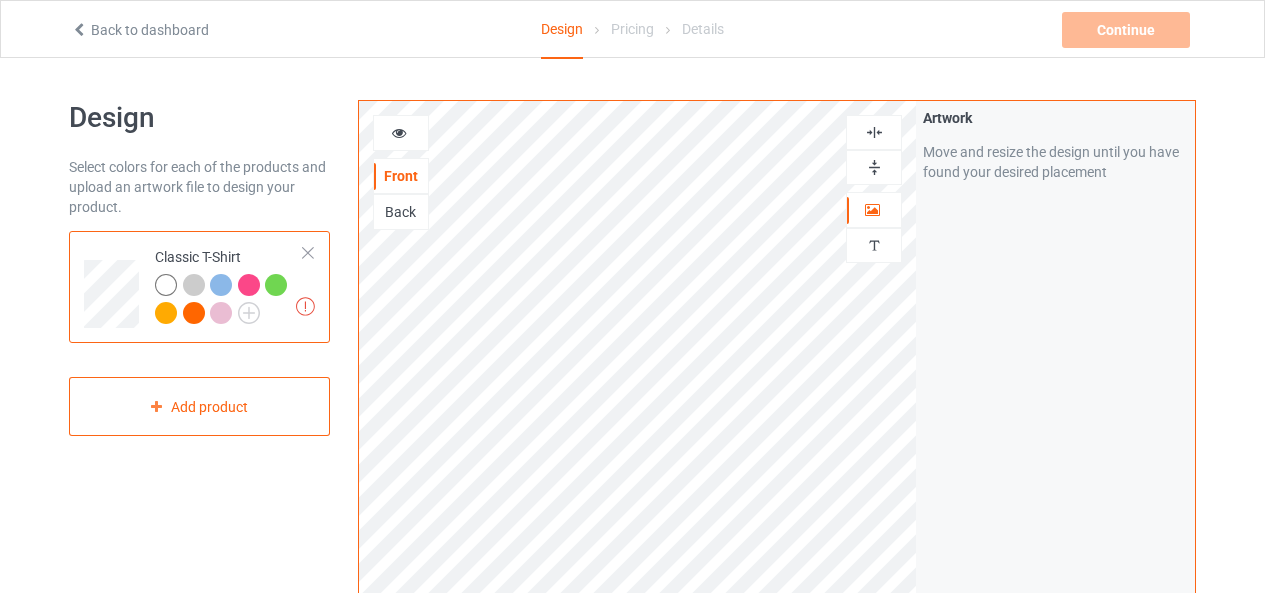 click at bounding box center [401, 133] 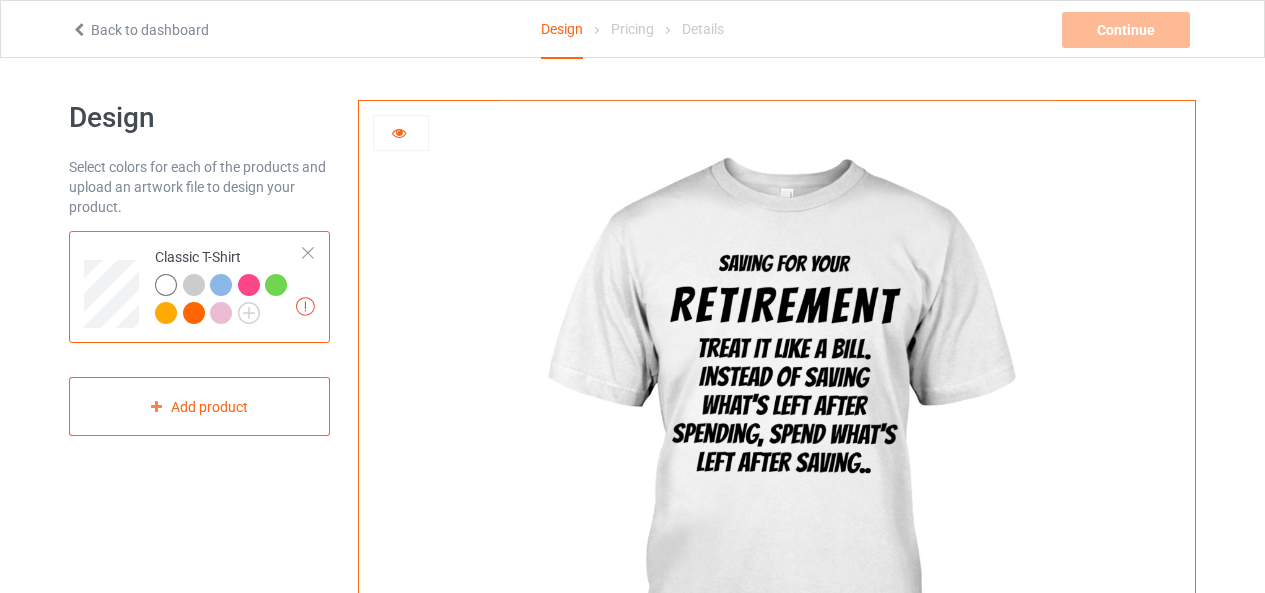 click at bounding box center [777, 449] 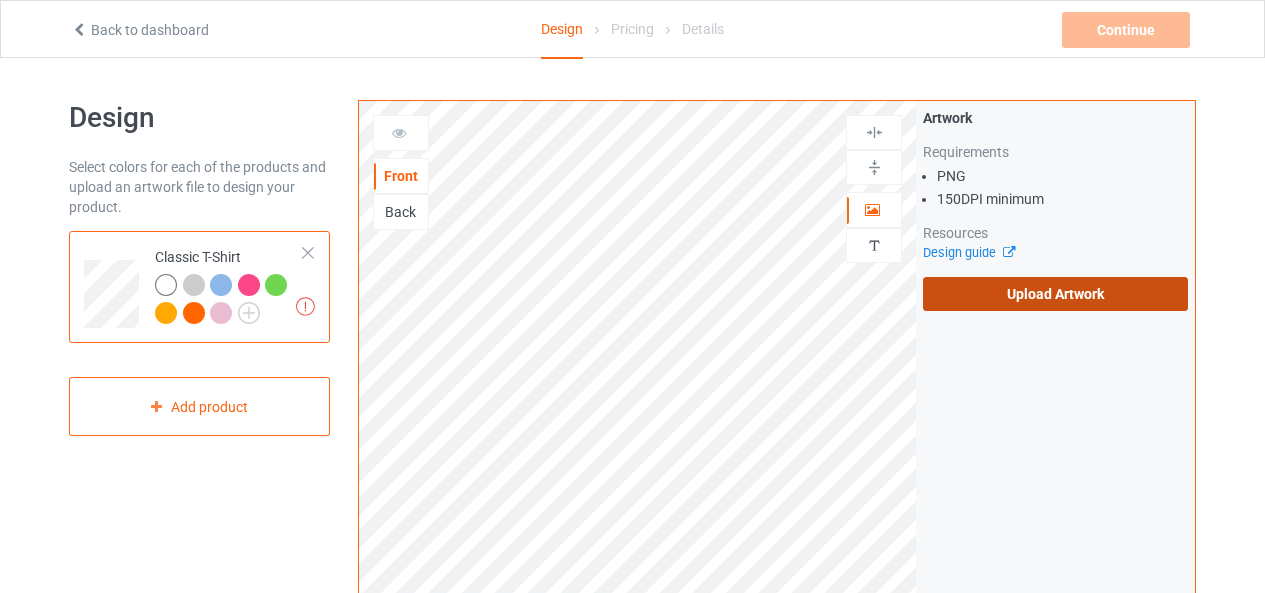 click on "Upload Artwork" at bounding box center (1055, 294) 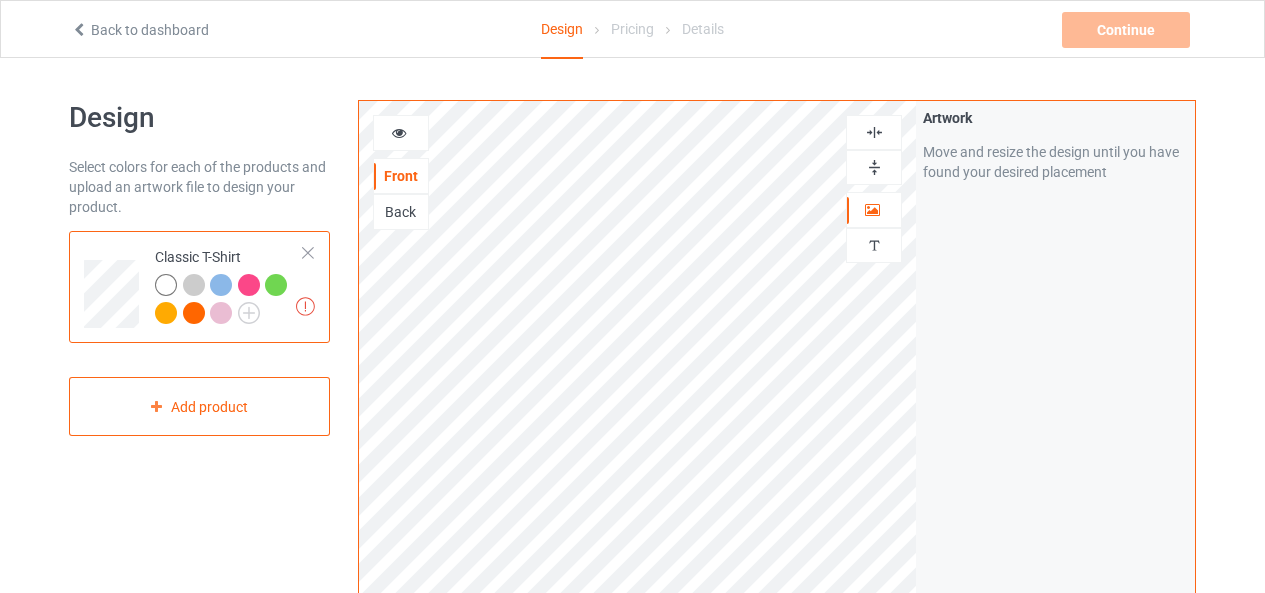 click at bounding box center [399, 130] 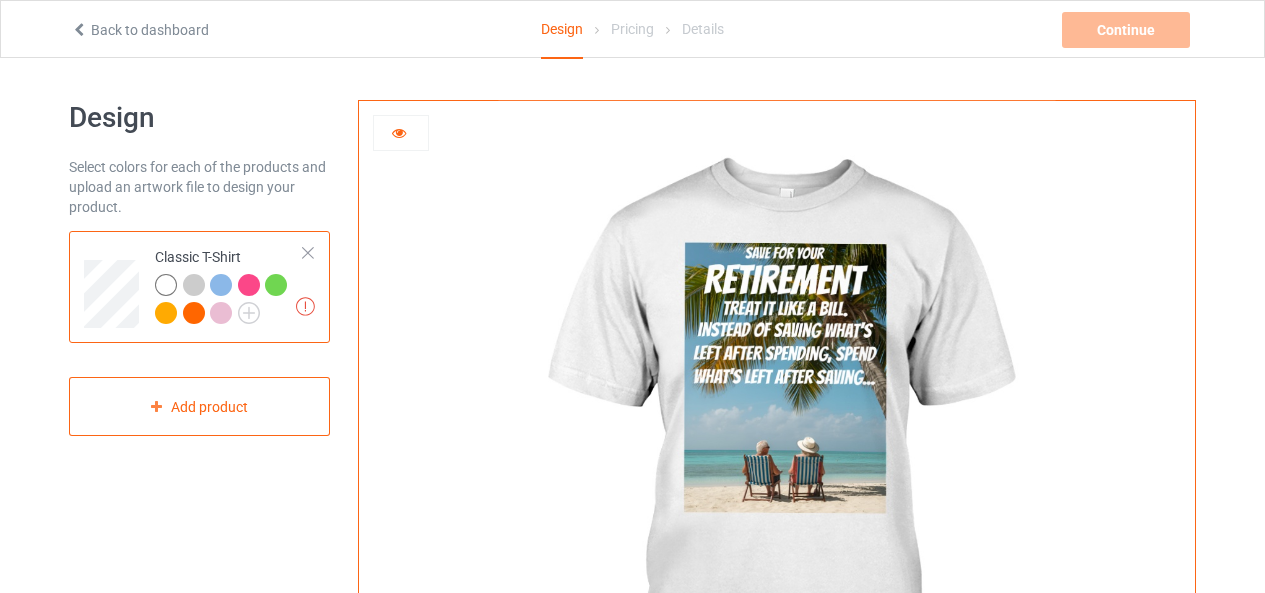 click at bounding box center (776, 449) 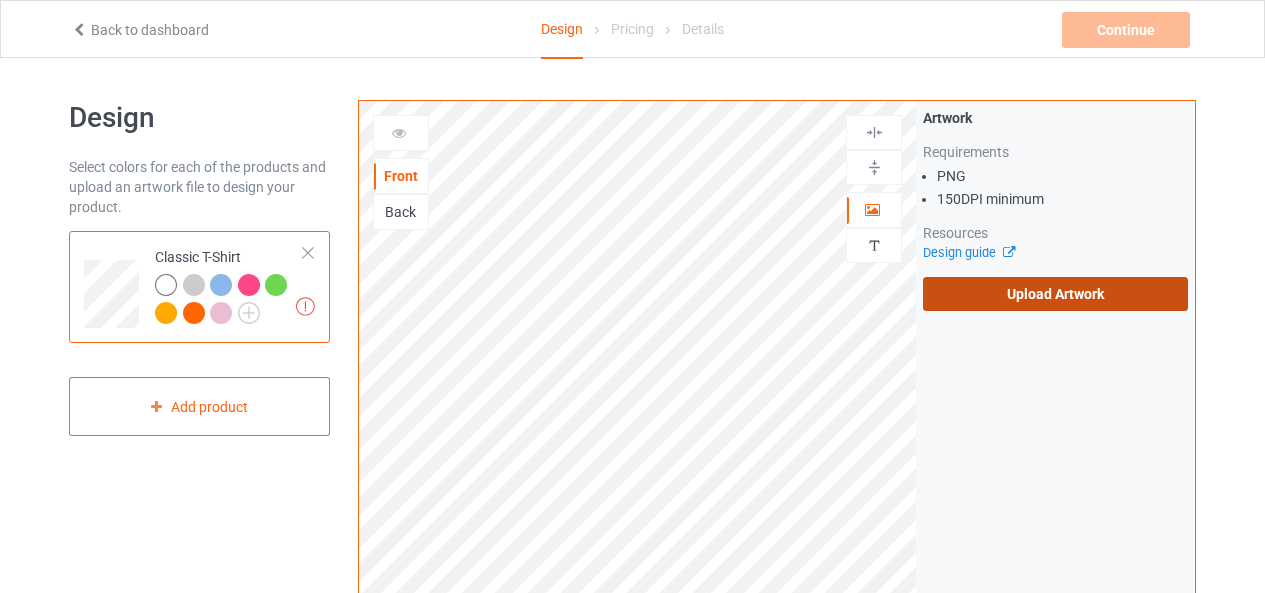 click on "Upload Artwork" at bounding box center (1055, 294) 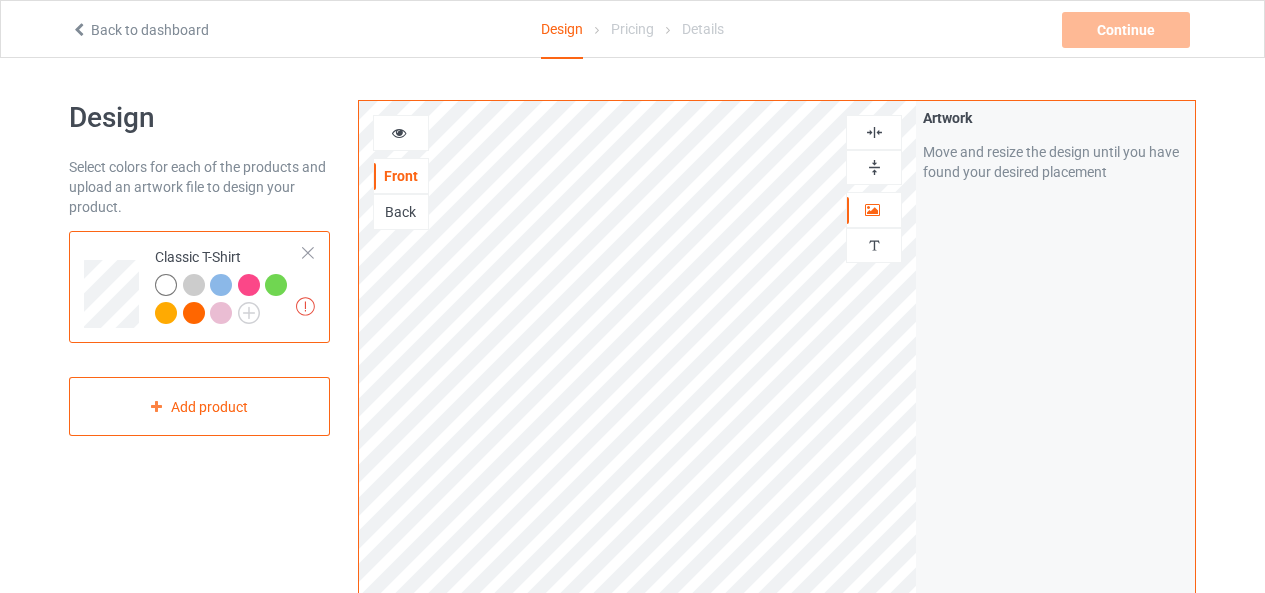 click at bounding box center (399, 130) 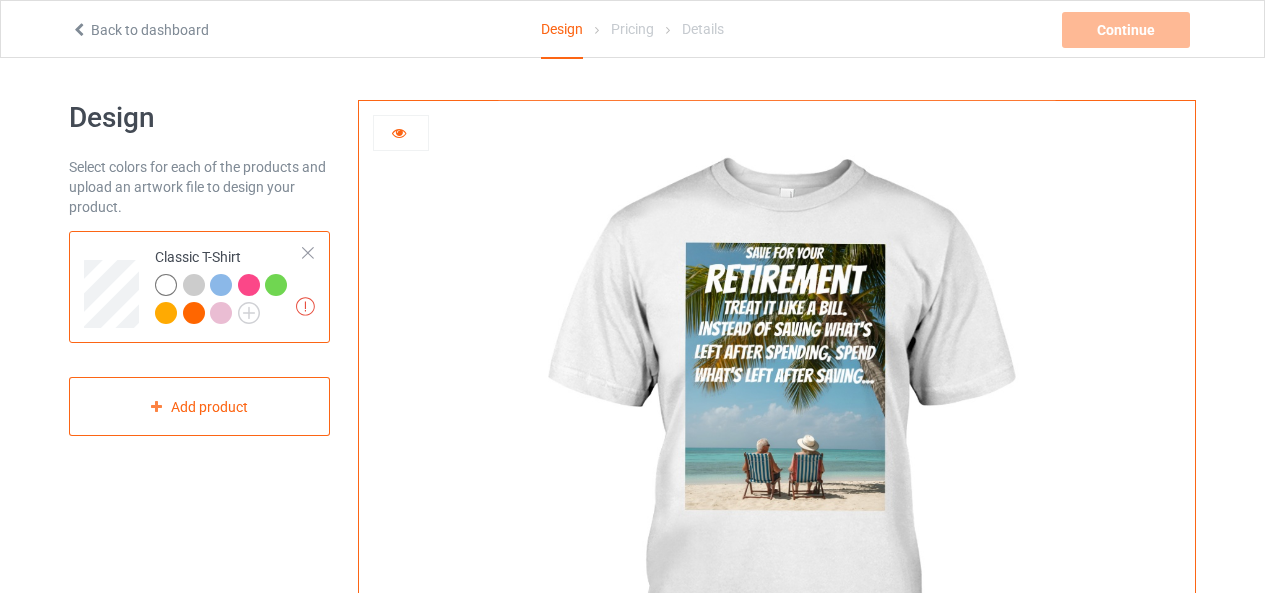 click at bounding box center [194, 285] 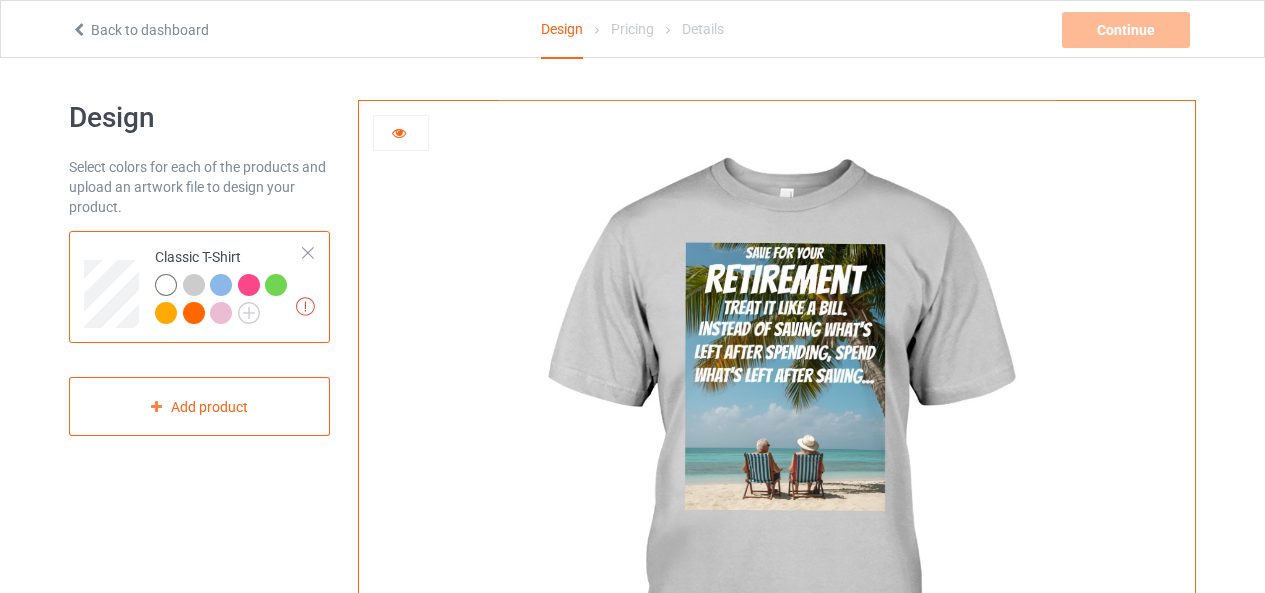 click at bounding box center [221, 313] 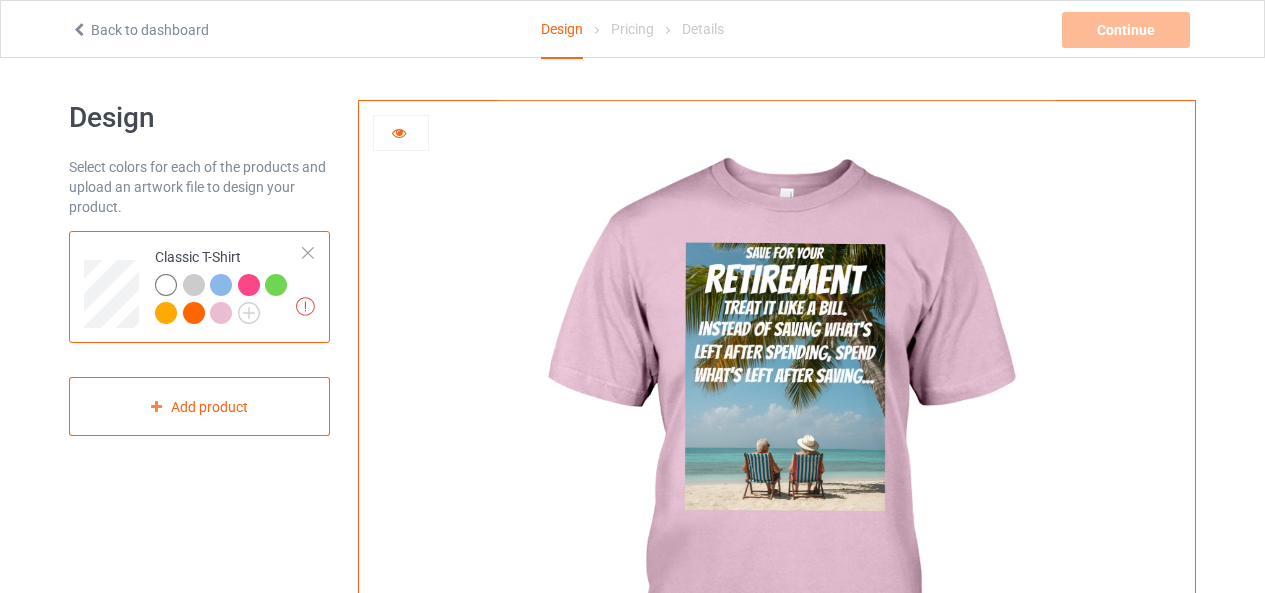 click at bounding box center [308, 253] 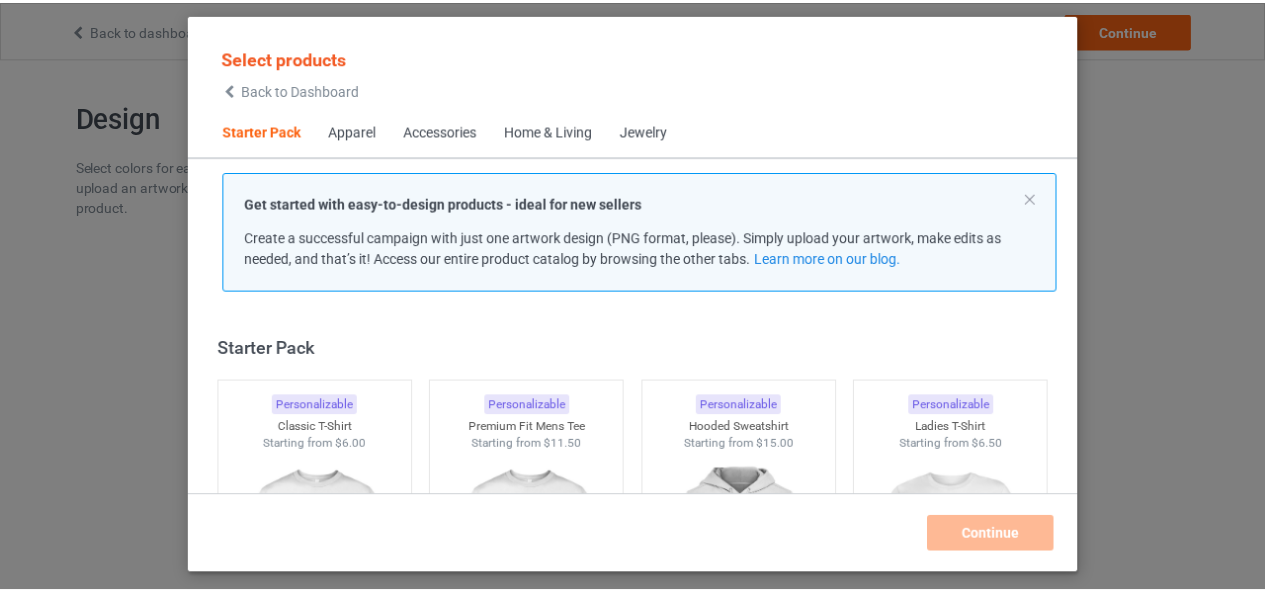scroll, scrollTop: 25, scrollLeft: 0, axis: vertical 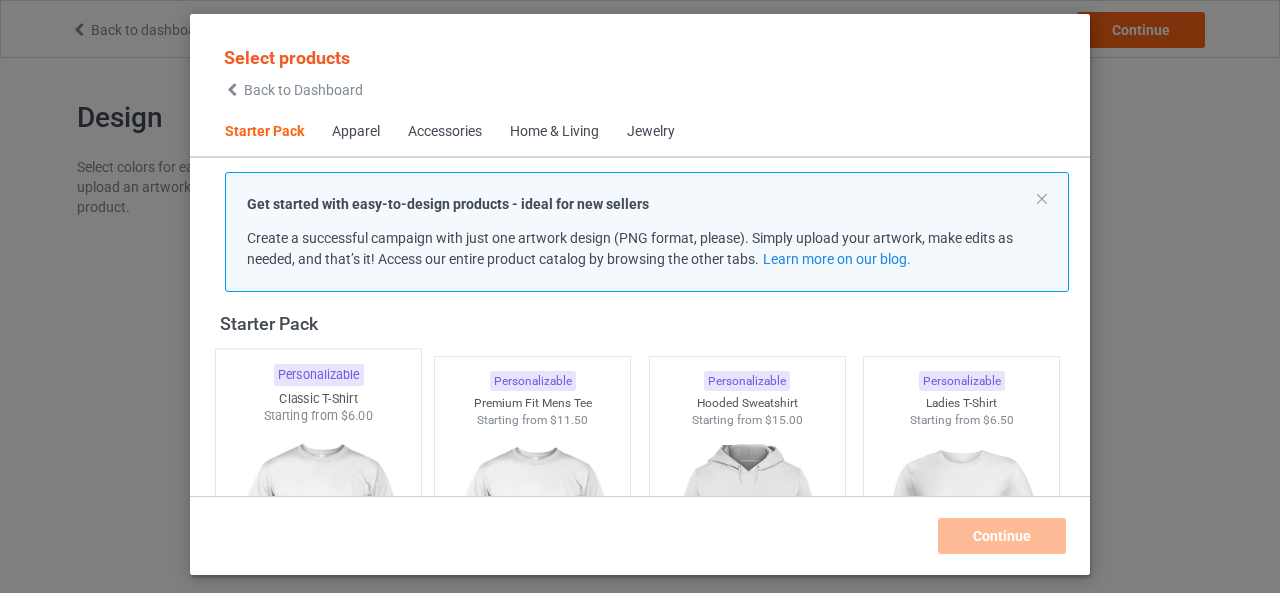 click on "Personalizable" at bounding box center (318, 375) 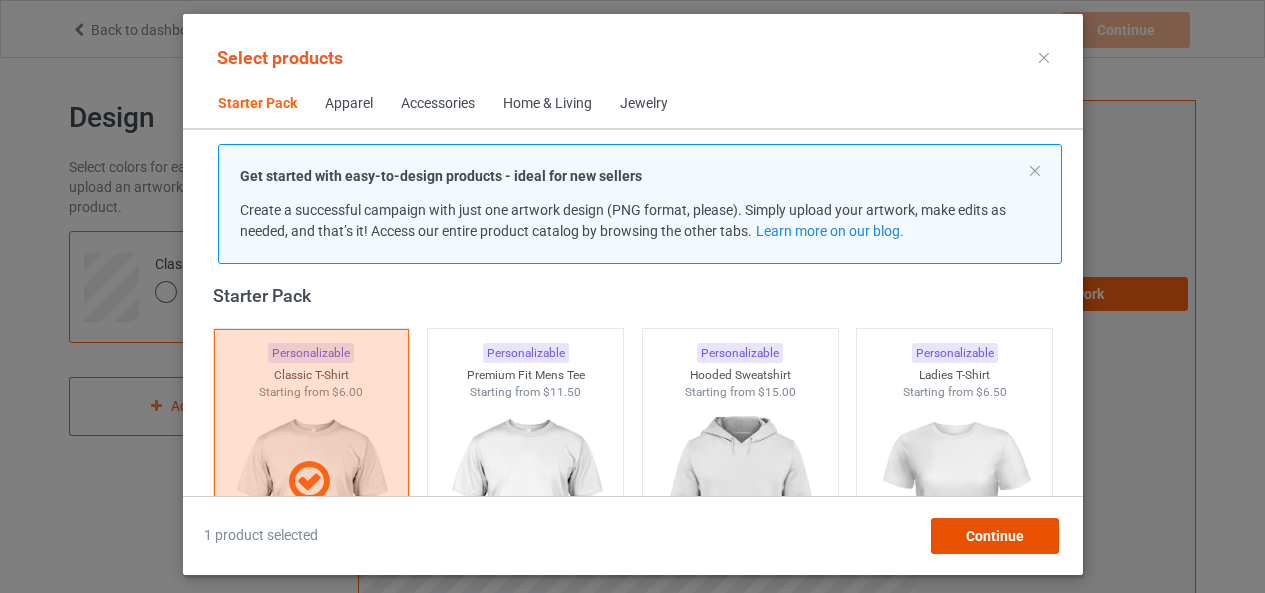 click on "Continue" at bounding box center (994, 536) 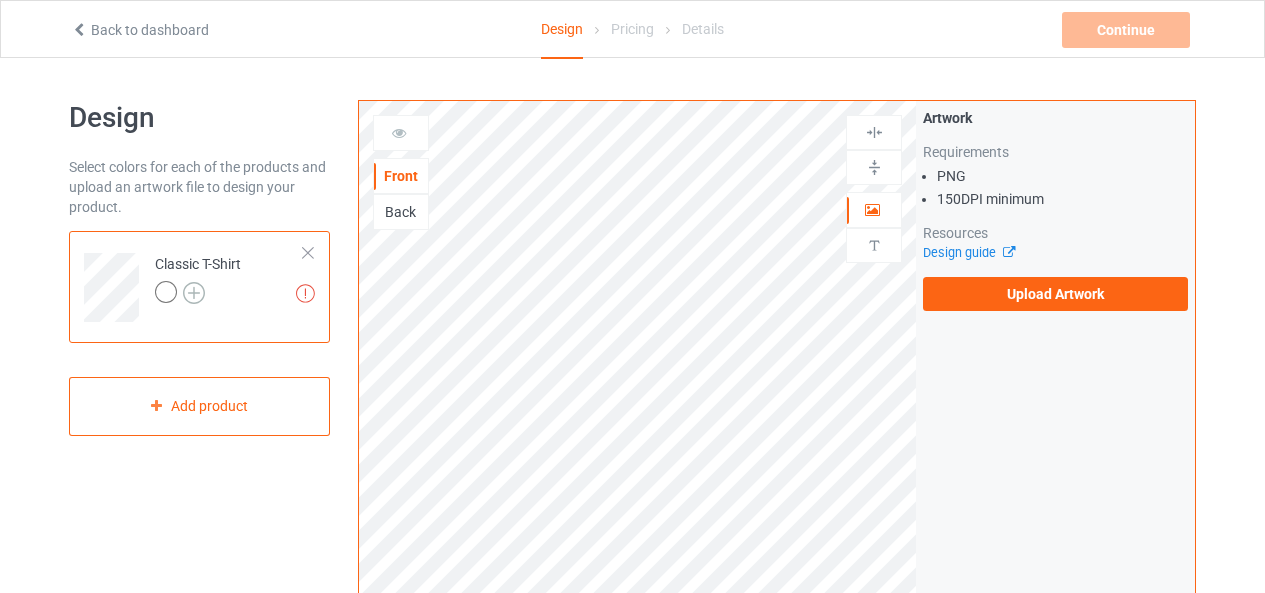 click at bounding box center [194, 293] 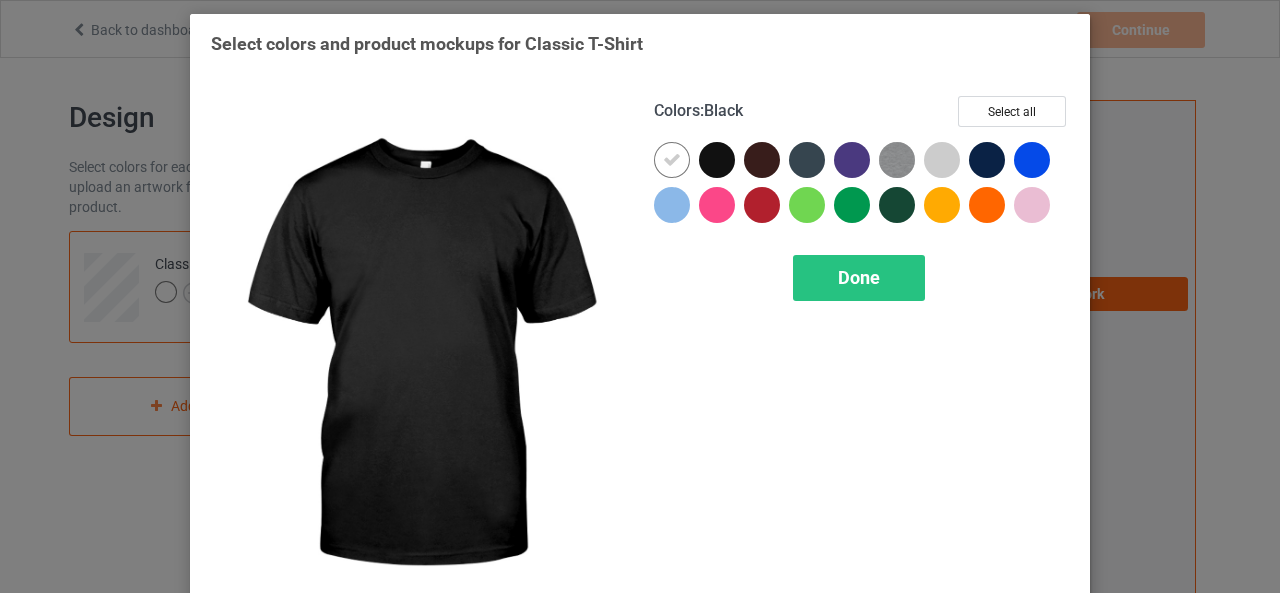 click at bounding box center [717, 160] 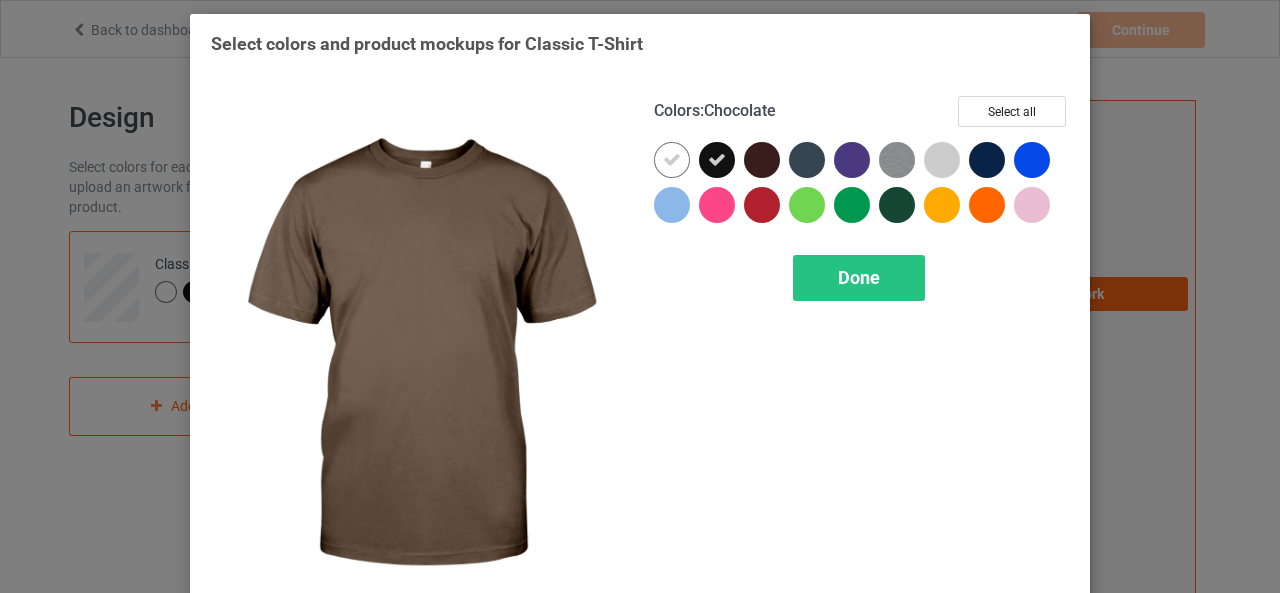 click at bounding box center (762, 160) 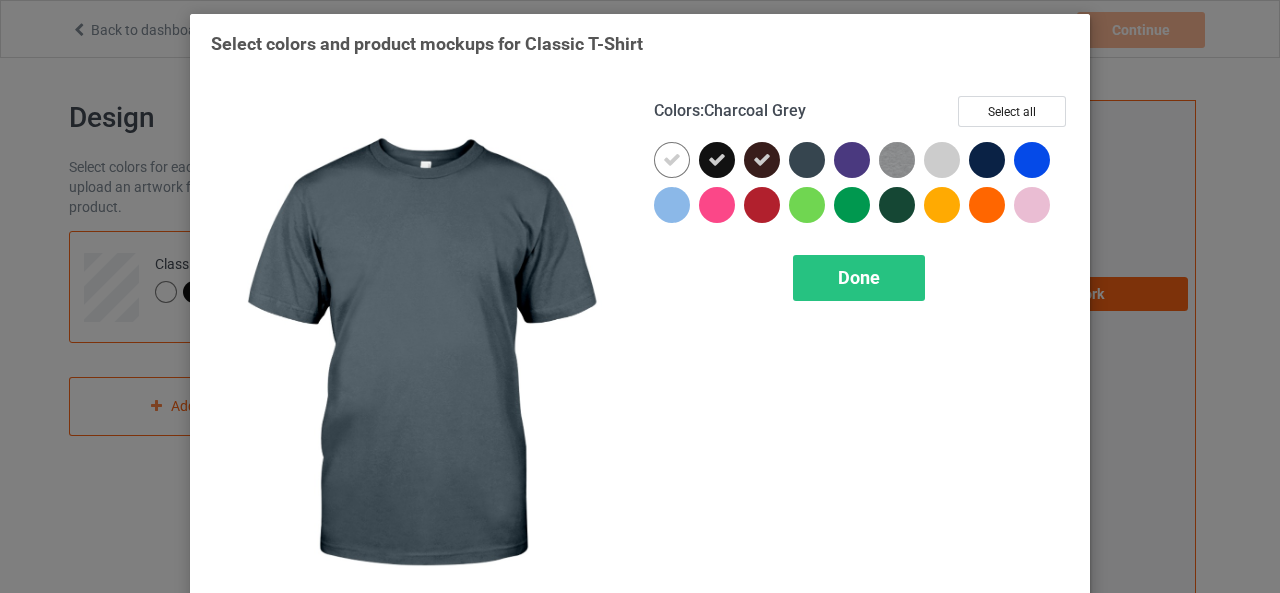 click at bounding box center (807, 160) 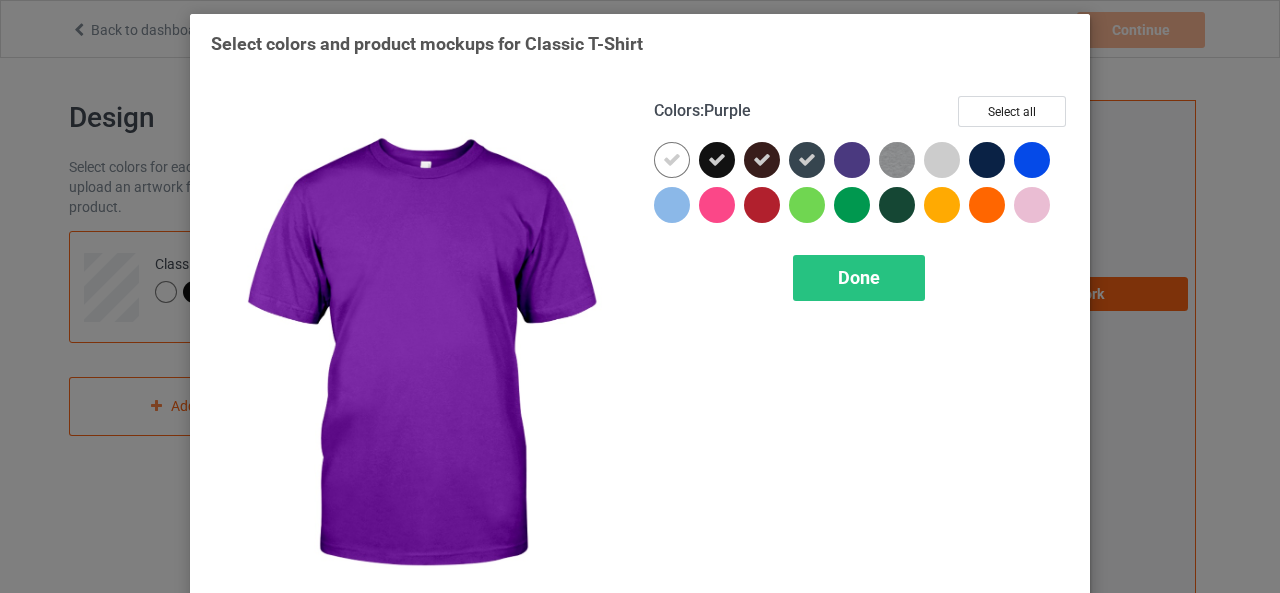 drag, startPoint x: 838, startPoint y: 149, endPoint x: 854, endPoint y: 152, distance: 16.27882 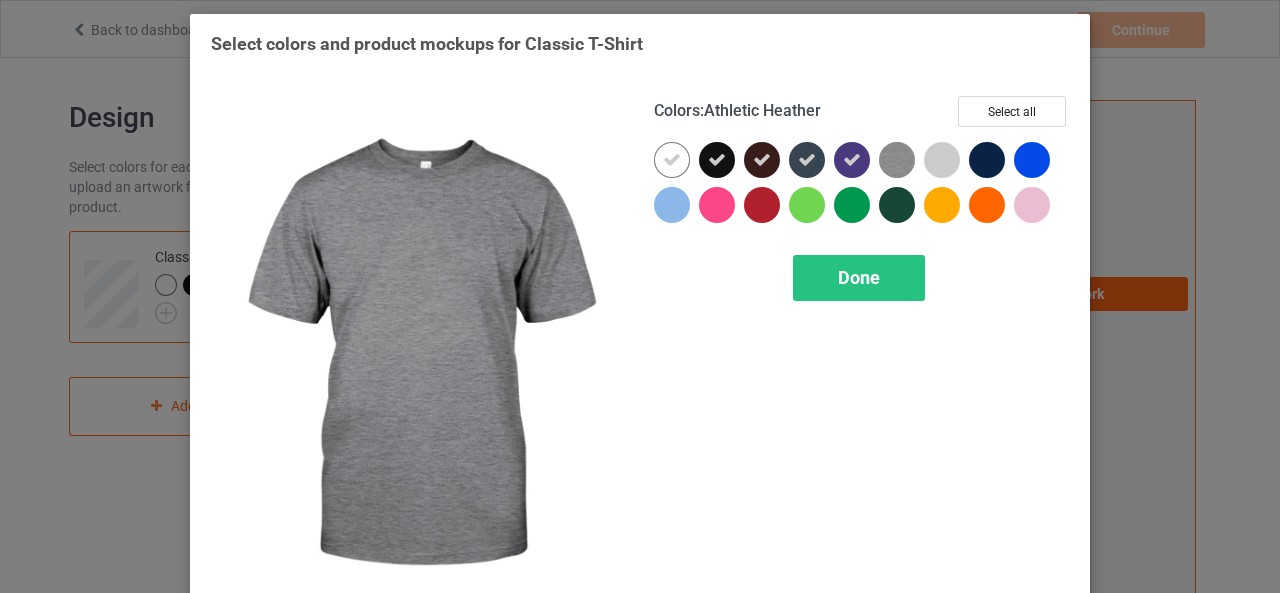 click at bounding box center (897, 160) 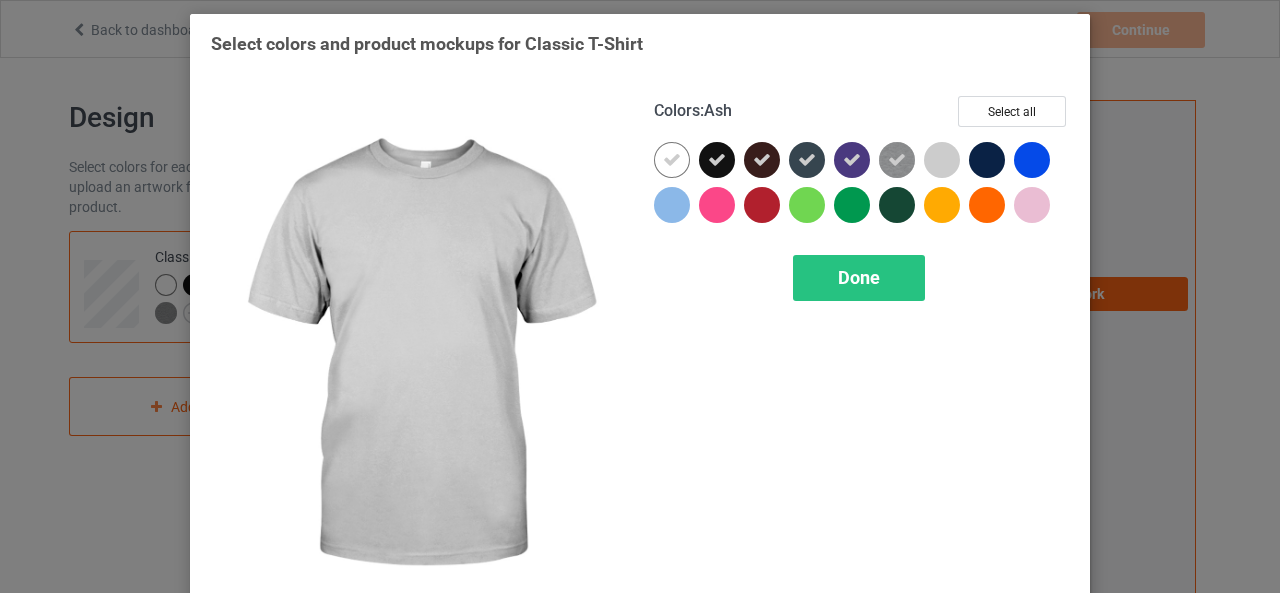click at bounding box center (942, 160) 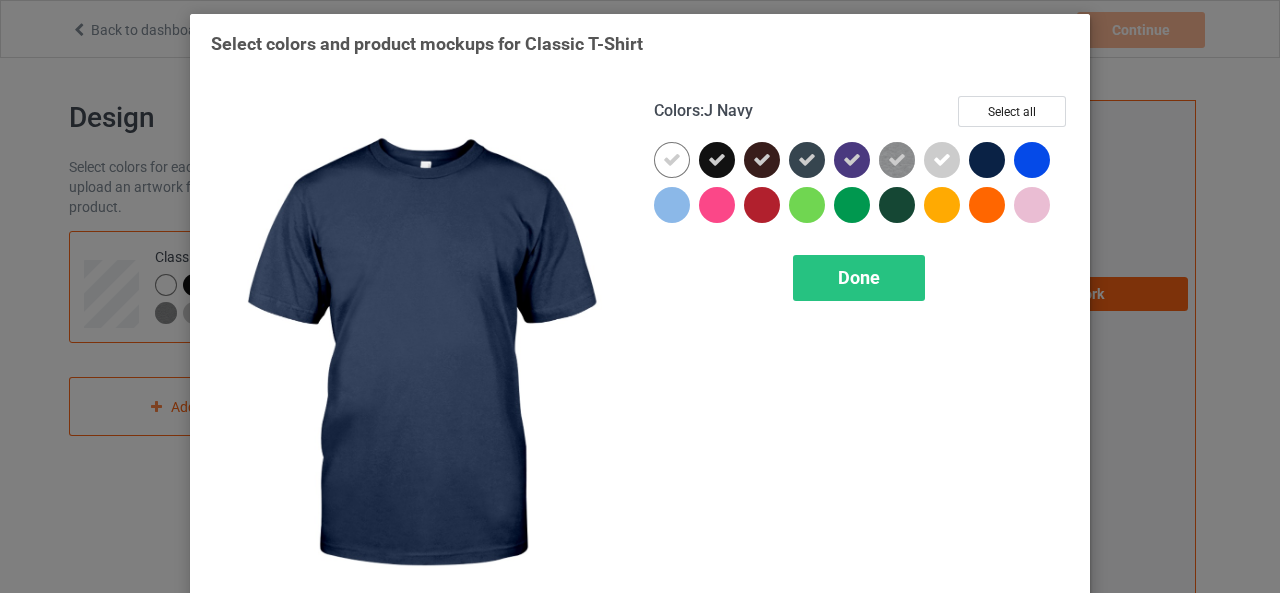 click at bounding box center (987, 160) 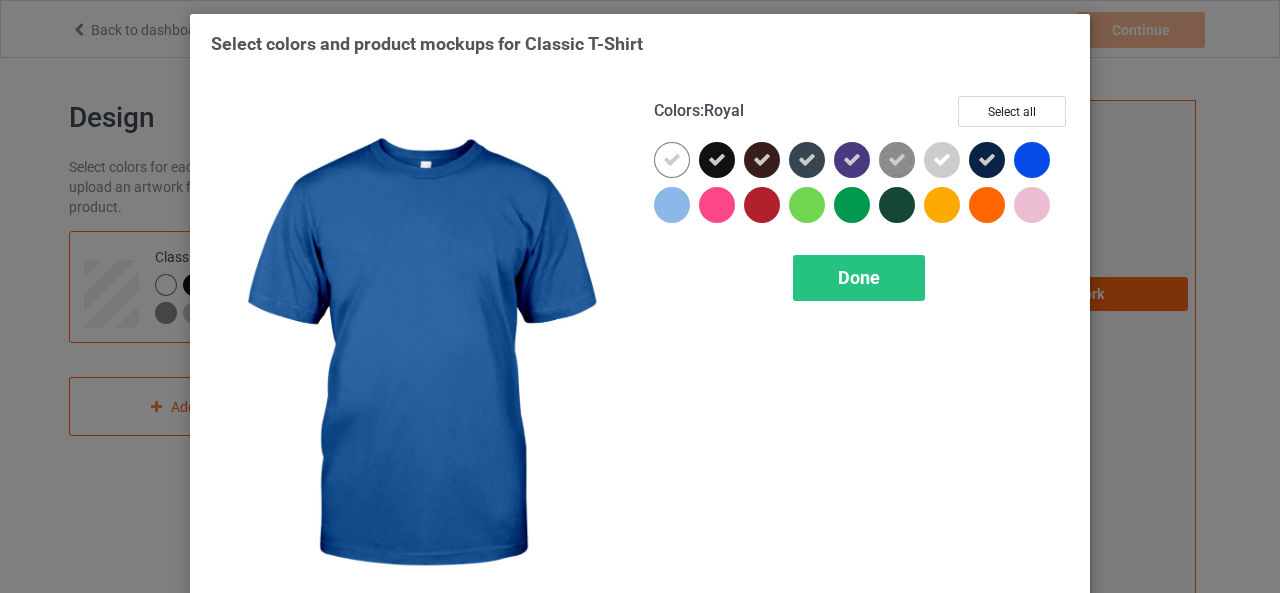 drag, startPoint x: 1020, startPoint y: 158, endPoint x: 1029, endPoint y: 192, distance: 35.17101 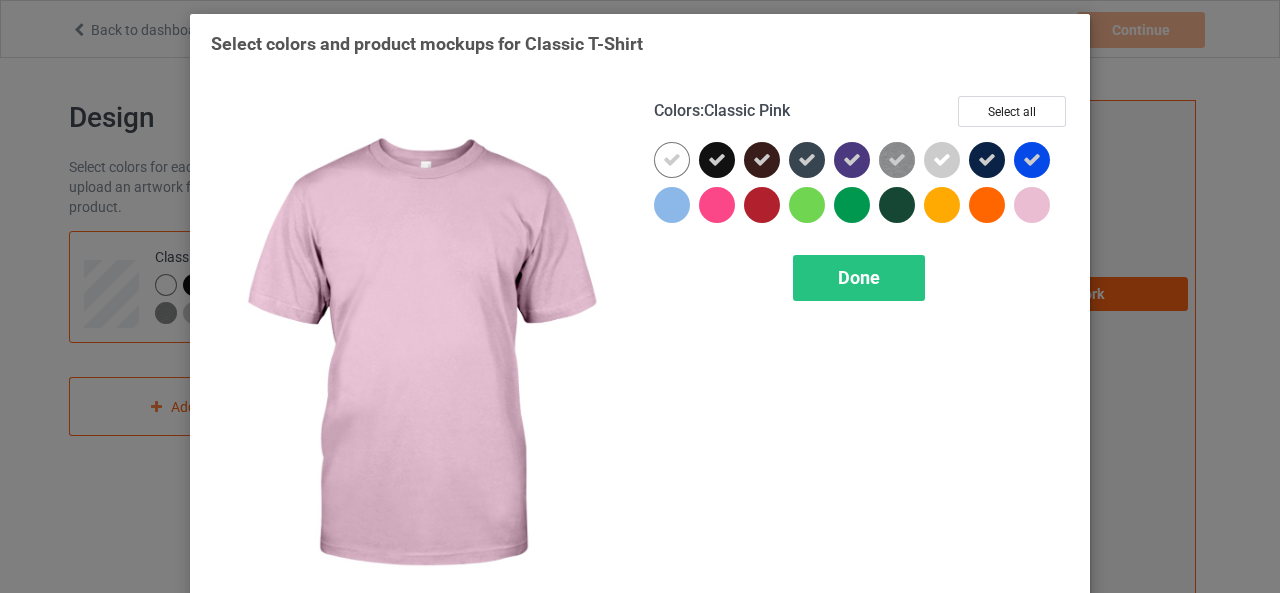 click at bounding box center (1032, 205) 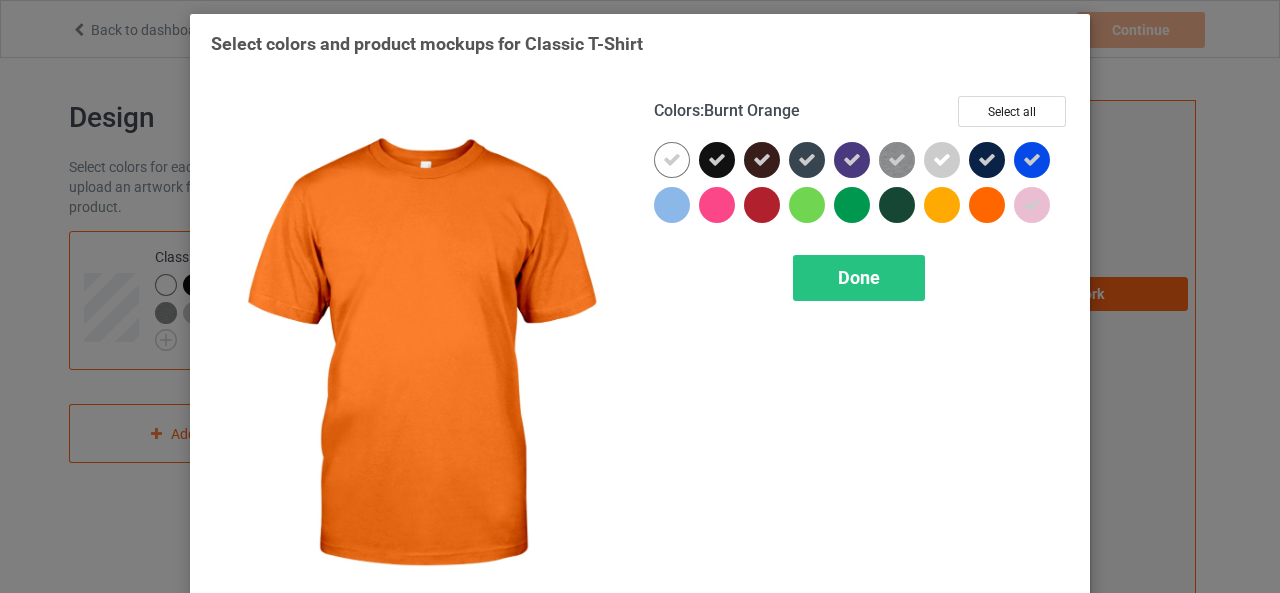 click at bounding box center [987, 205] 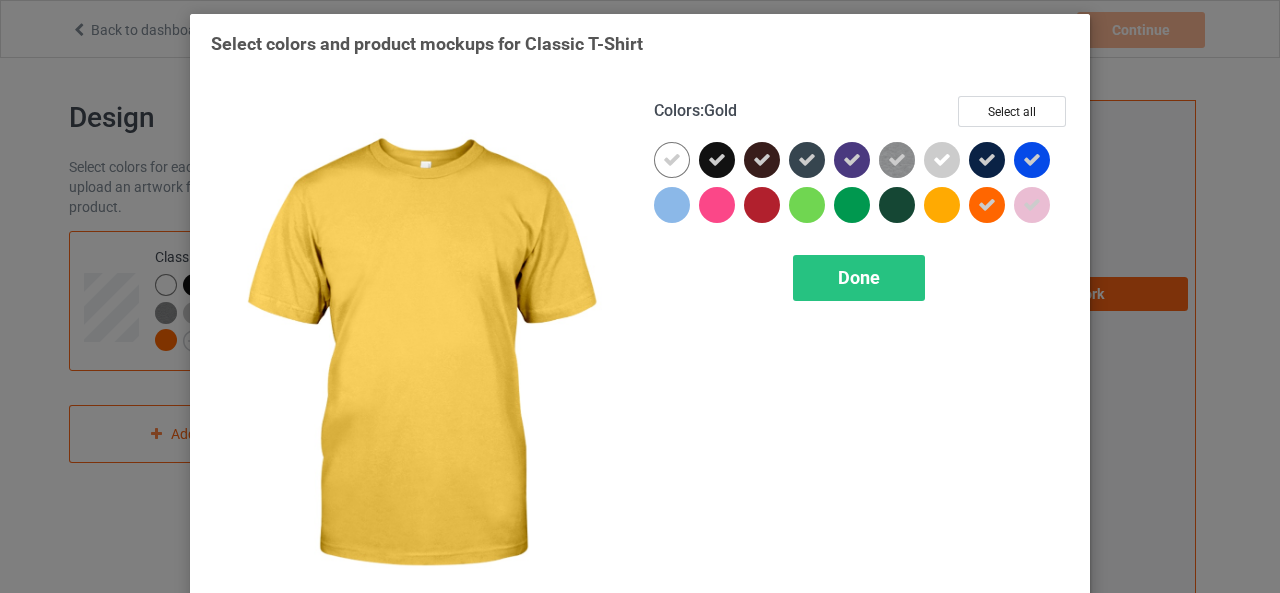 click at bounding box center [942, 205] 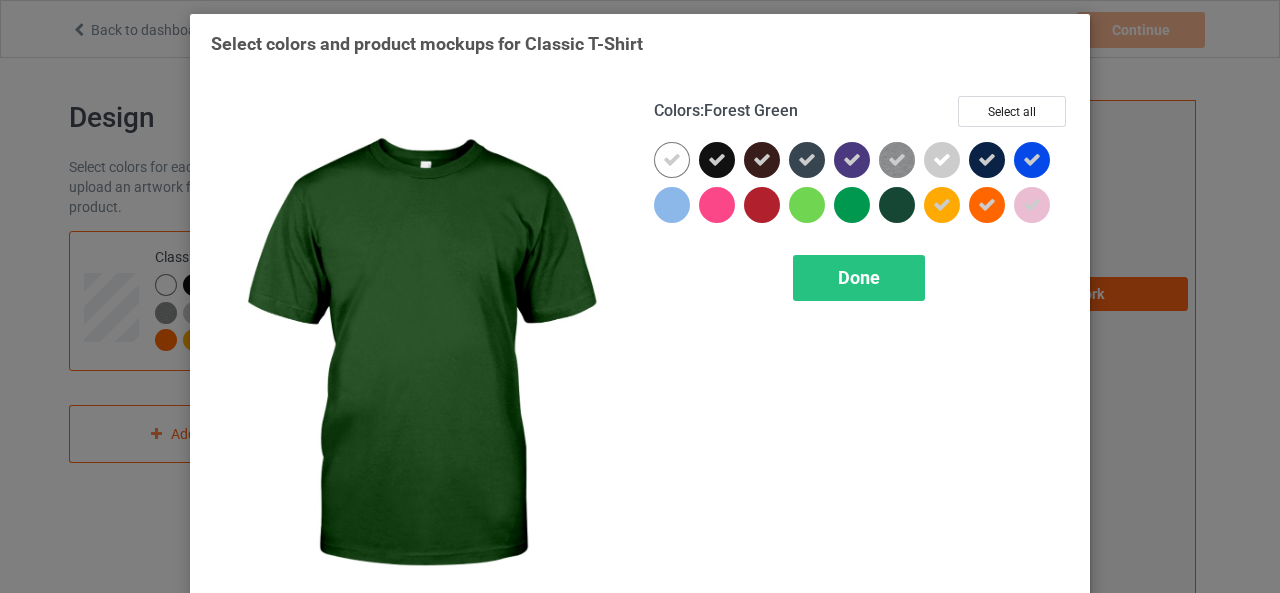 click at bounding box center [897, 205] 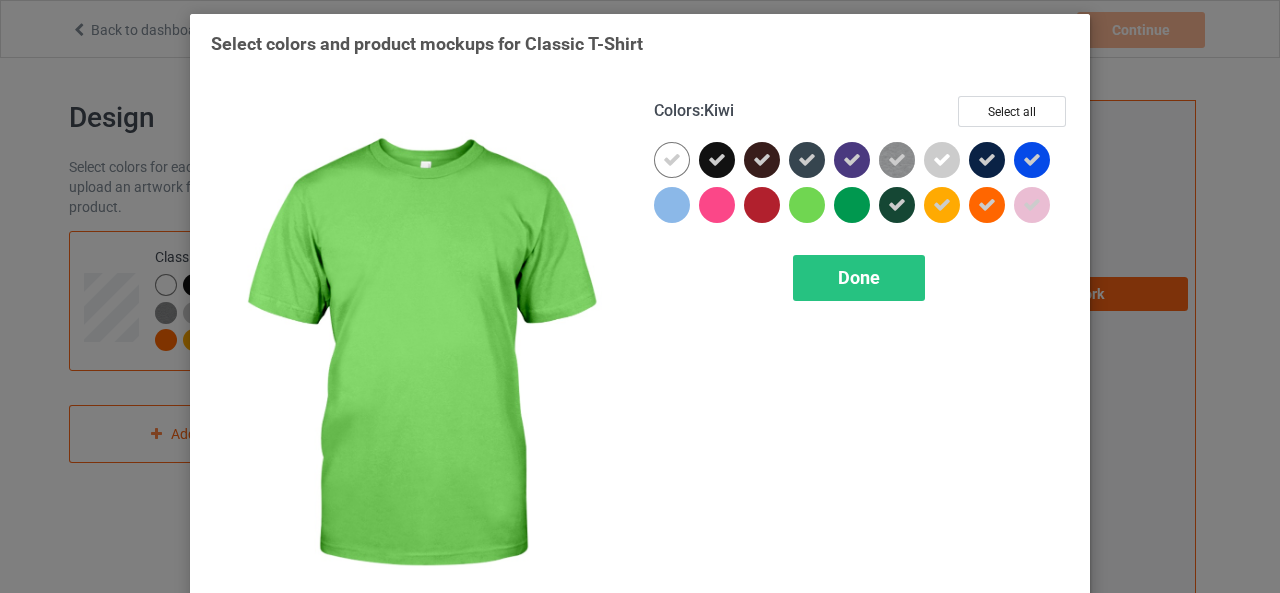 click at bounding box center [807, 205] 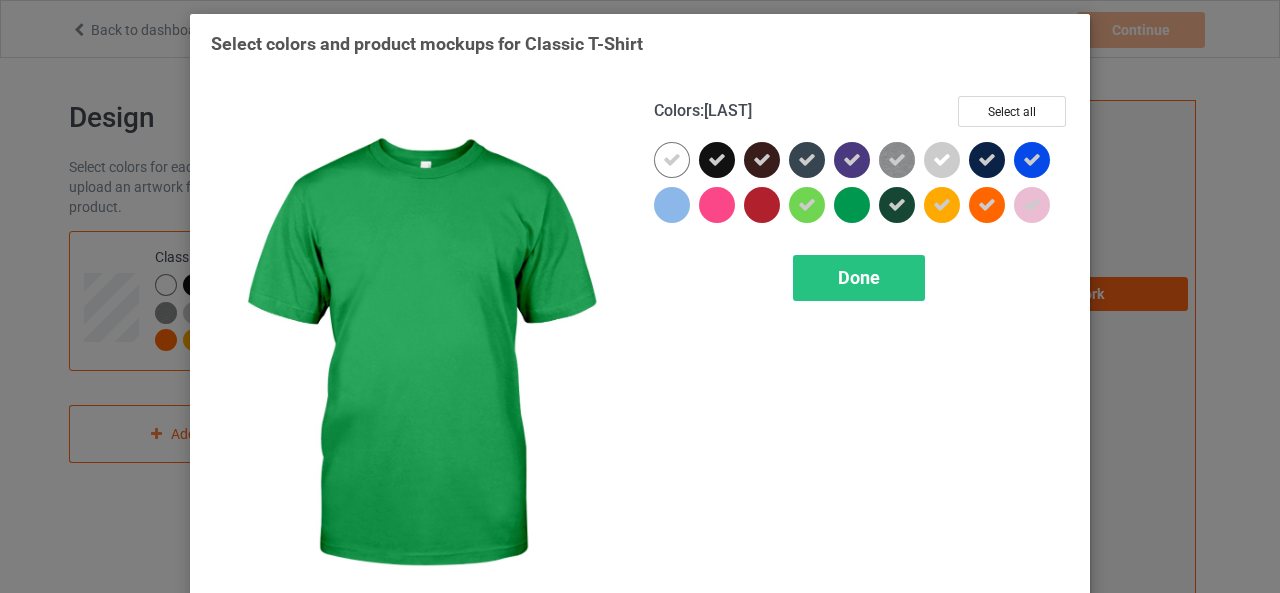 drag, startPoint x: 845, startPoint y: 195, endPoint x: 832, endPoint y: 199, distance: 13.601471 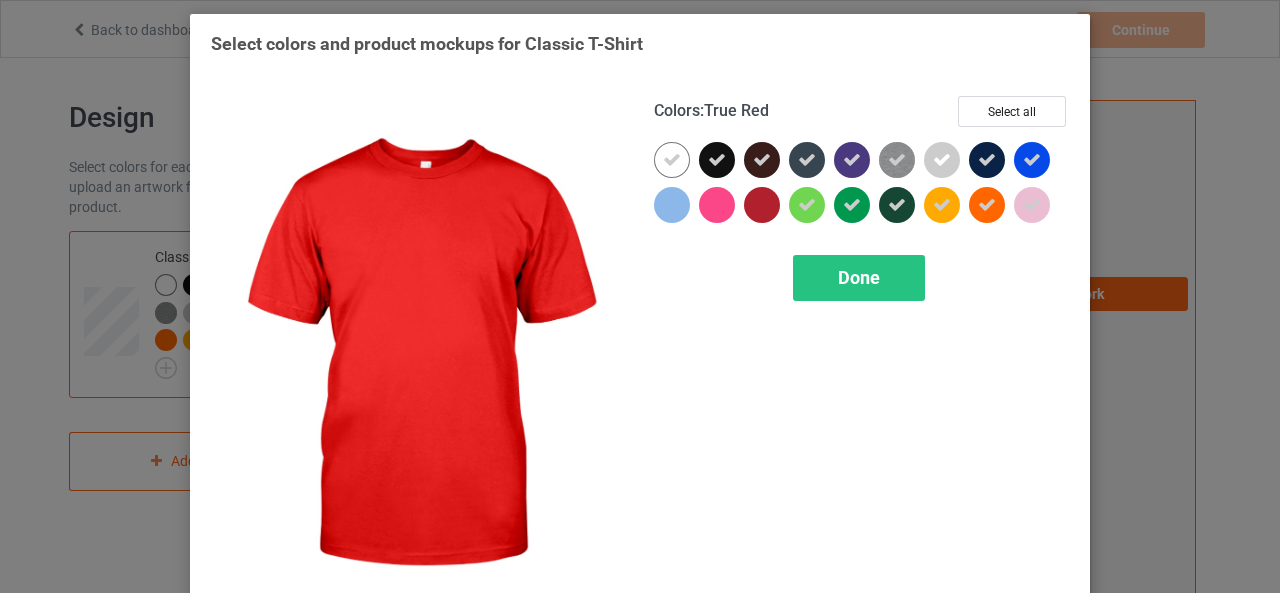 click at bounding box center (762, 205) 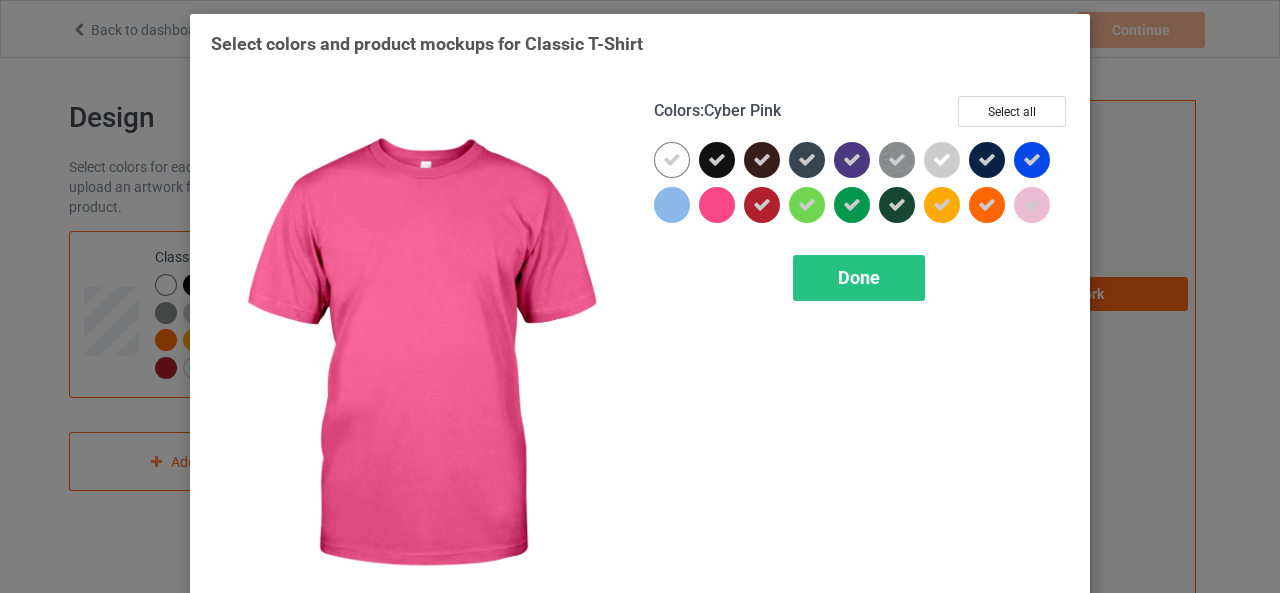 drag, startPoint x: 711, startPoint y: 193, endPoint x: 694, endPoint y: 196, distance: 17.262676 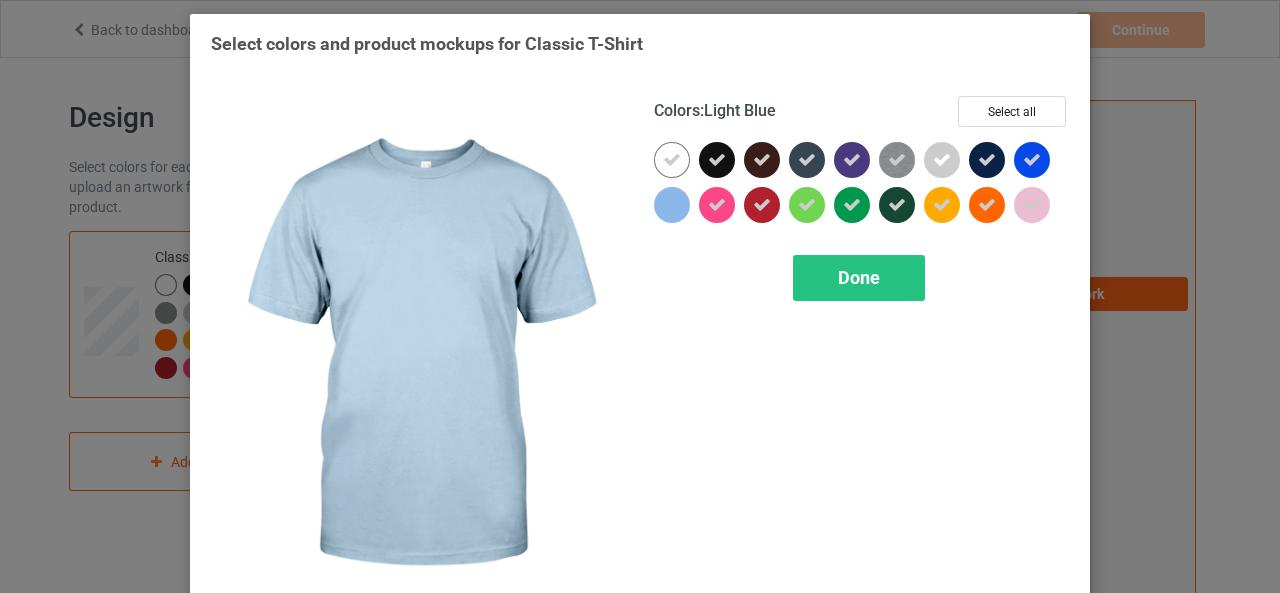click at bounding box center (672, 205) 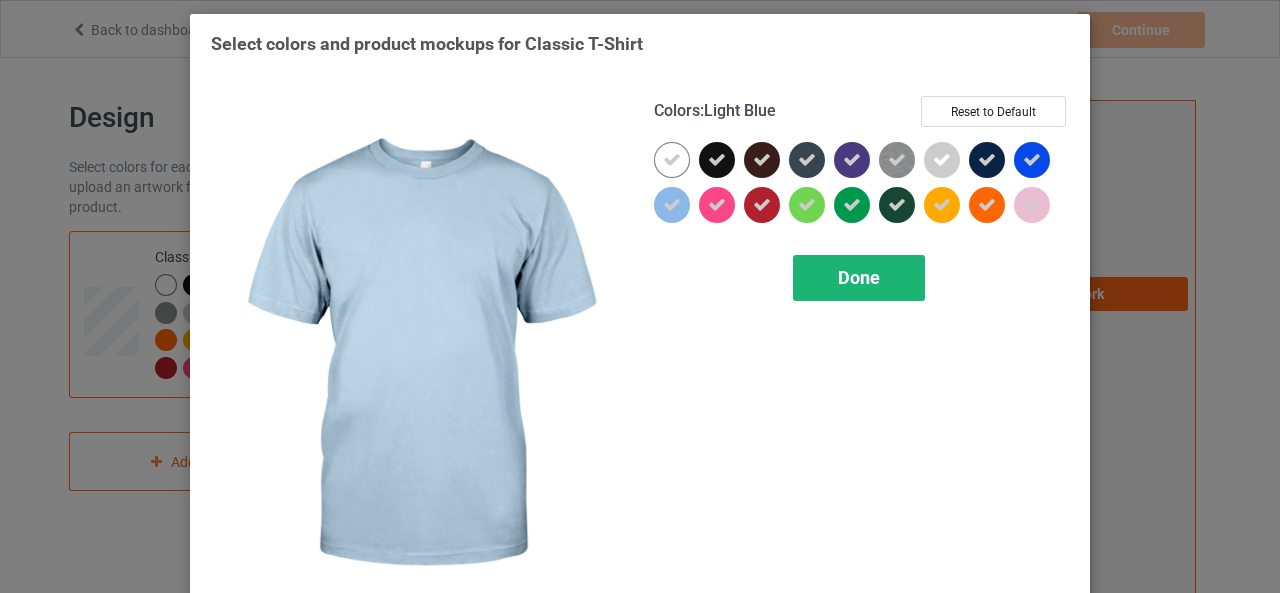 click on "Done" at bounding box center (859, 277) 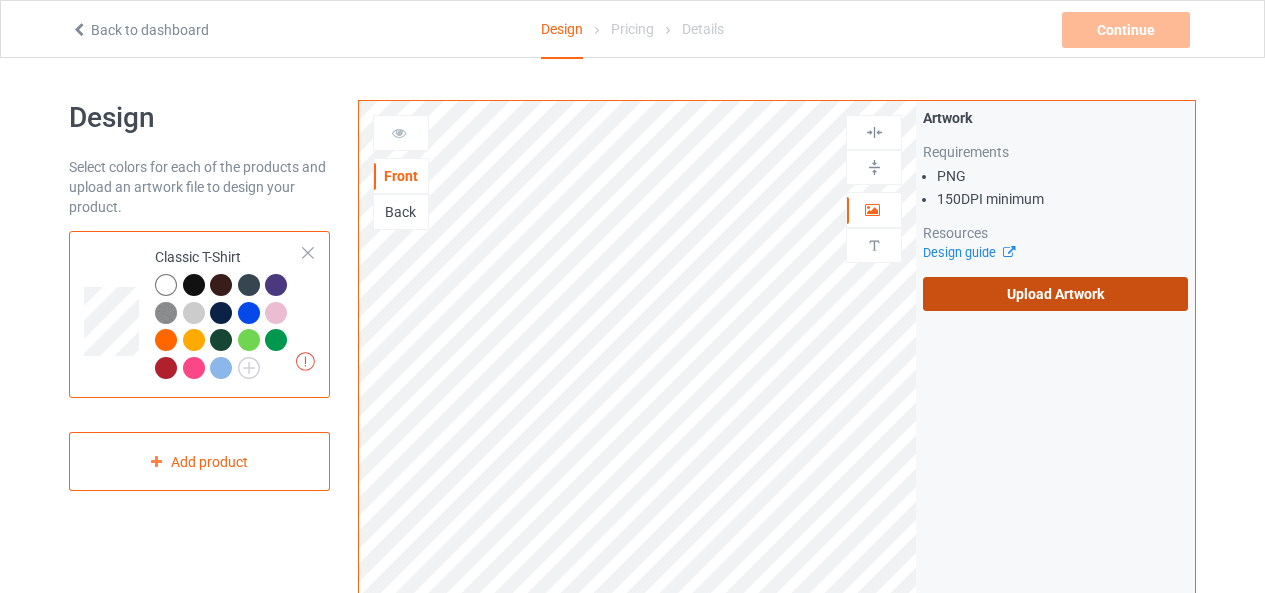 click on "Upload Artwork" at bounding box center [1055, 294] 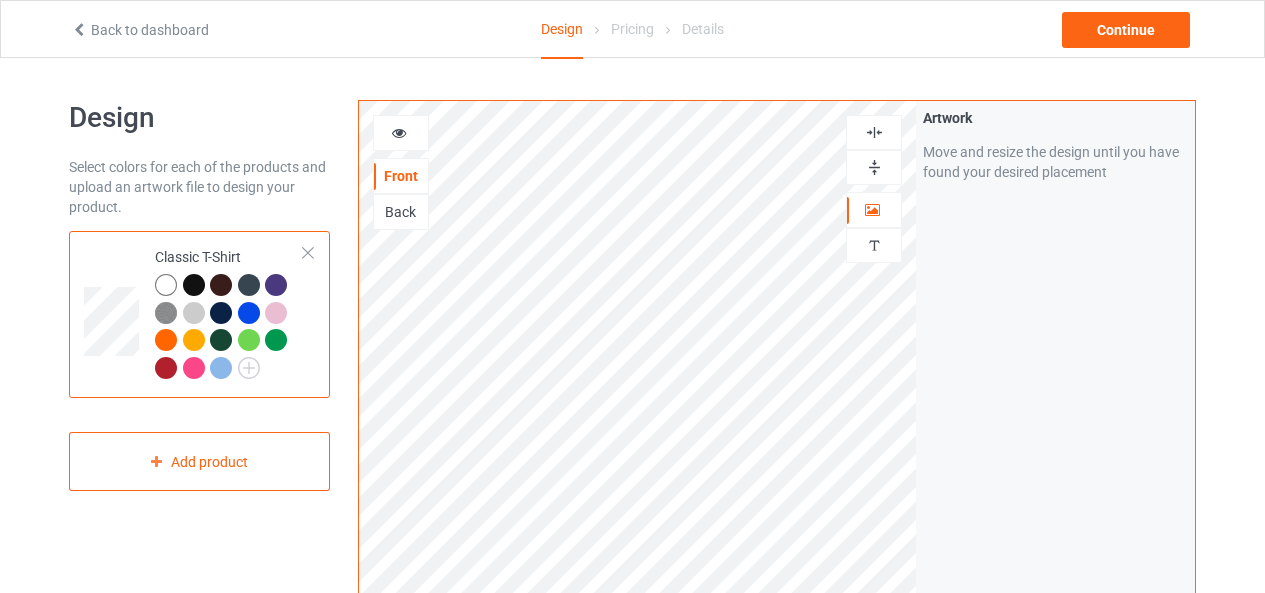click at bounding box center [399, 130] 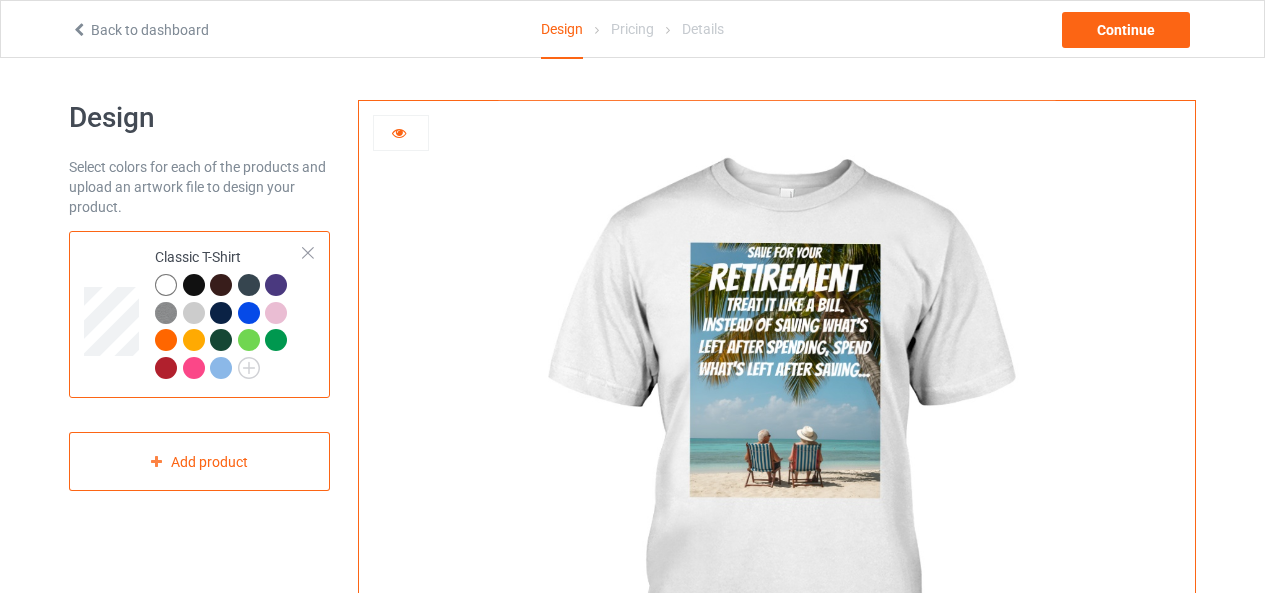 drag, startPoint x: 402, startPoint y: 133, endPoint x: 405, endPoint y: 154, distance: 21.213203 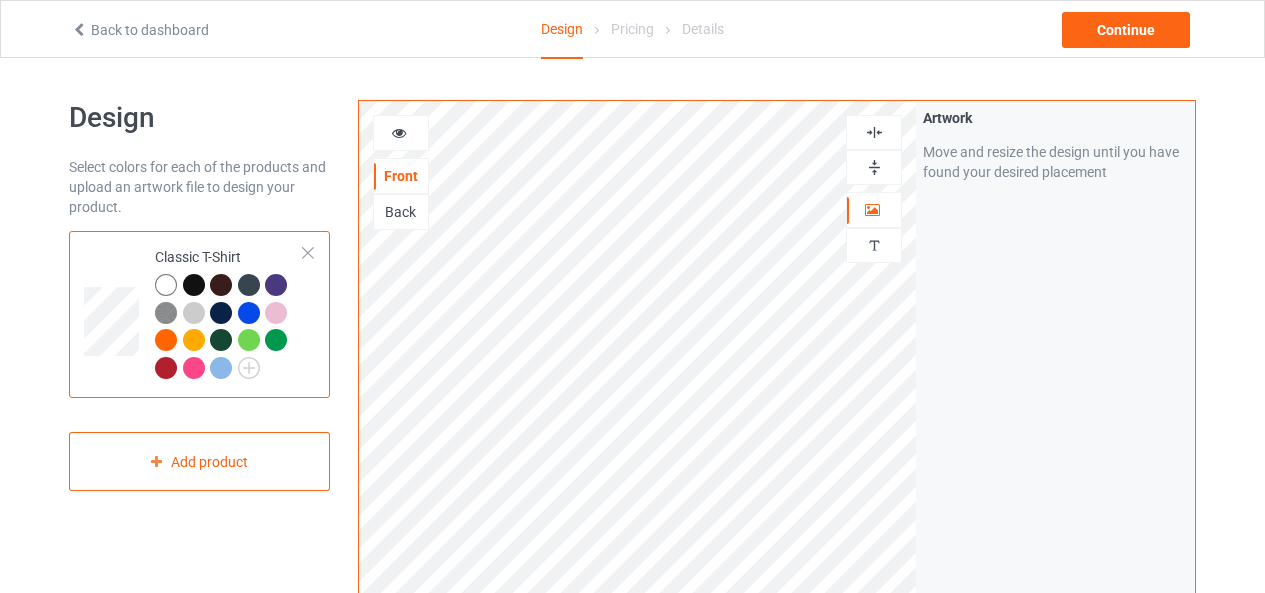 click on "Back" at bounding box center (401, 212) 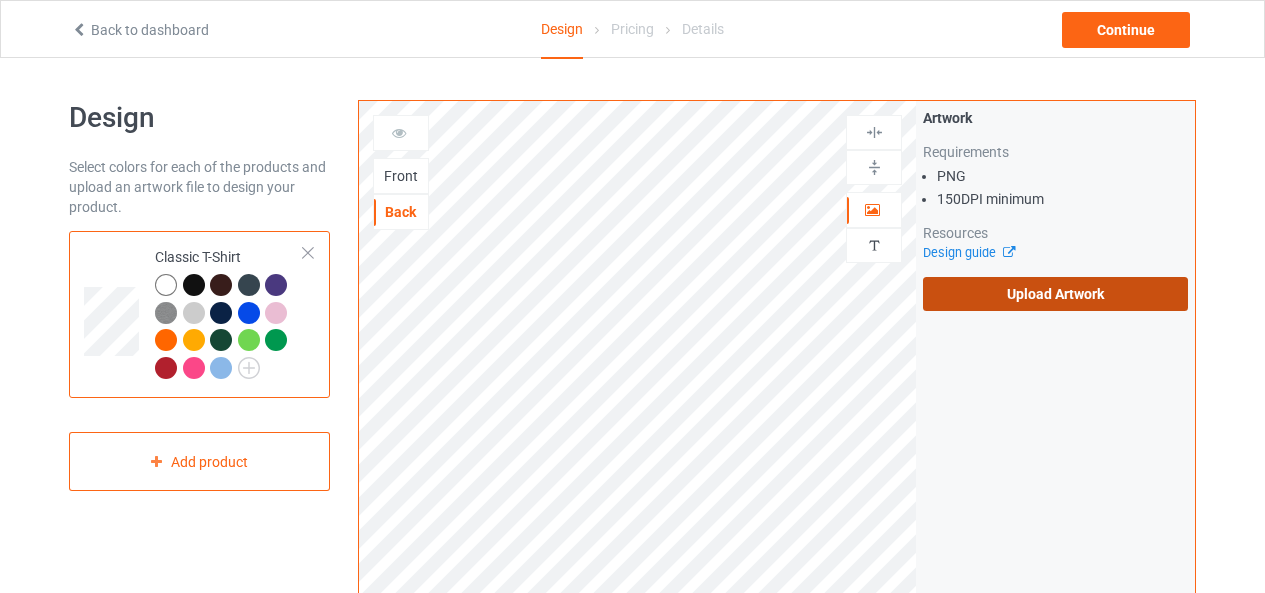 click on "Upload Artwork" at bounding box center [1055, 294] 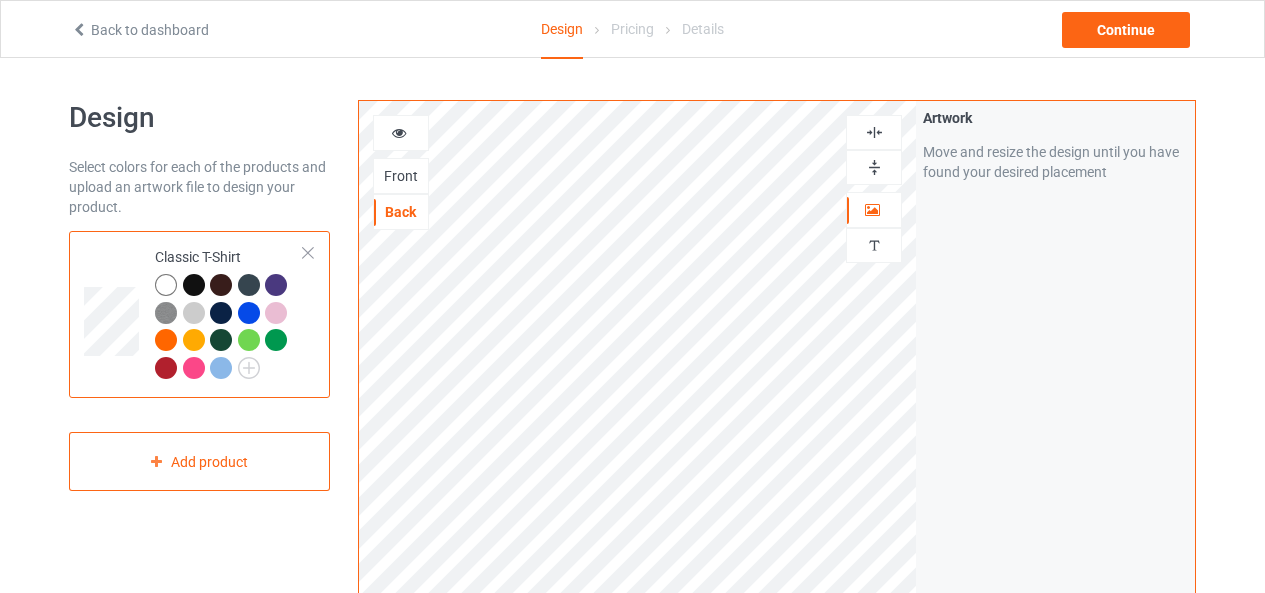 click at bounding box center (399, 130) 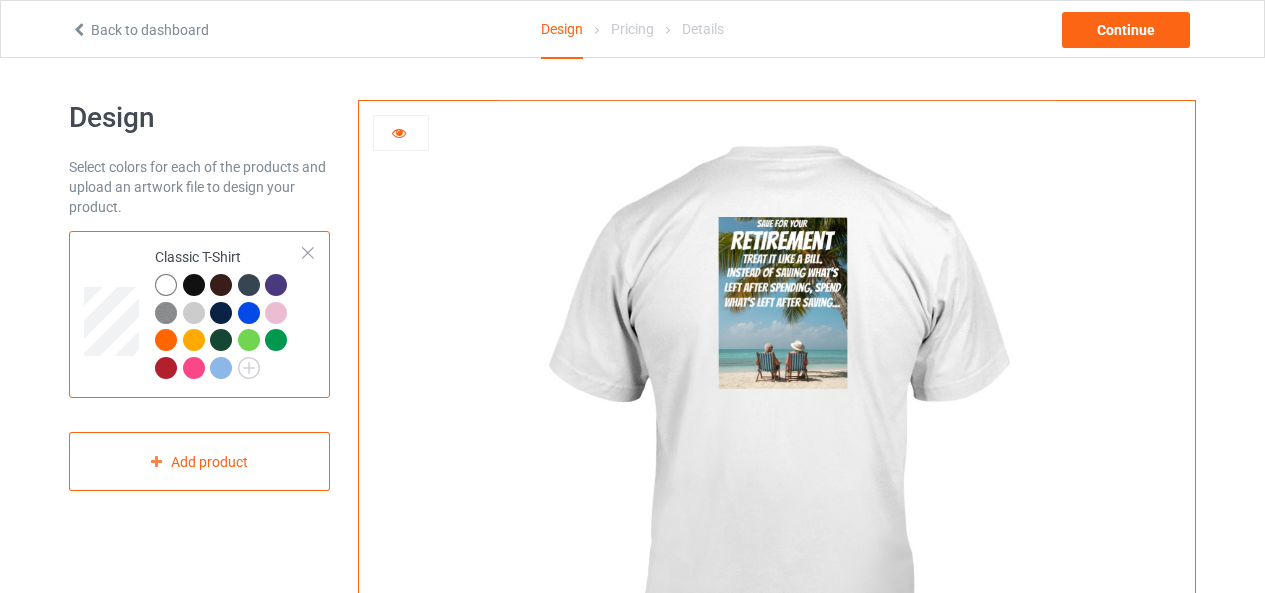 click at bounding box center (399, 130) 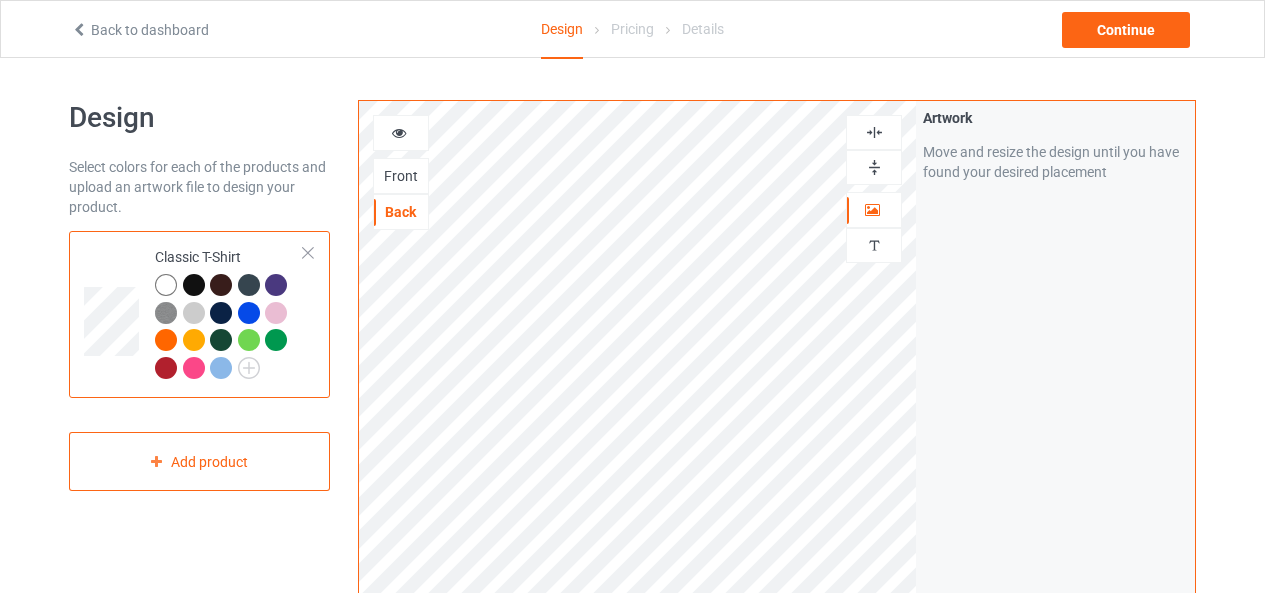 click on "Front" at bounding box center (401, 176) 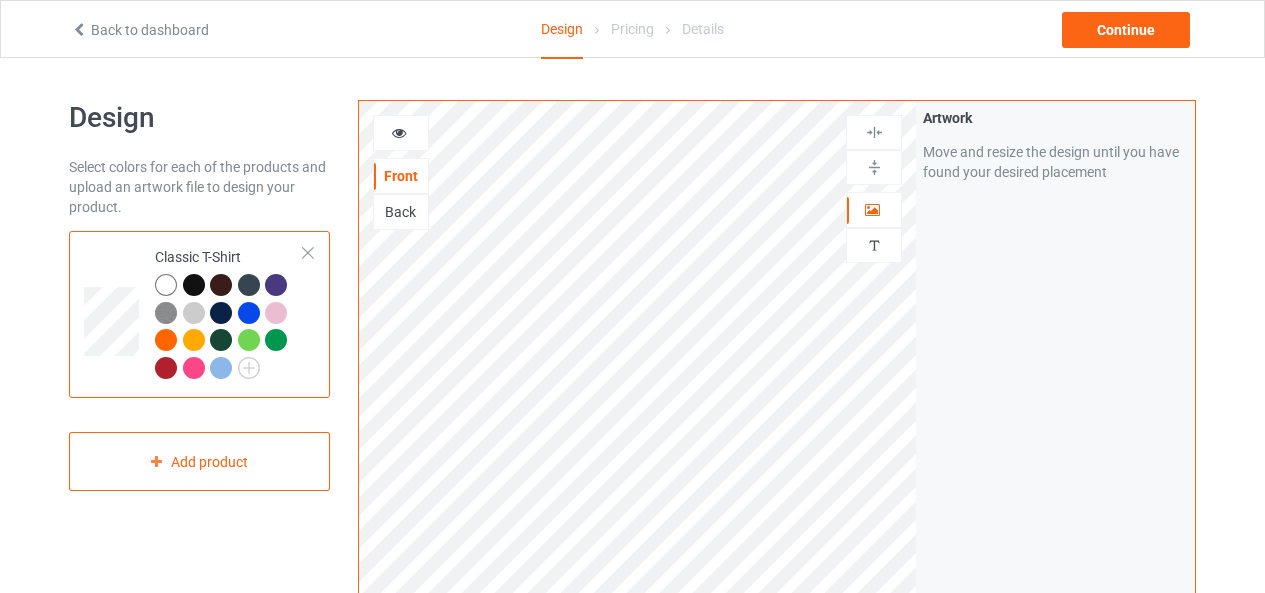 click on "Back" at bounding box center [401, 212] 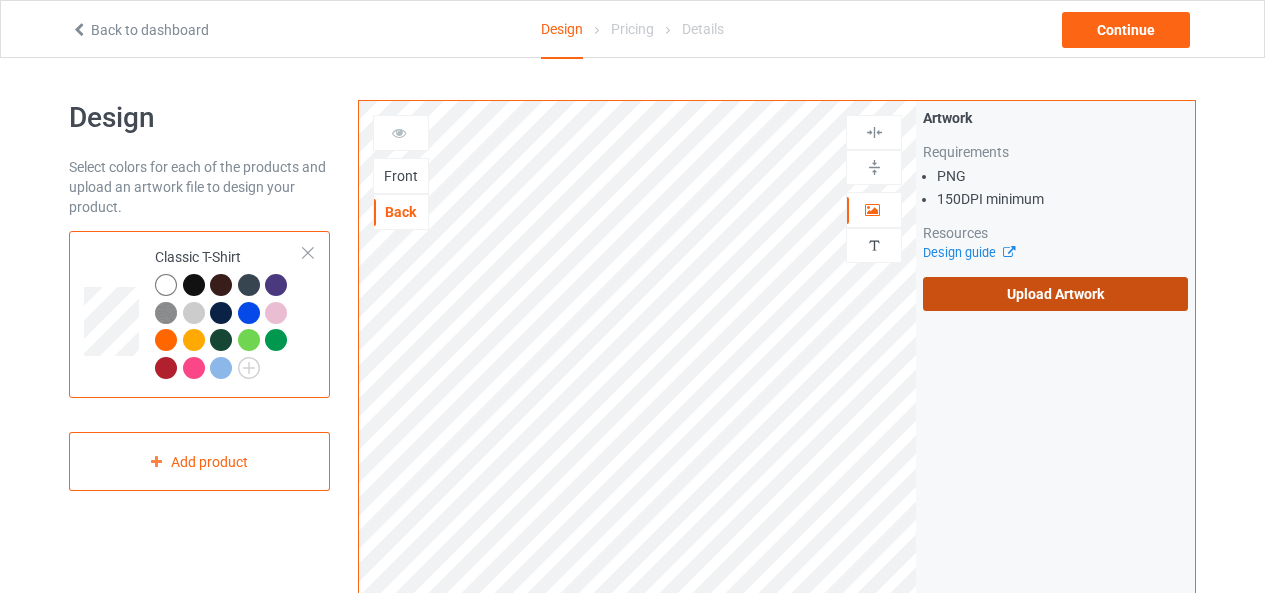 click on "Upload Artwork" at bounding box center (1055, 294) 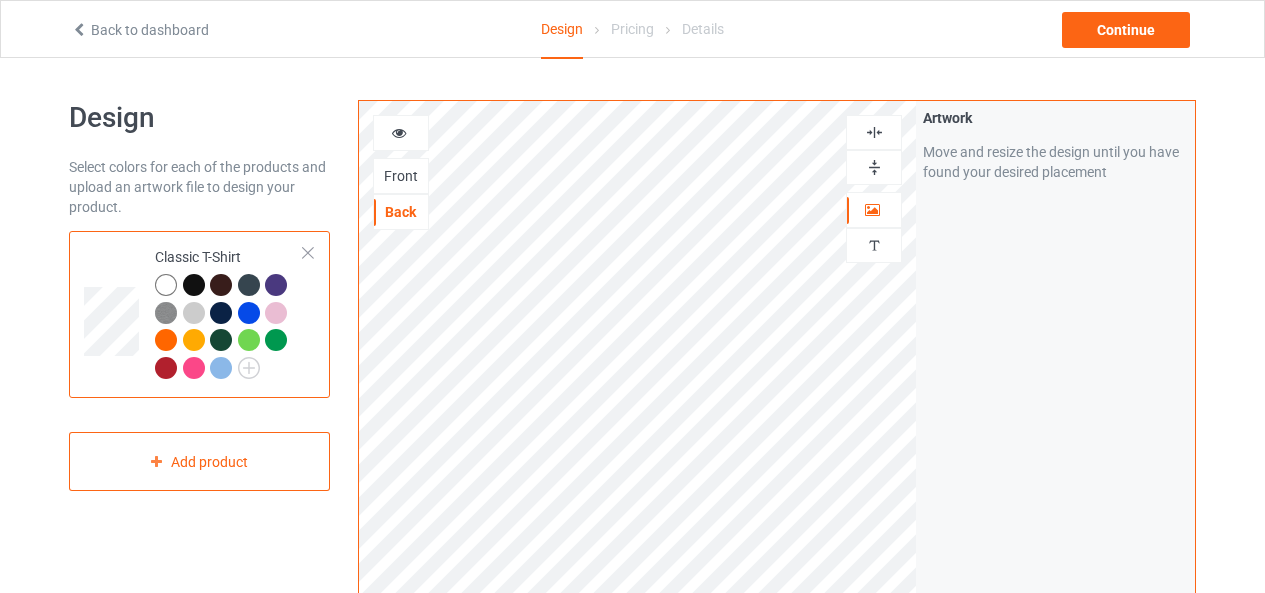 click at bounding box center [874, 167] 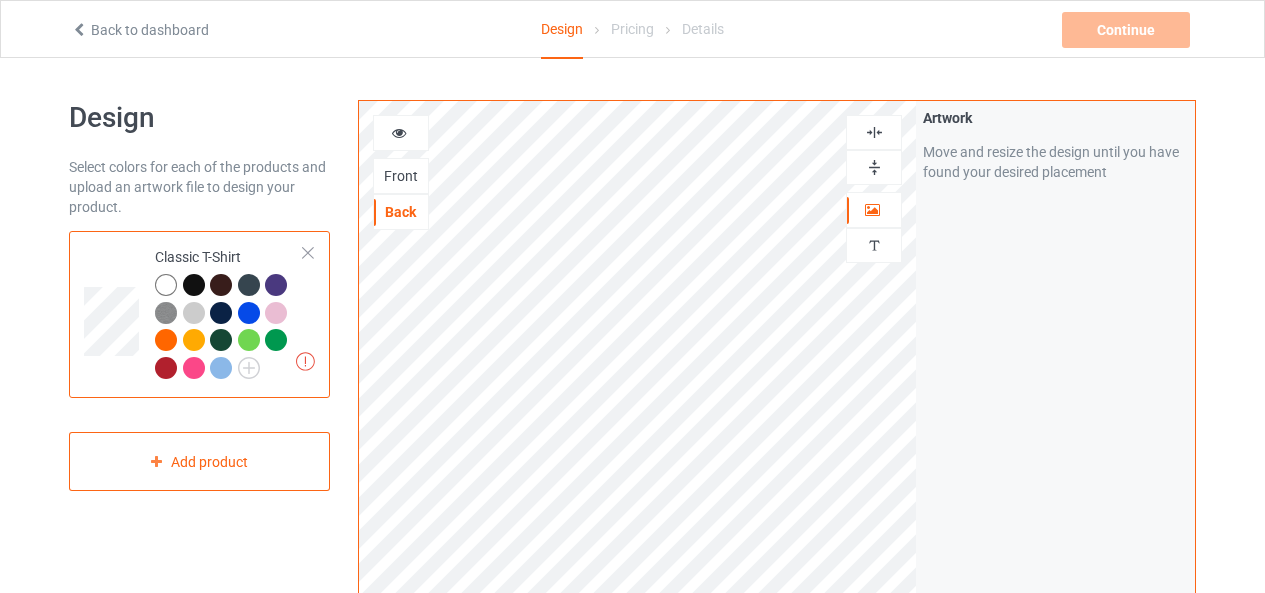 click on "Front" at bounding box center (401, 176) 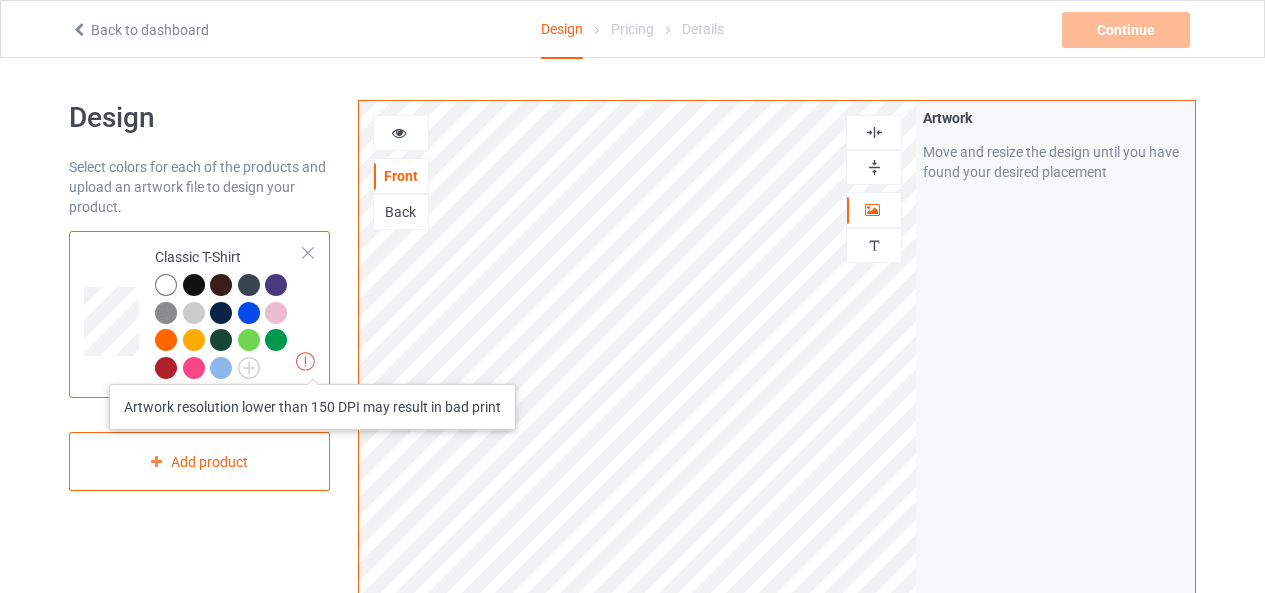 click at bounding box center [305, 361] 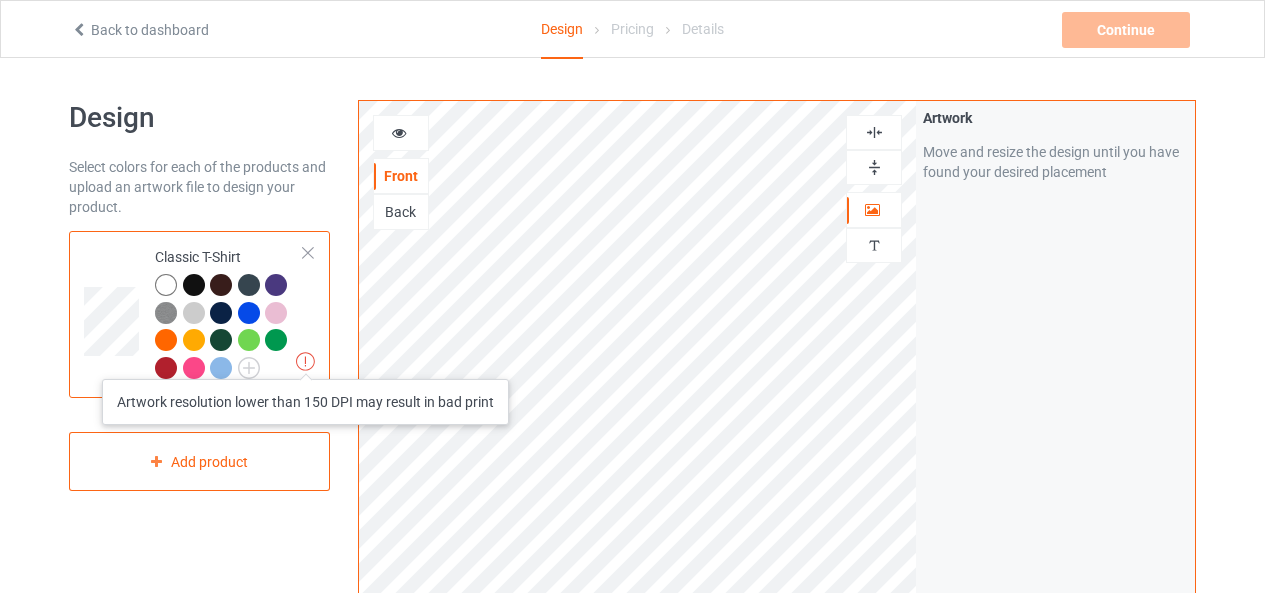 click at bounding box center (305, 361) 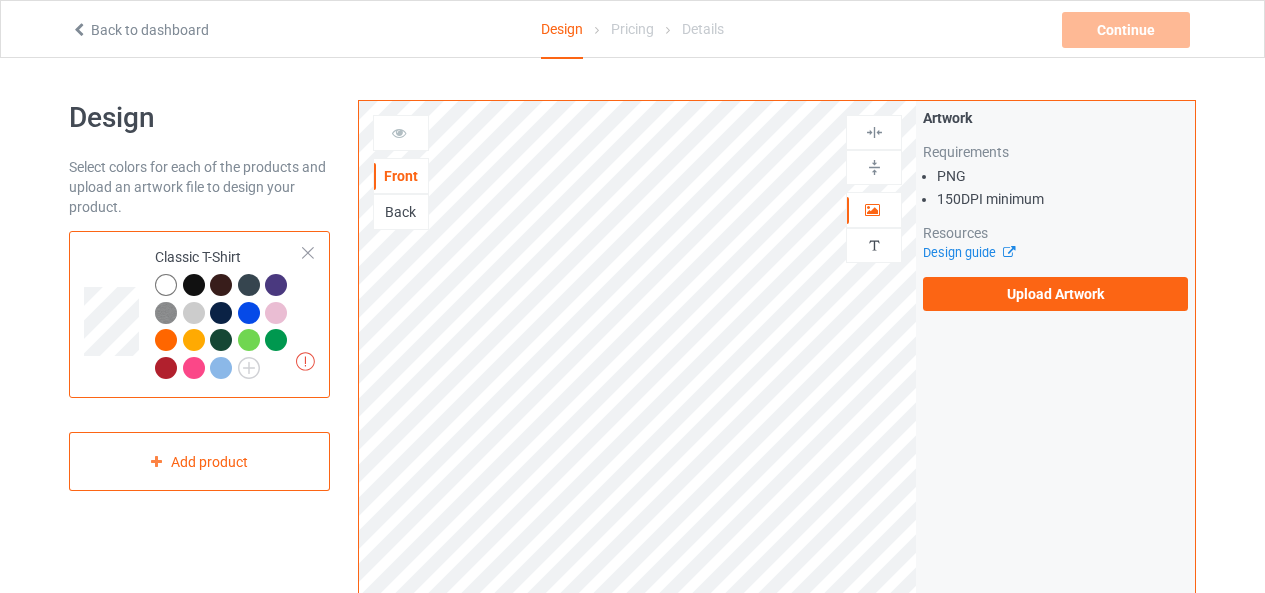 click on "Back" at bounding box center (401, 212) 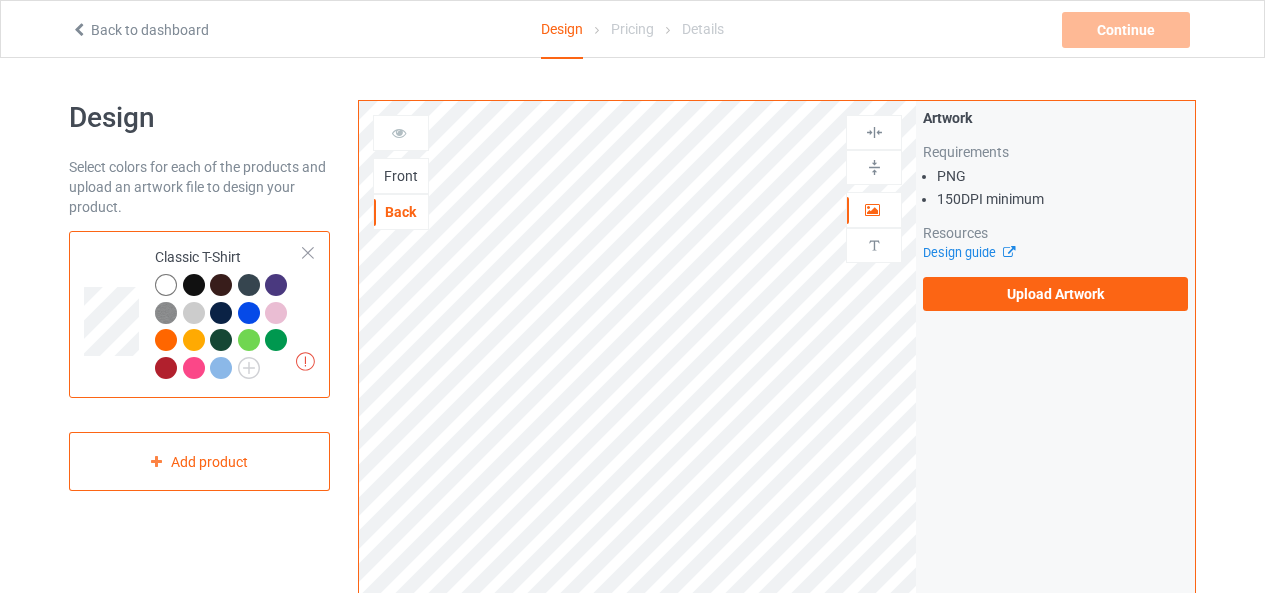 click on "Front" at bounding box center (401, 176) 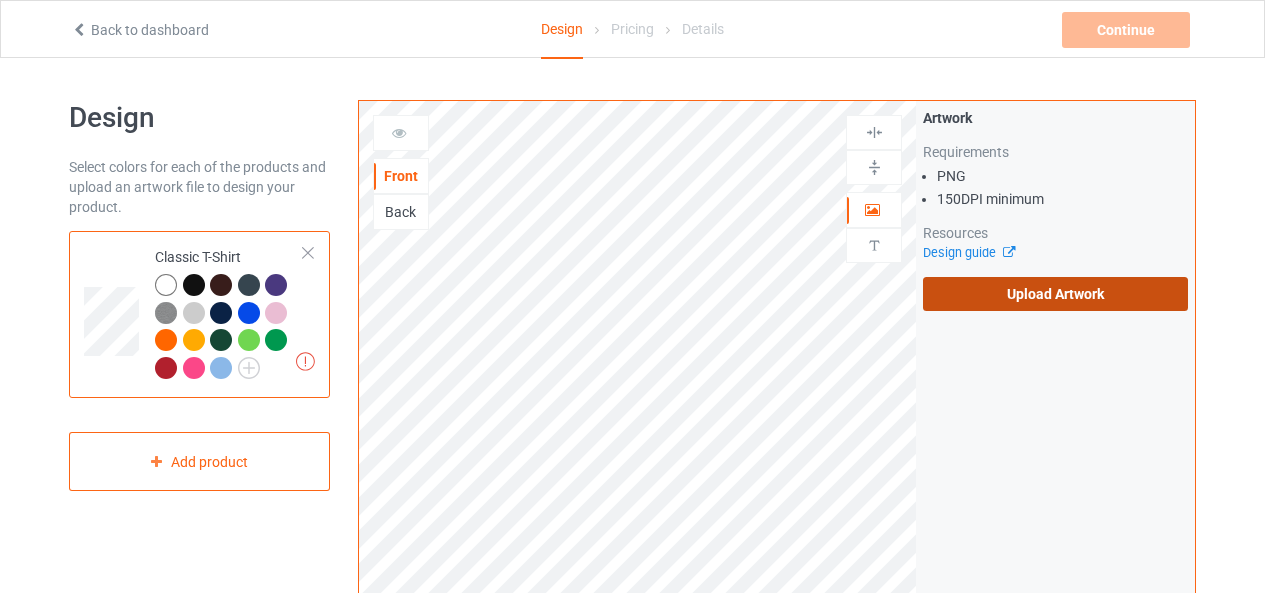 click on "Upload Artwork" at bounding box center [1055, 294] 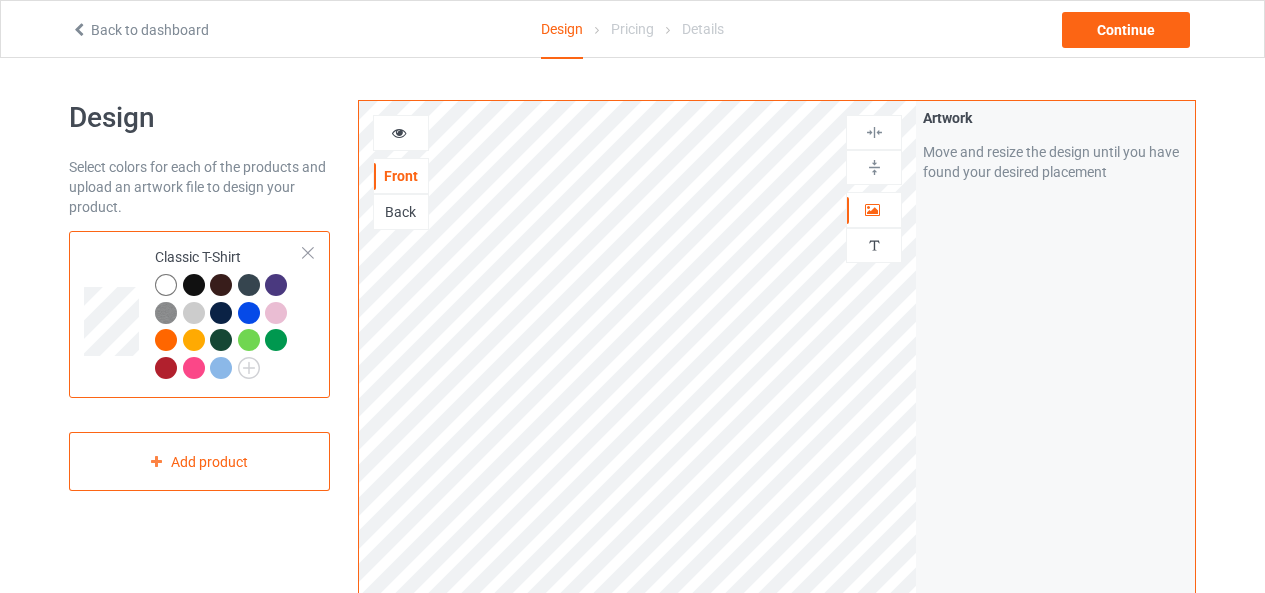 click at bounding box center [399, 130] 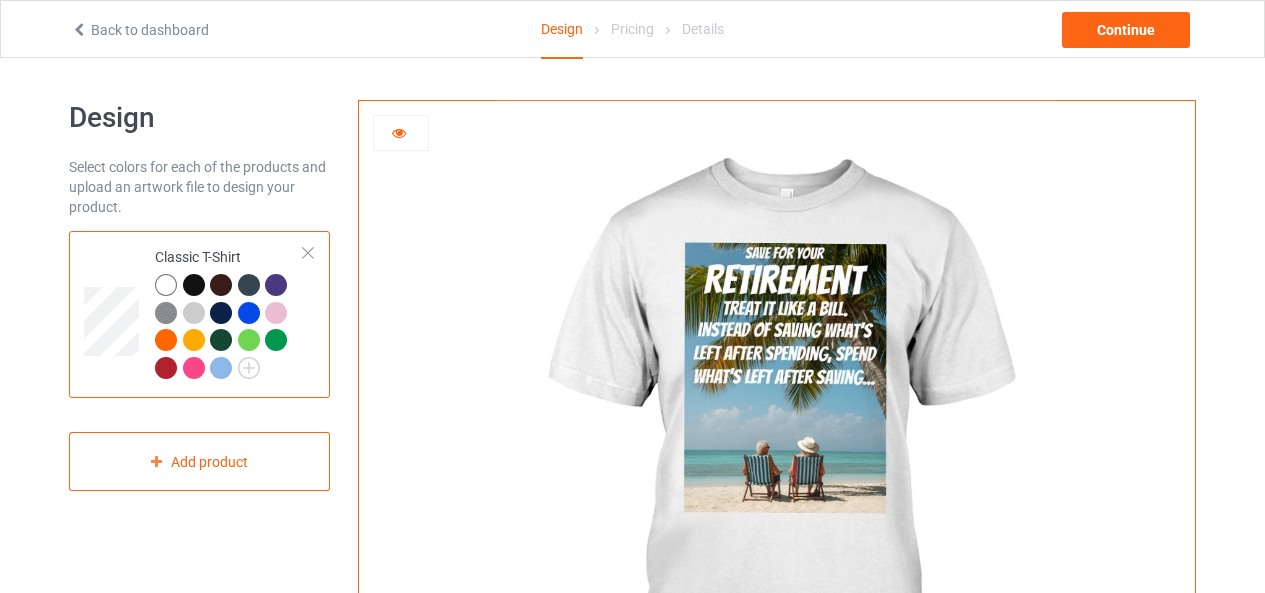 click at bounding box center (399, 130) 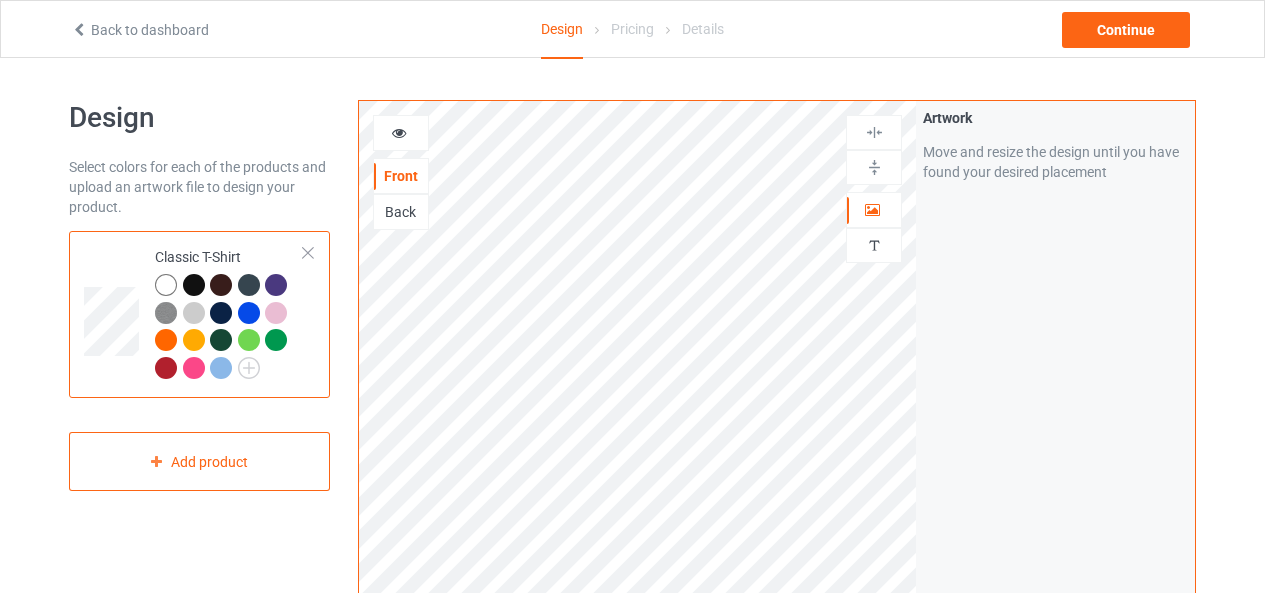 click on "Back" at bounding box center (401, 212) 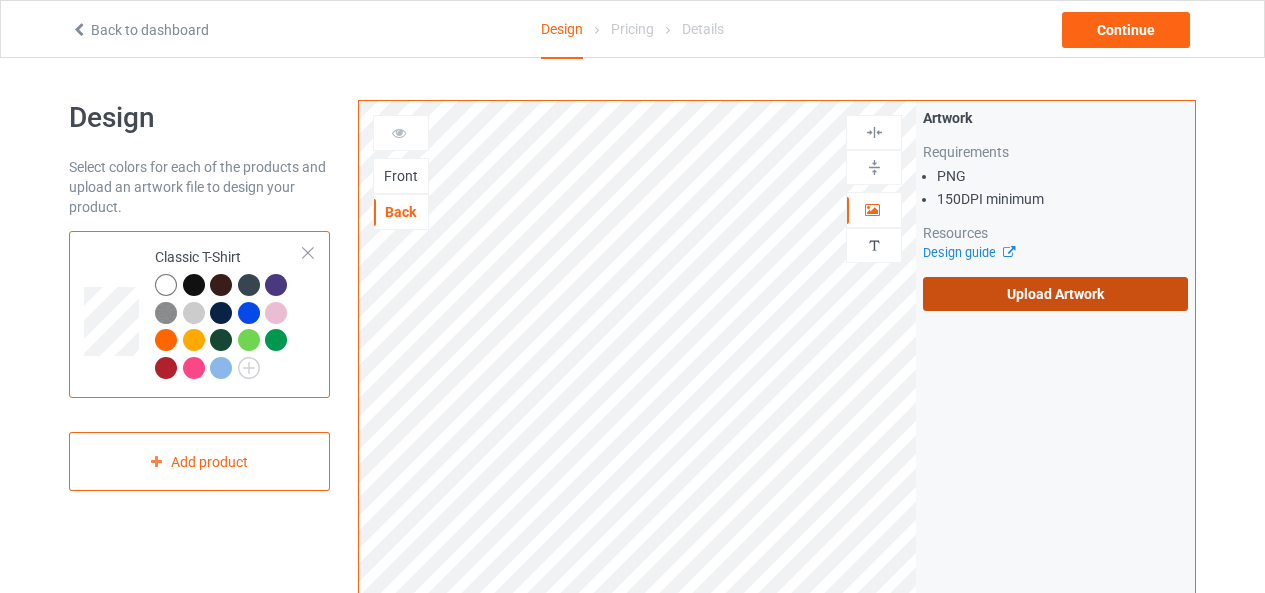 click on "Upload Artwork" at bounding box center (1055, 294) 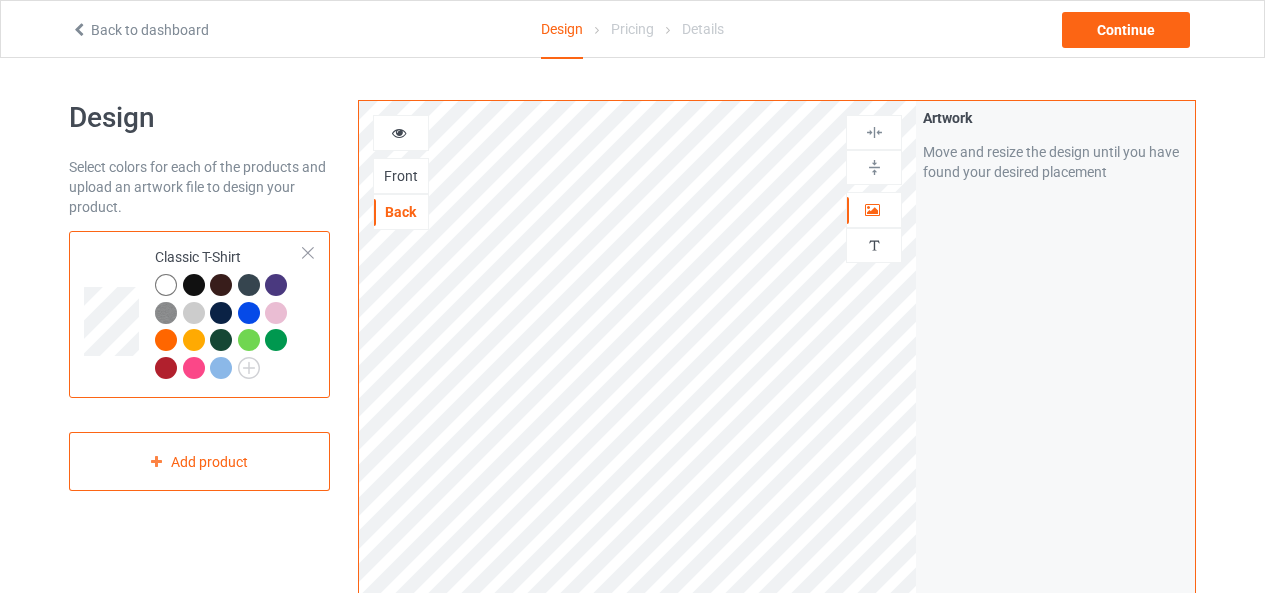 click on "Front" at bounding box center (401, 176) 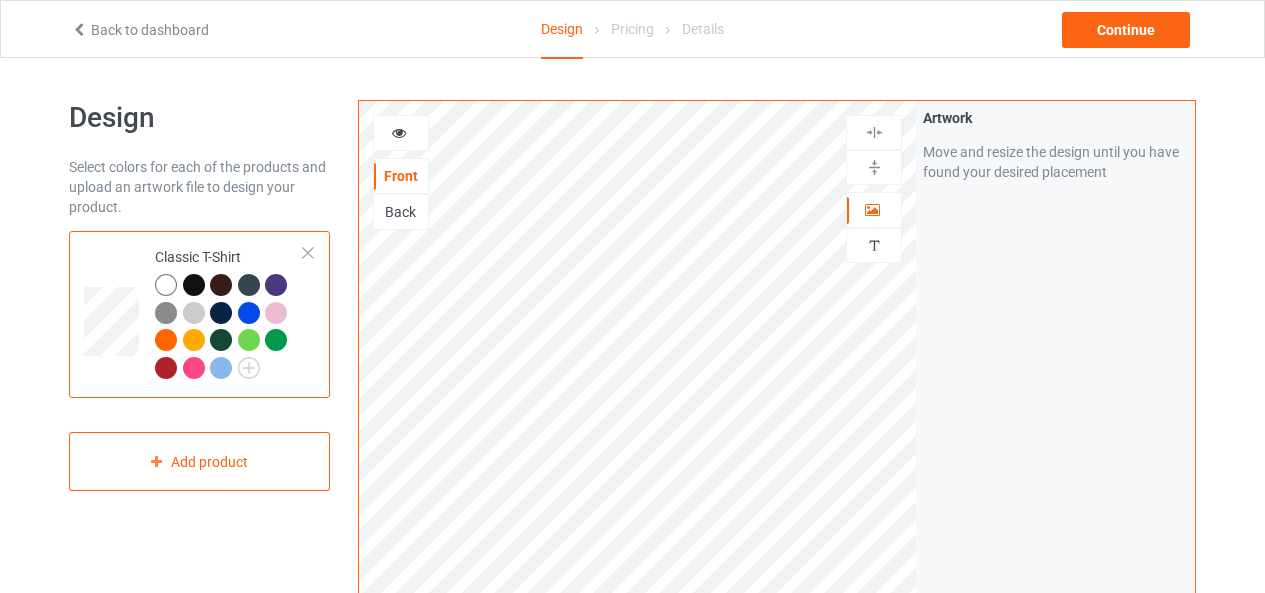click at bounding box center (399, 130) 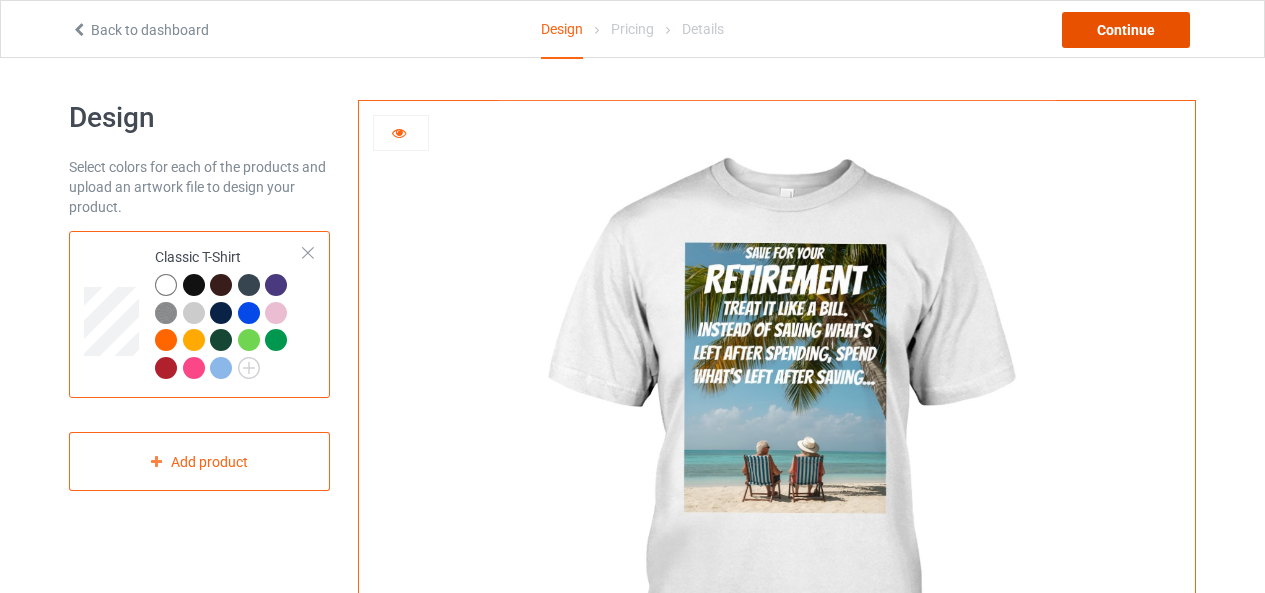 click on "Continue" at bounding box center (1126, 30) 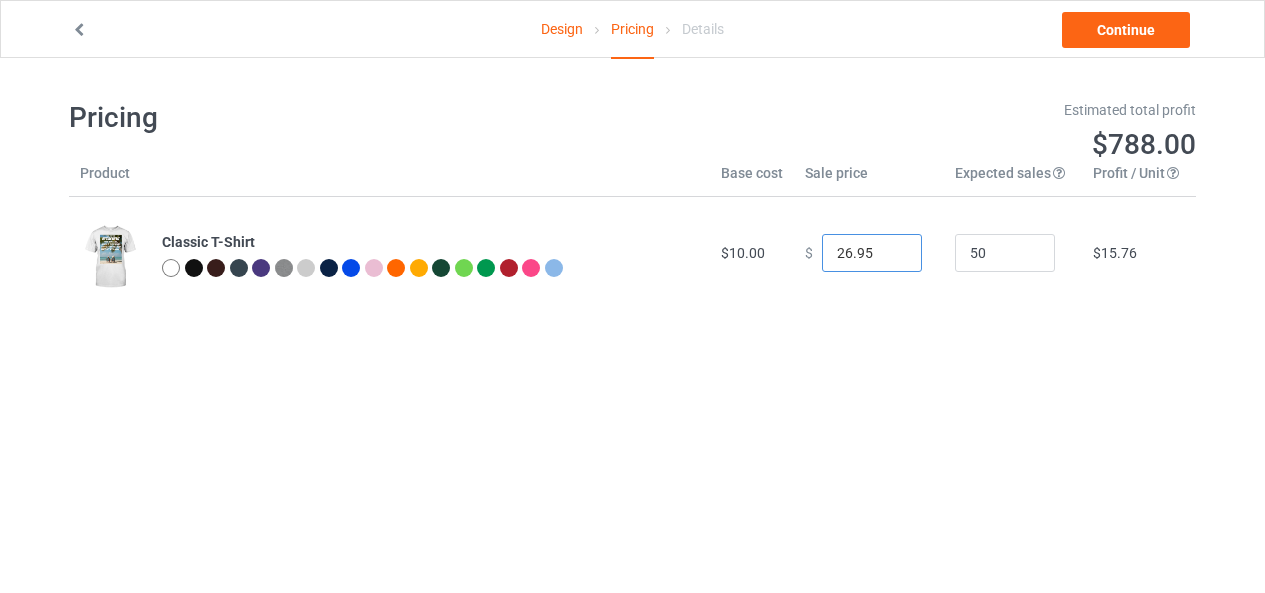 drag, startPoint x: 851, startPoint y: 249, endPoint x: 864, endPoint y: 249, distance: 13 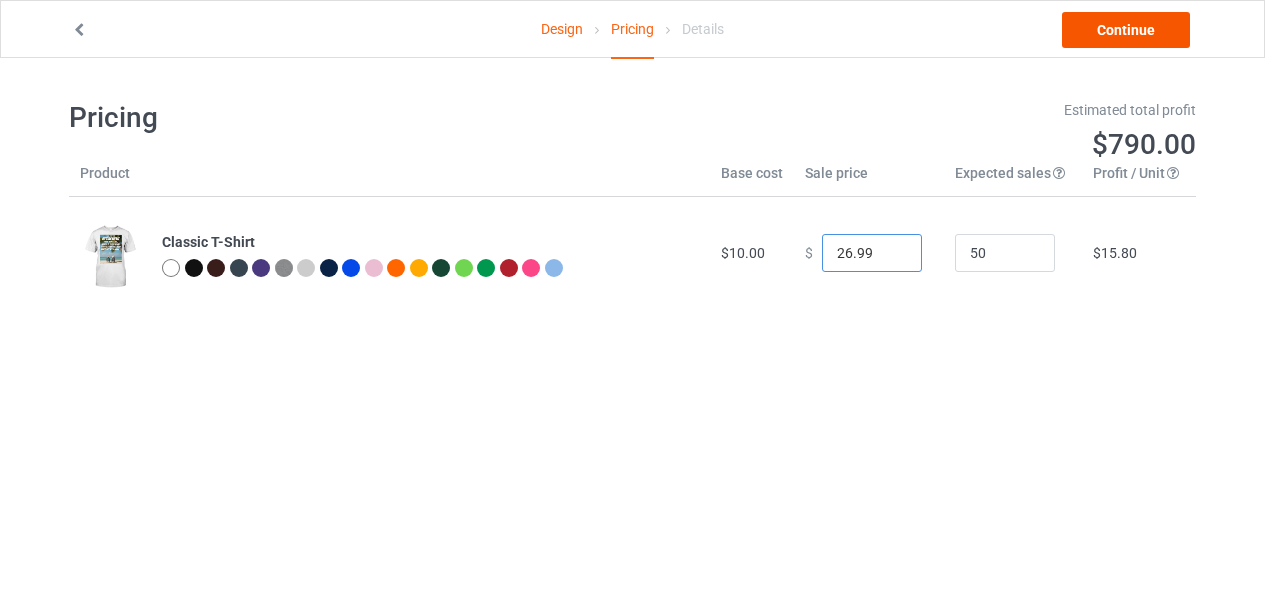 type on "26.99" 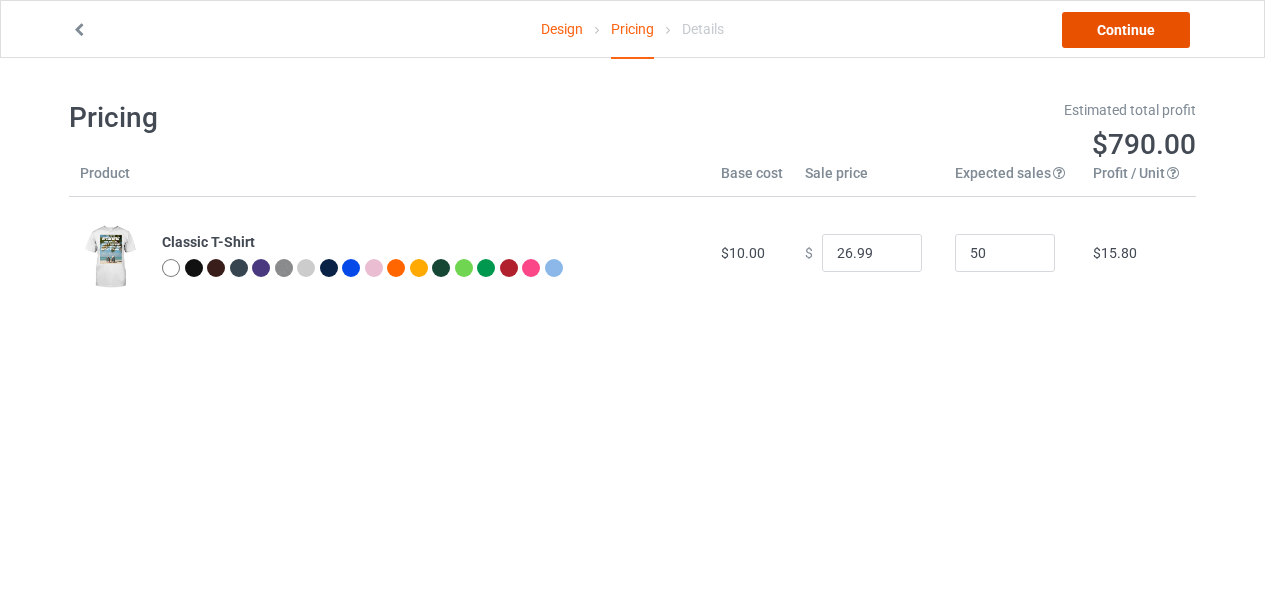 click on "Continue" at bounding box center [1126, 30] 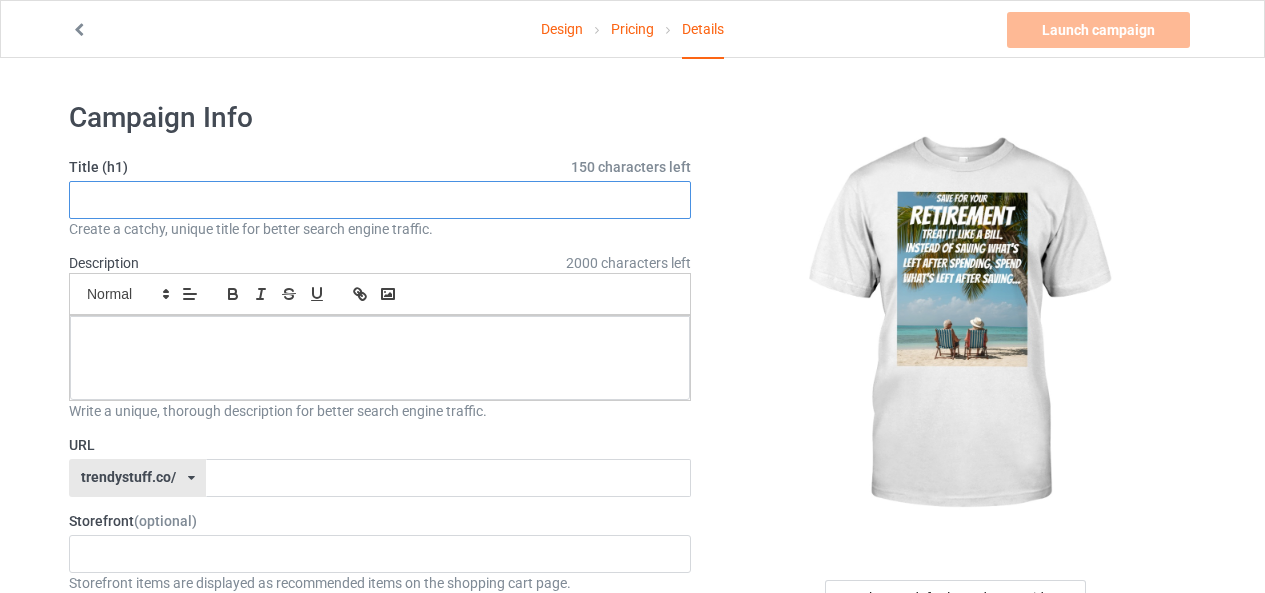 click at bounding box center [380, 200] 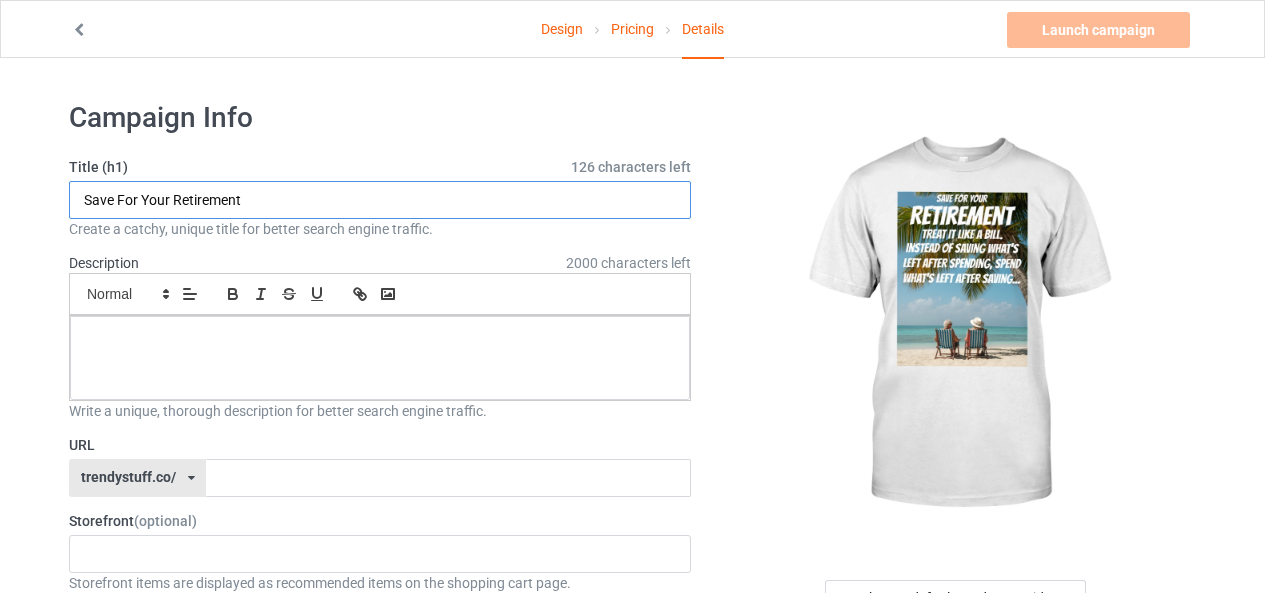 type on "Save For Your Retirement" 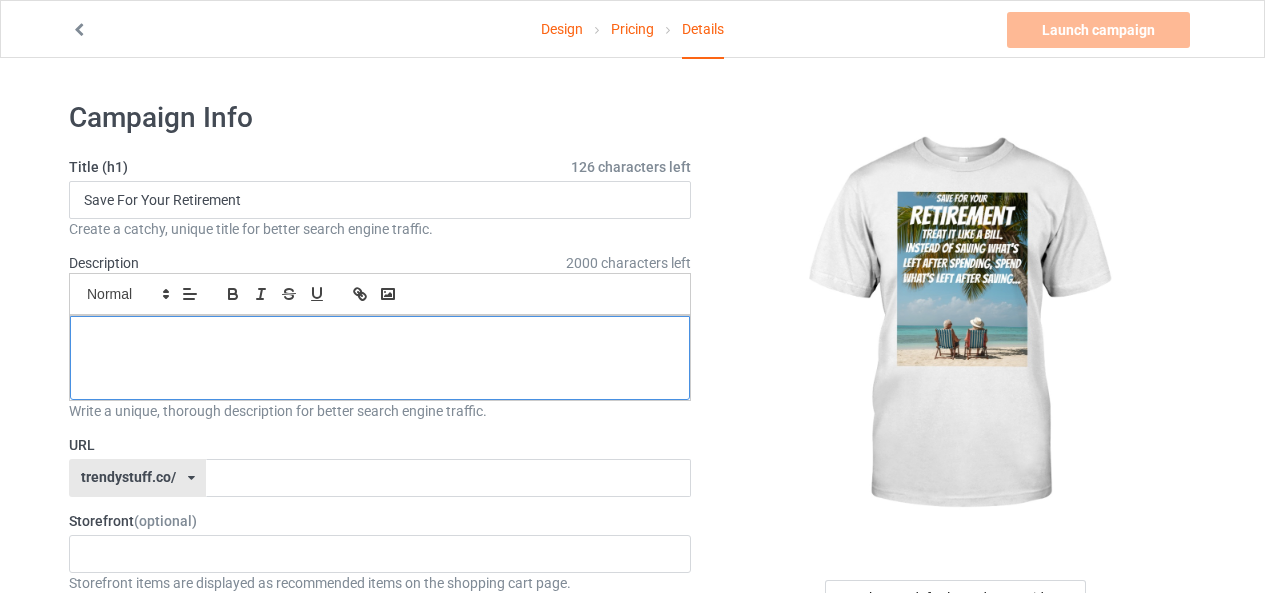 click at bounding box center (380, 338) 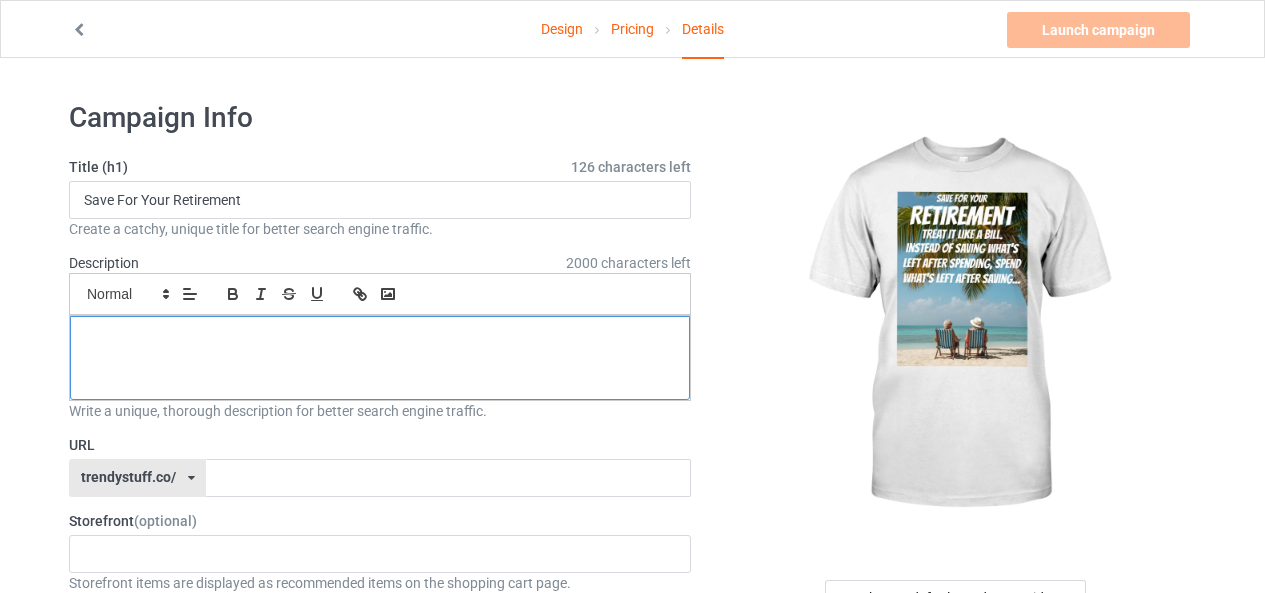 type 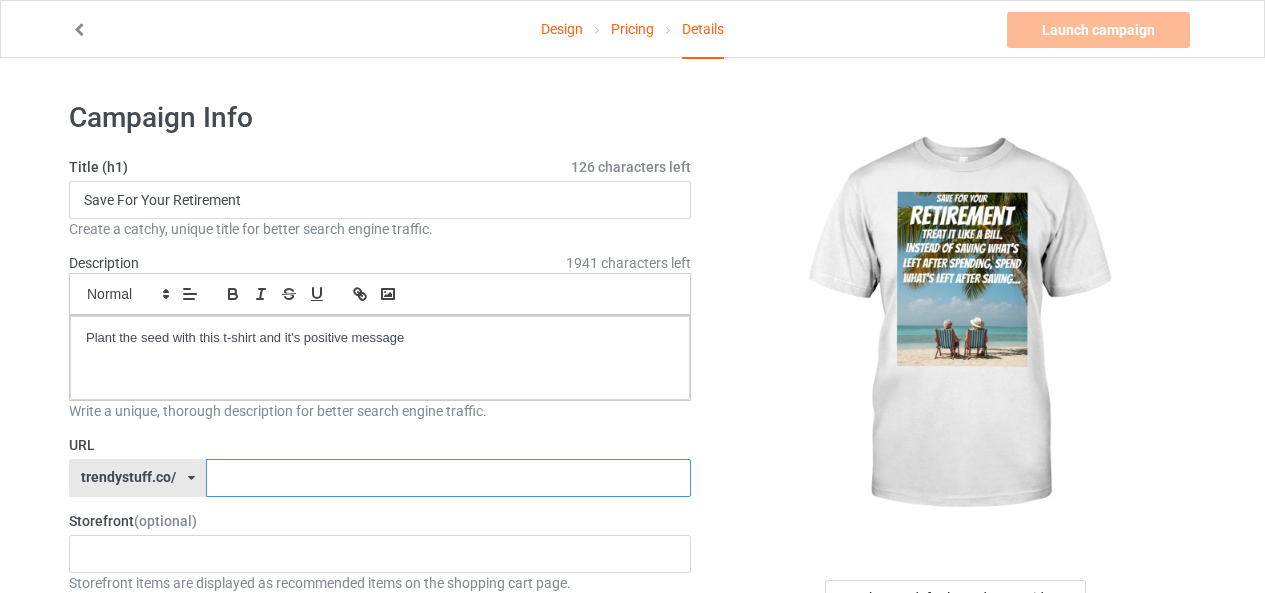 click at bounding box center [448, 478] 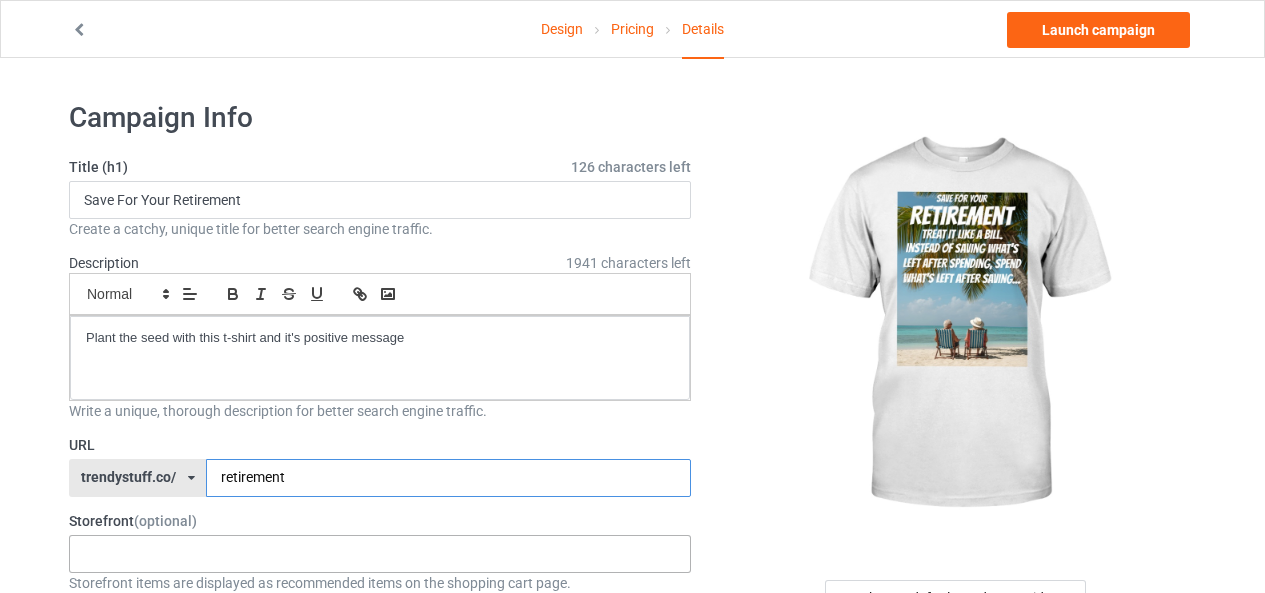 type on "retirement" 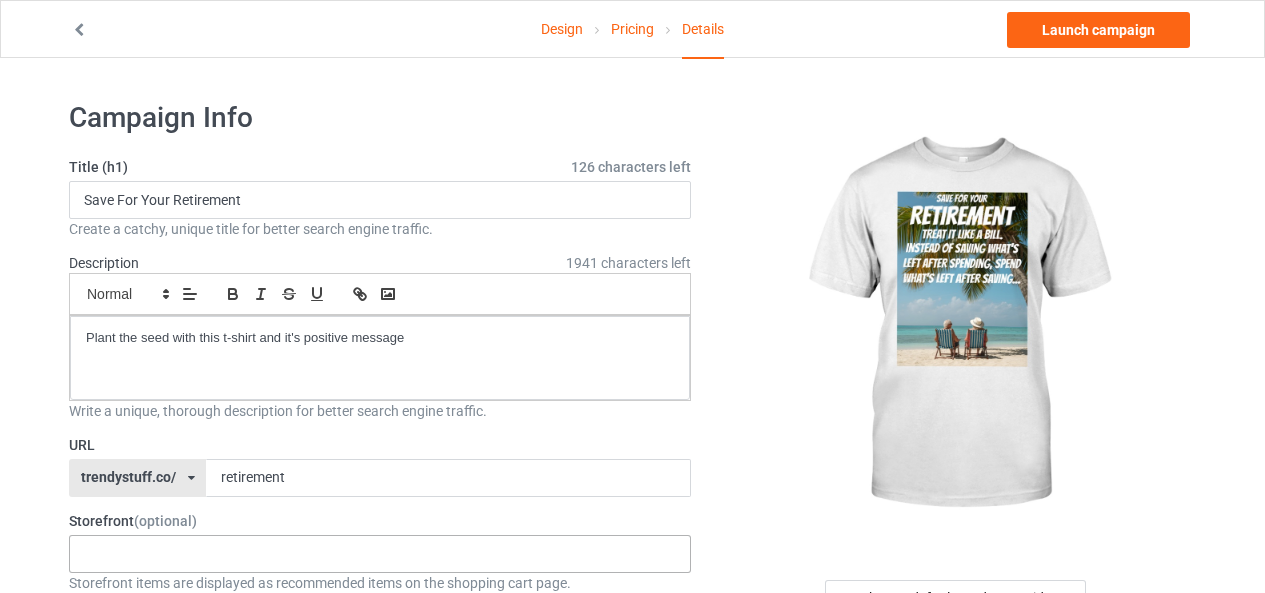 click on "Trendy Stuff [ID]" at bounding box center [380, 554] 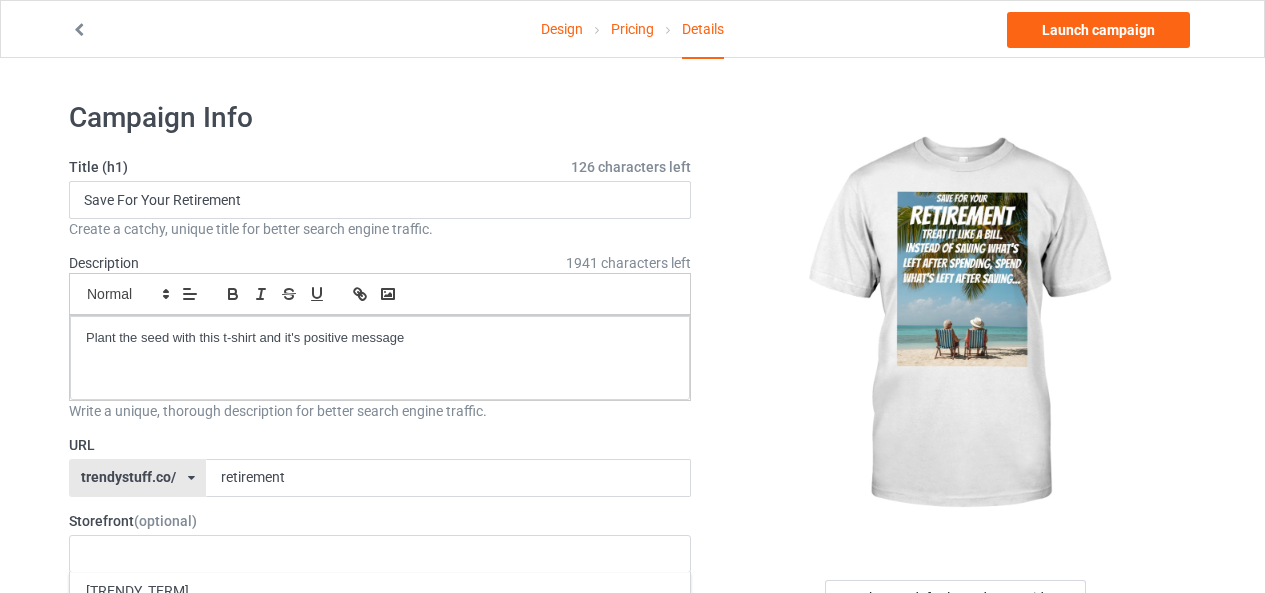 scroll, scrollTop: 100, scrollLeft: 0, axis: vertical 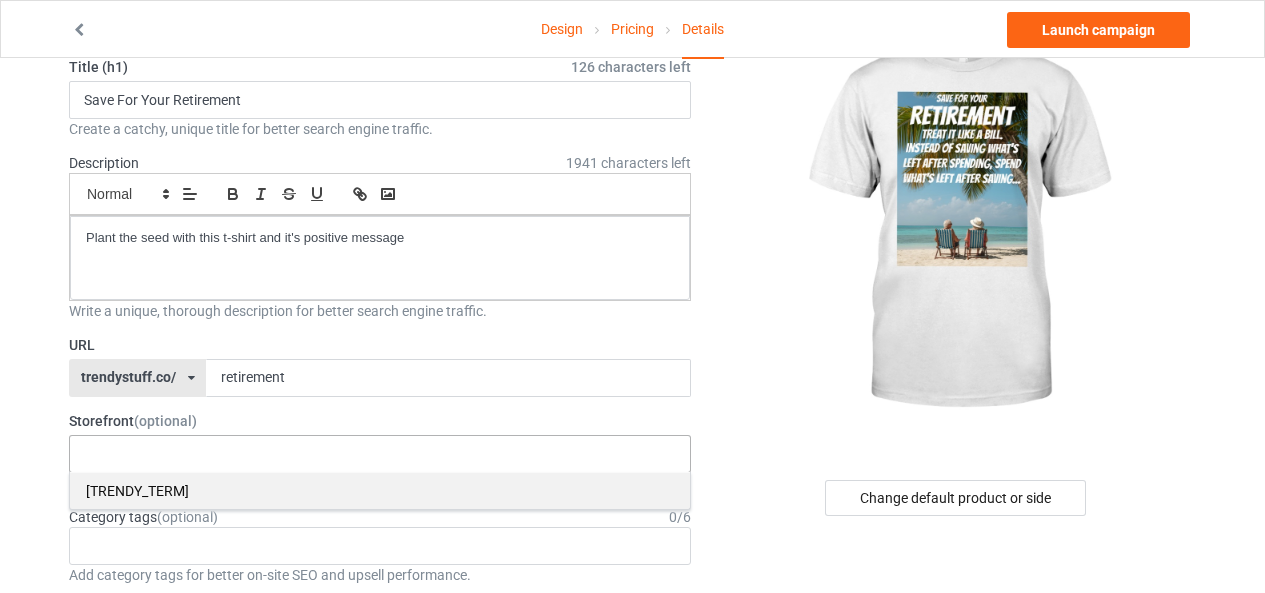 click on "[TRENDY_TERM]" at bounding box center (380, 490) 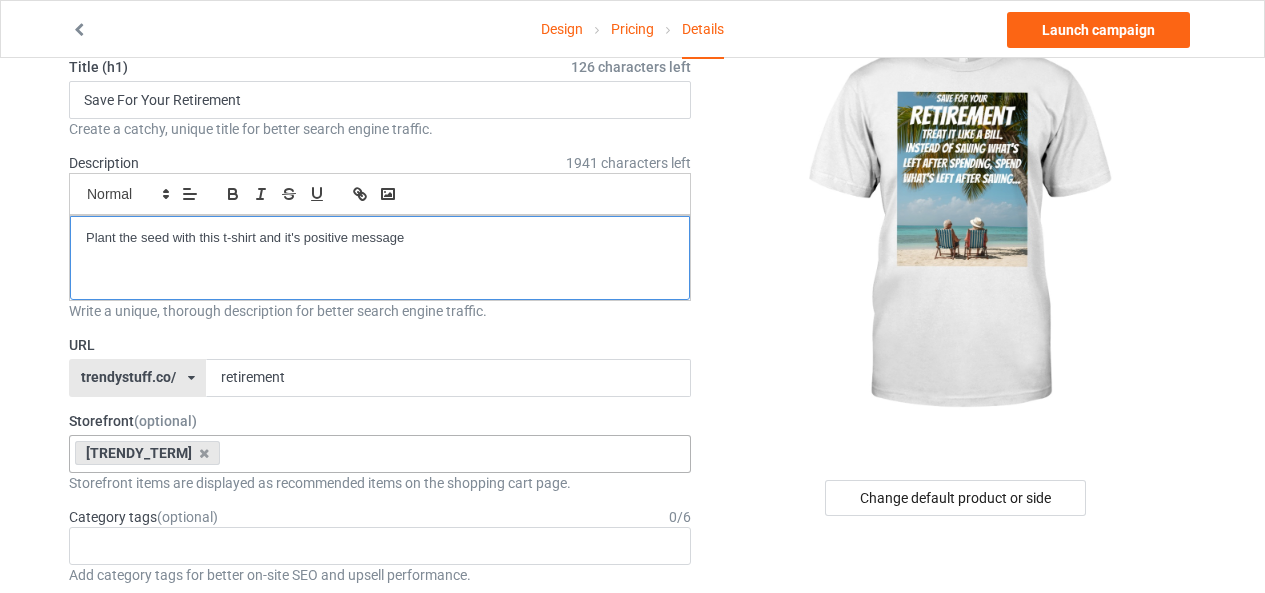 click on "Plant the seed with this t-shirt and it's positive message" at bounding box center [380, 238] 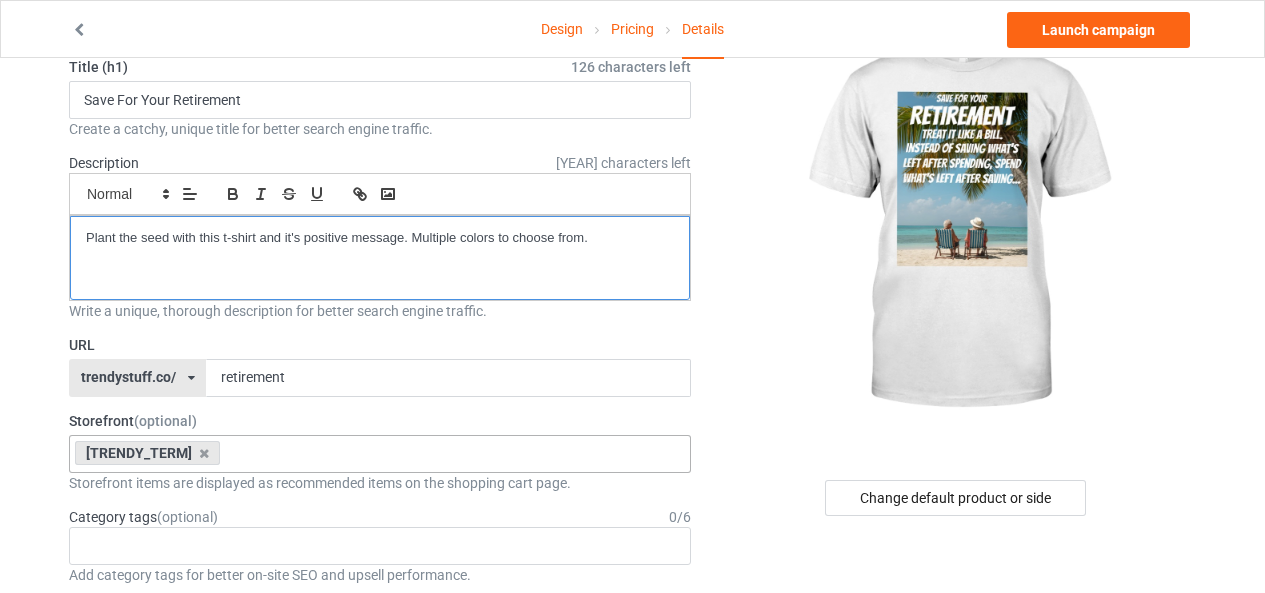 click on "Plant the seed with this t-shirt and it's positive message. Multiple colors to choose from." at bounding box center (380, 238) 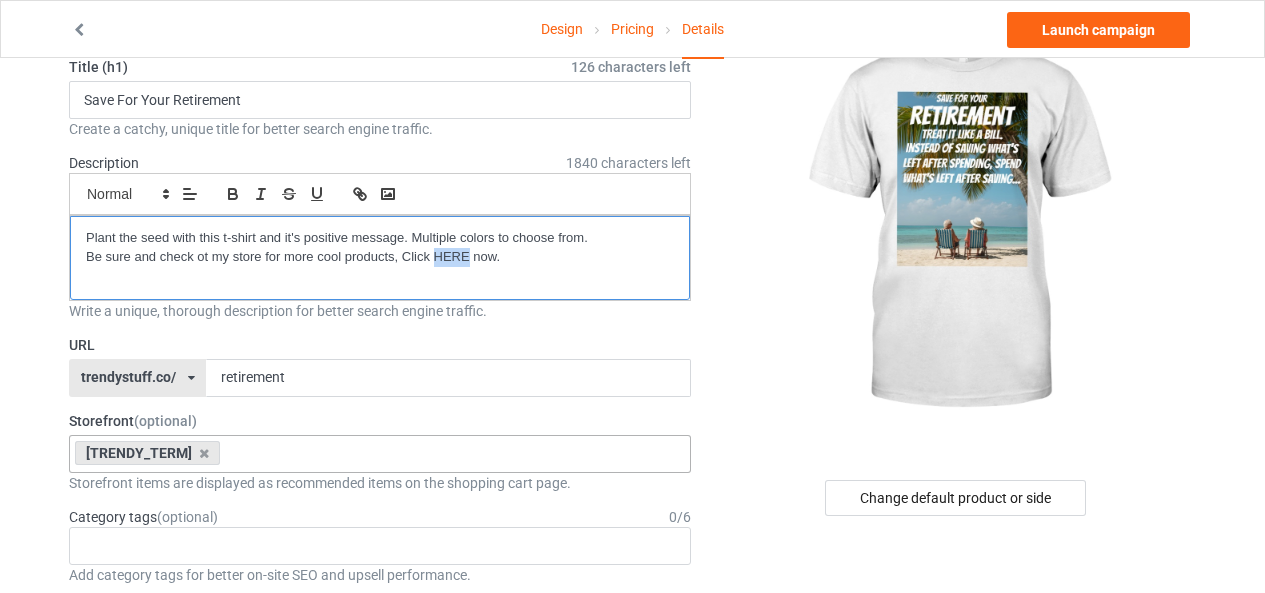 drag, startPoint x: 435, startPoint y: 255, endPoint x: 468, endPoint y: 256, distance: 33.01515 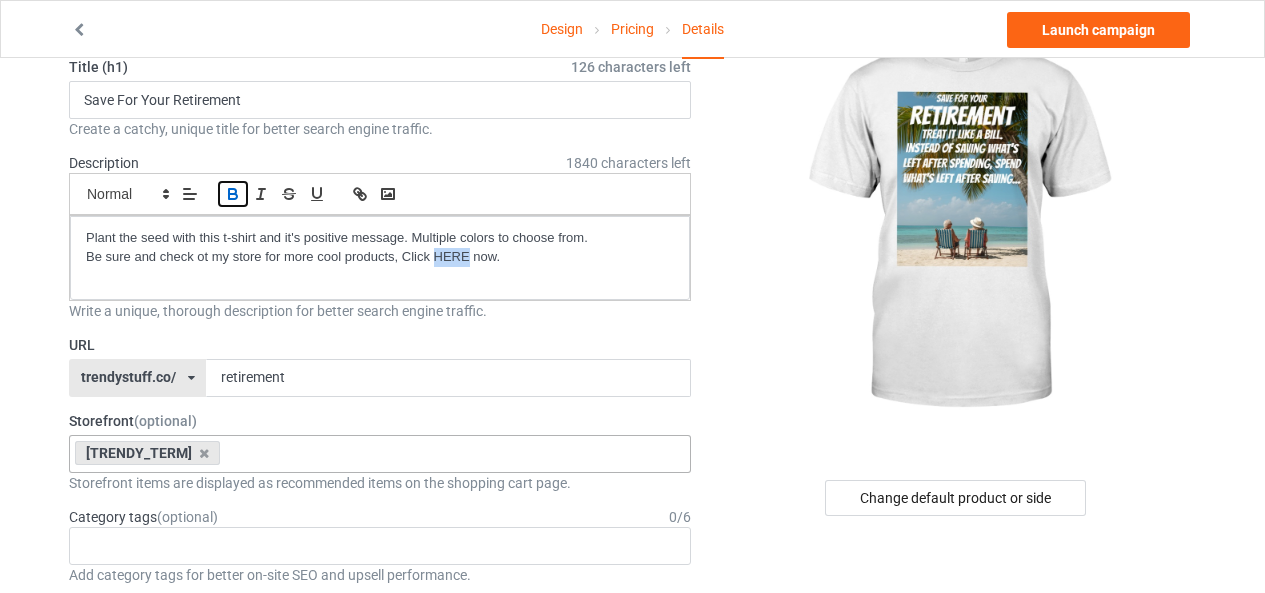 click 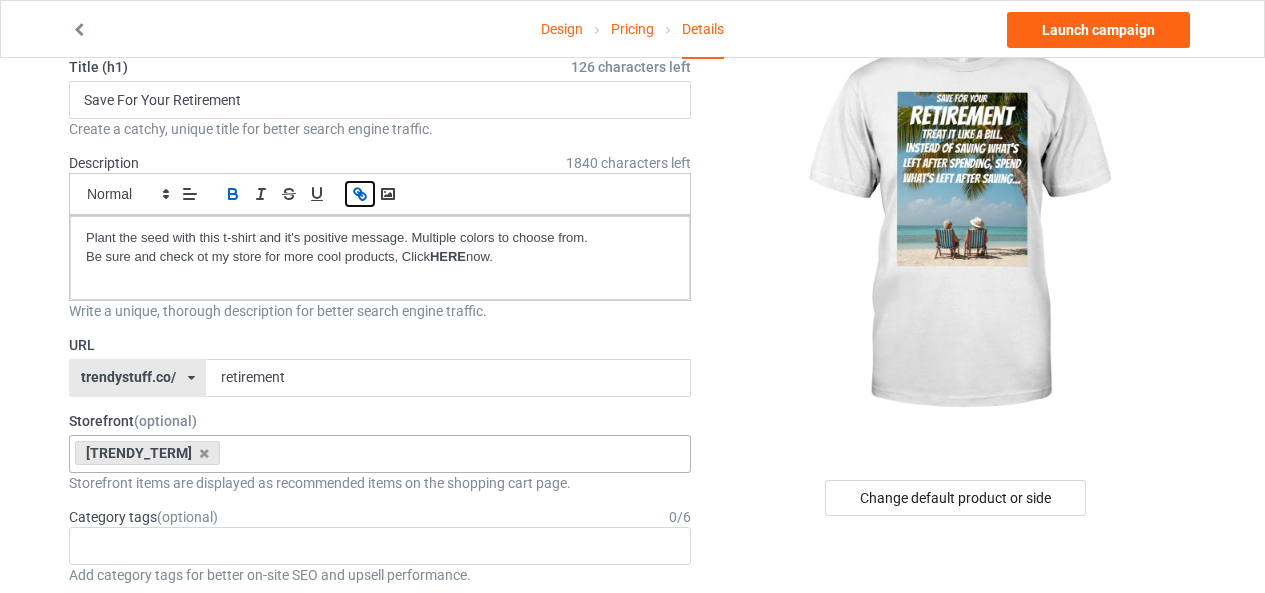 click 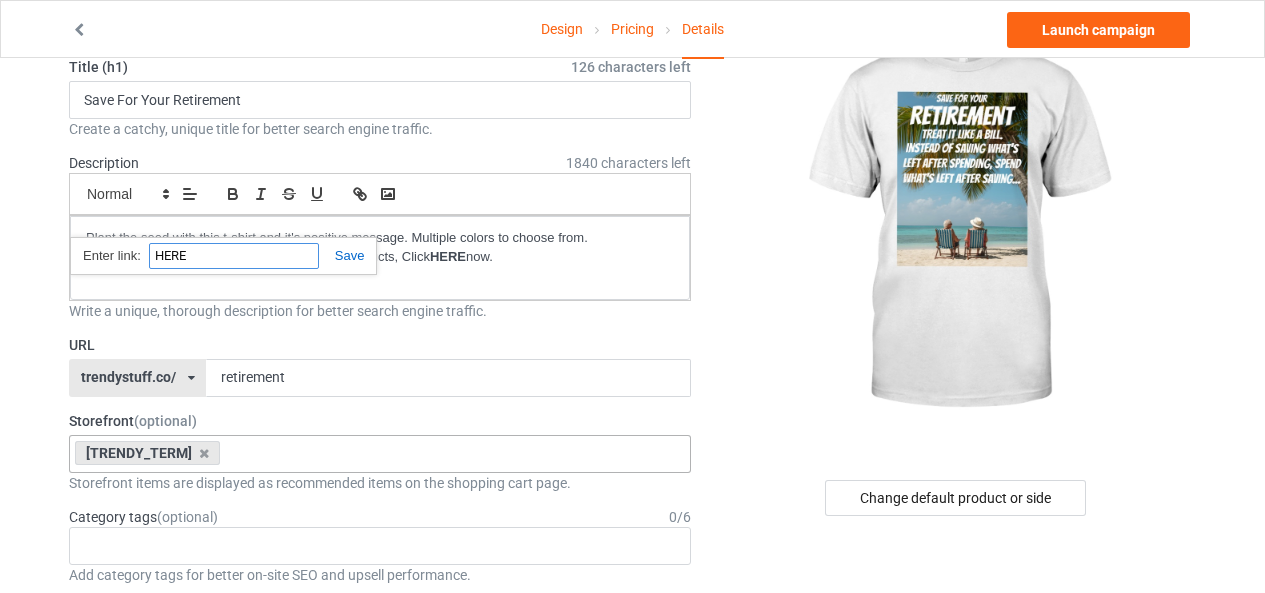 paste on "https://www.trendystuff.co/stores/trending" 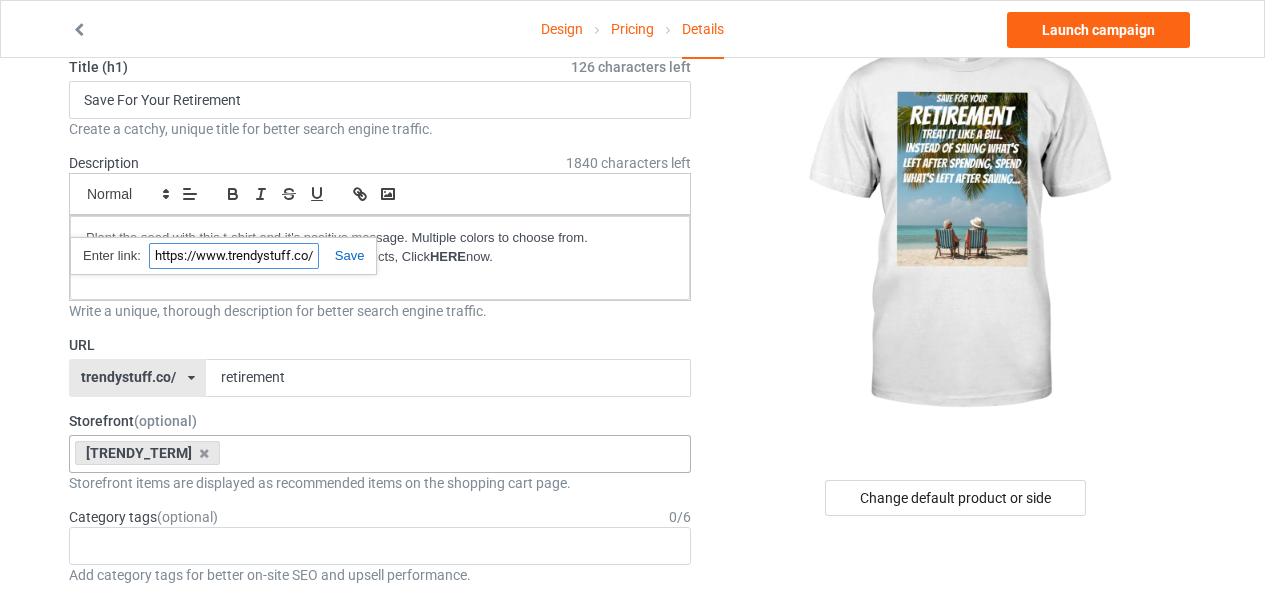 scroll, scrollTop: 0, scrollLeft: 91, axis: horizontal 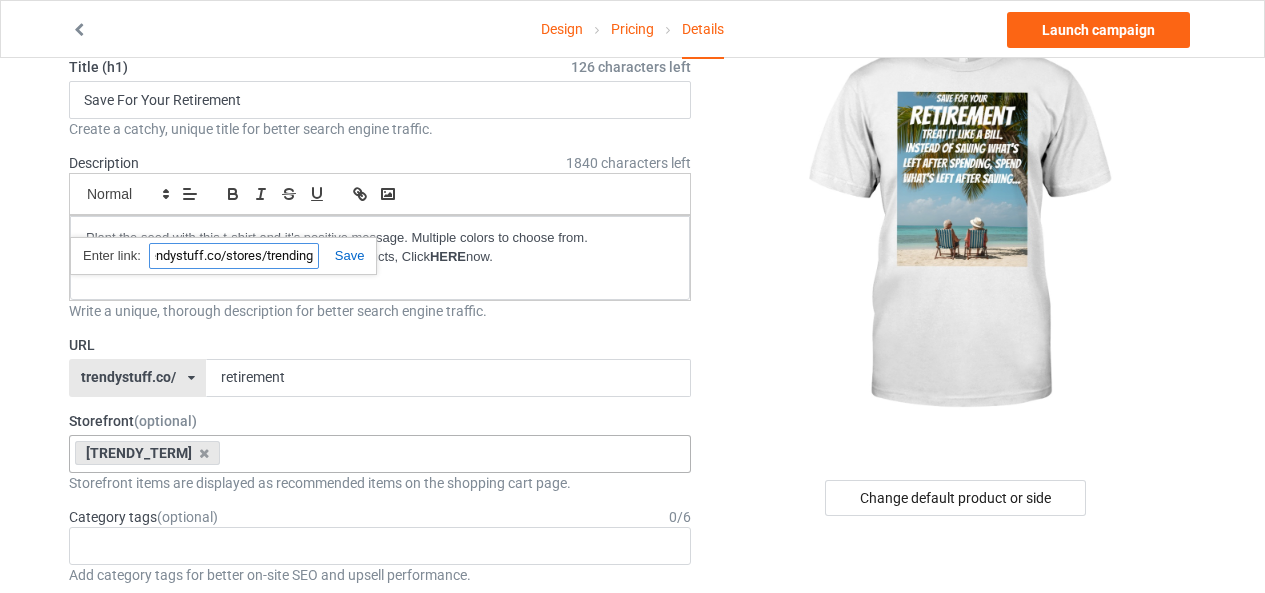 type on "https://www.trendystuff.co/stores/trending" 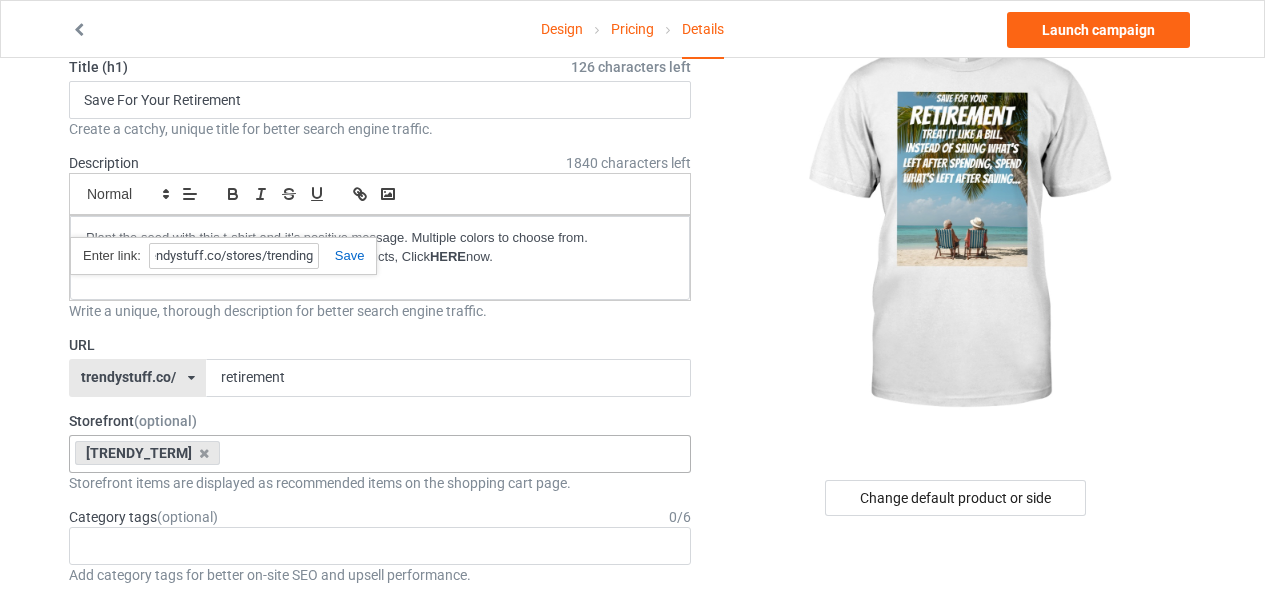 scroll, scrollTop: 0, scrollLeft: 0, axis: both 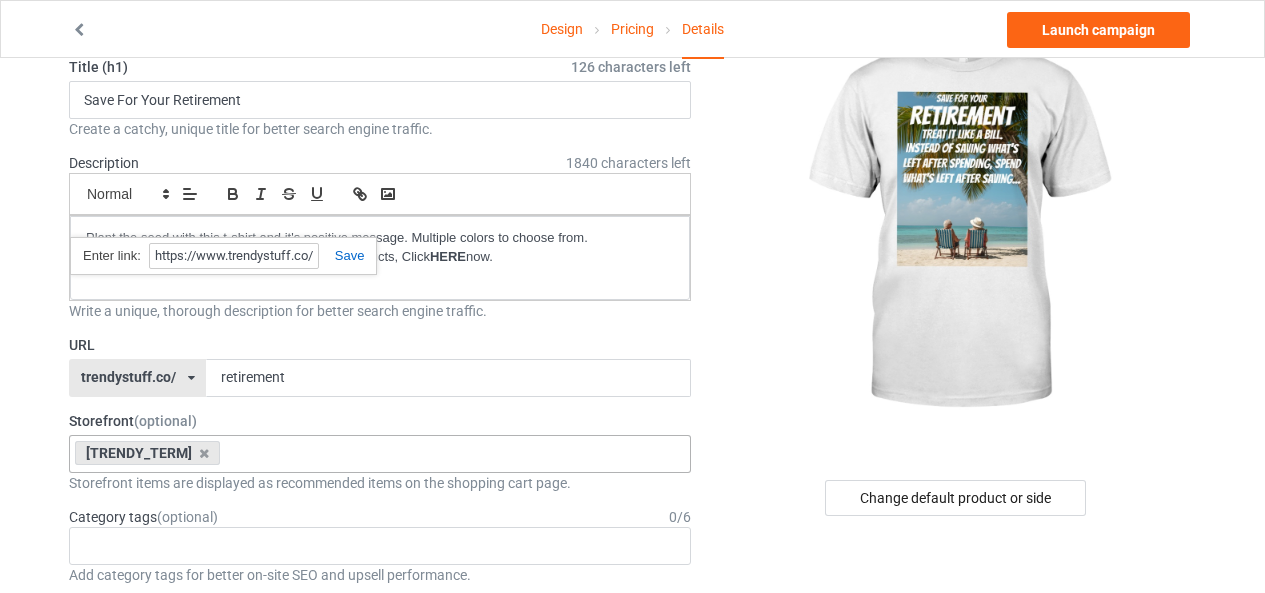 click at bounding box center [342, 255] 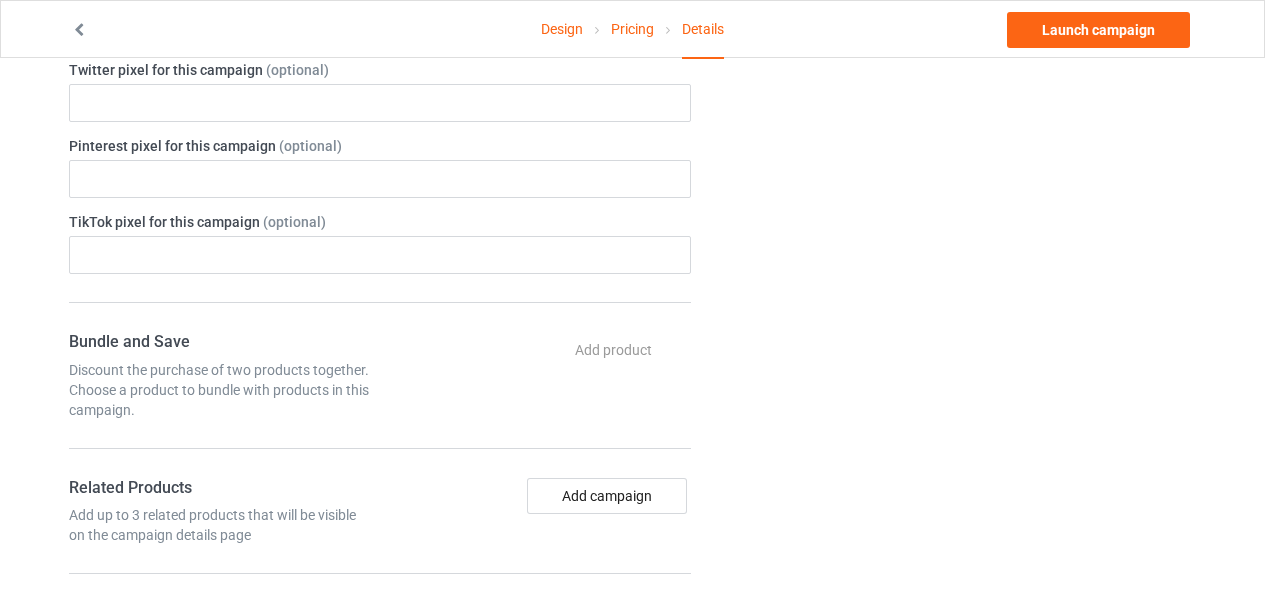 scroll, scrollTop: 900, scrollLeft: 0, axis: vertical 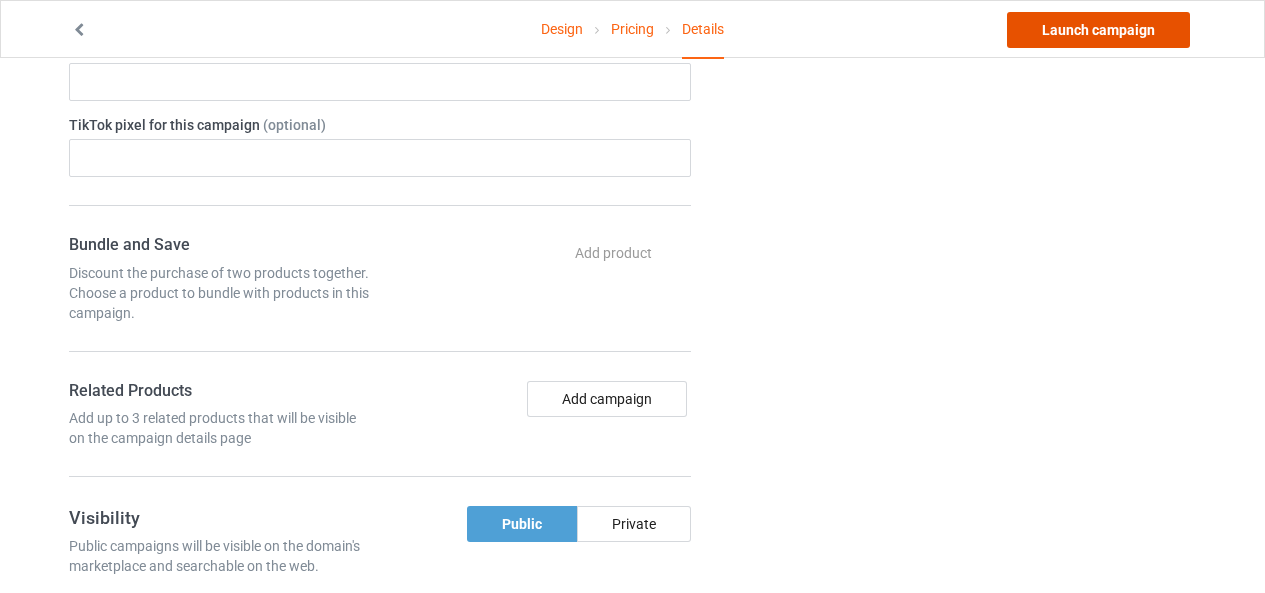 click on "Launch campaign" at bounding box center (1098, 30) 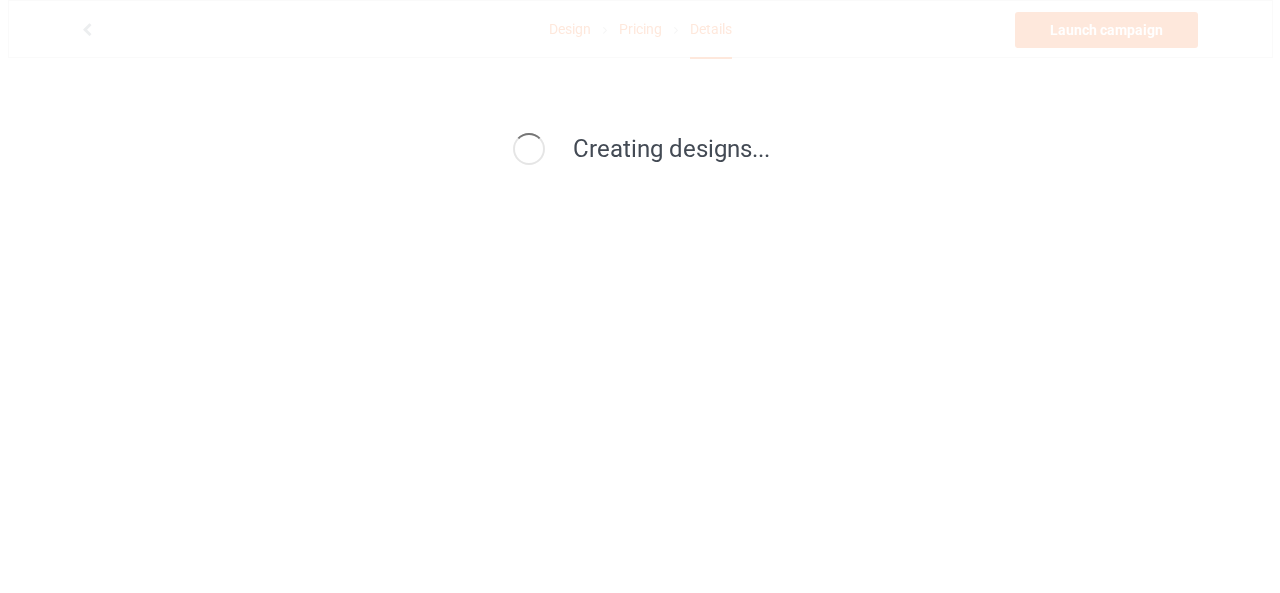 scroll, scrollTop: 0, scrollLeft: 0, axis: both 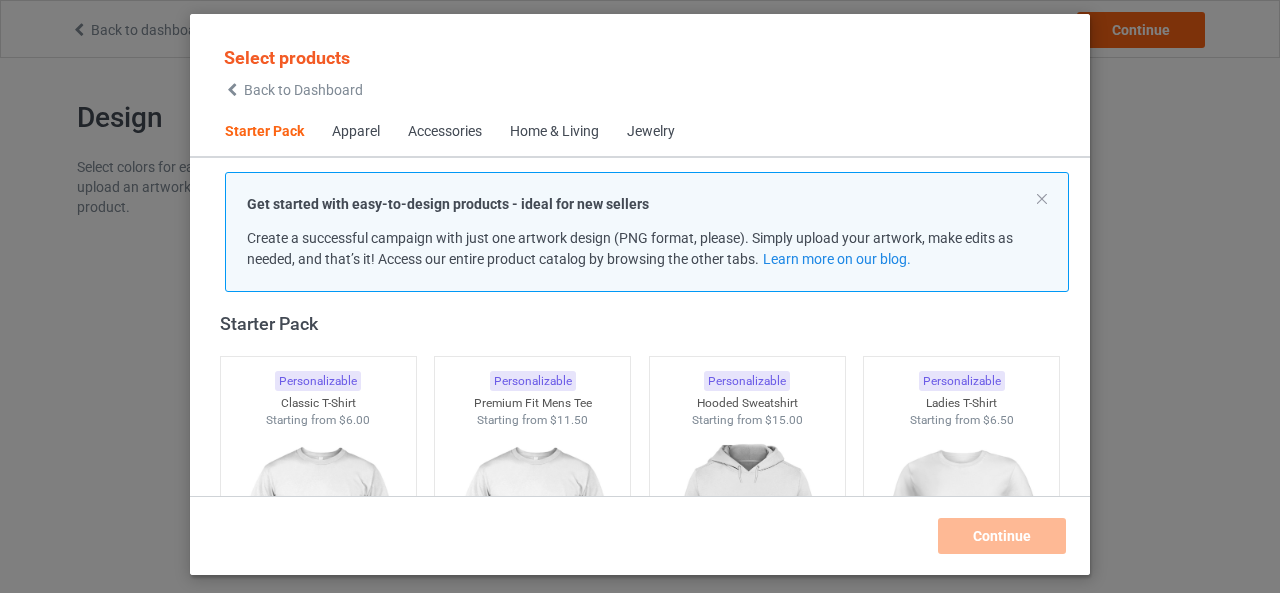 click on "Back to Dashboard" at bounding box center [303, 90] 